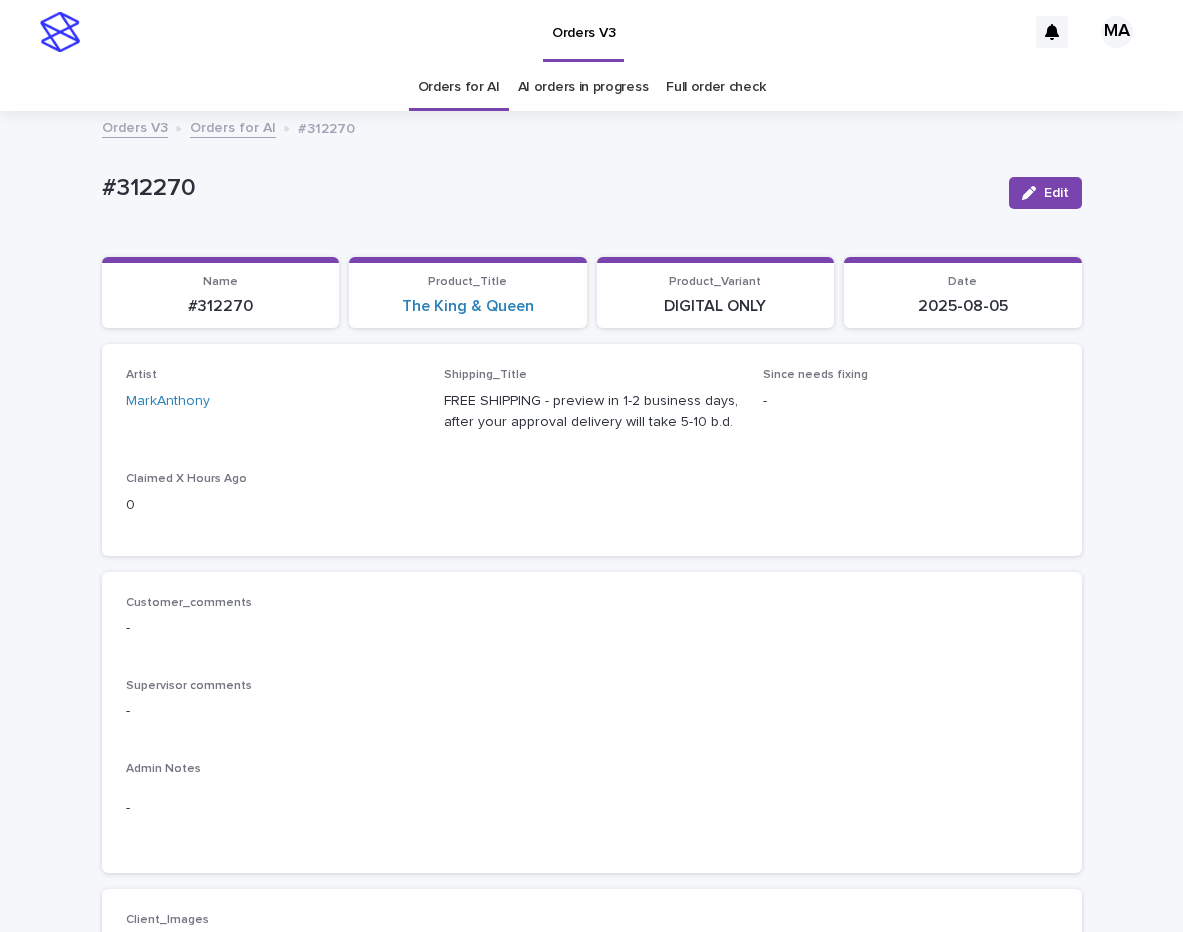 scroll, scrollTop: 0, scrollLeft: 0, axis: both 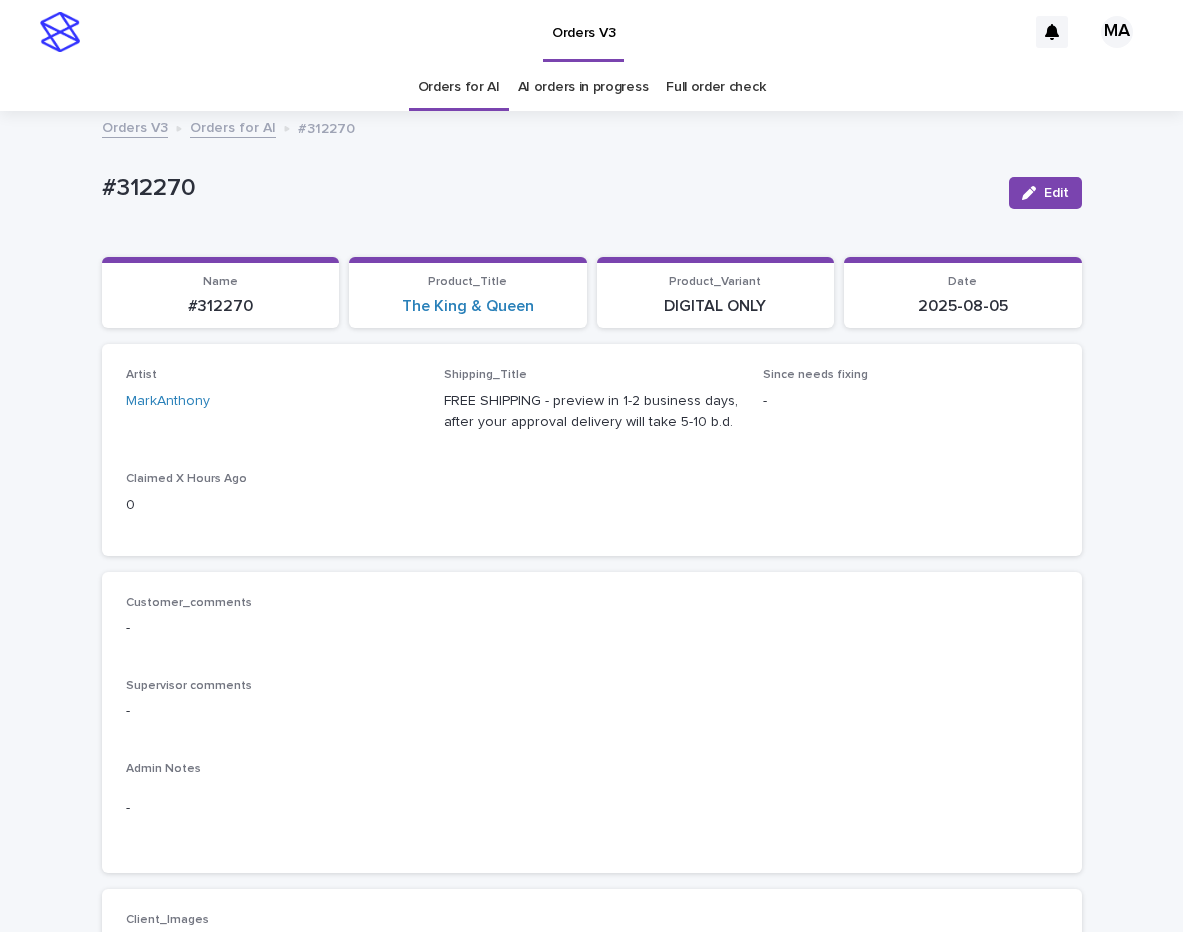 click on "Orders for AI AI orders in progress Full order check" at bounding box center (591, 87) 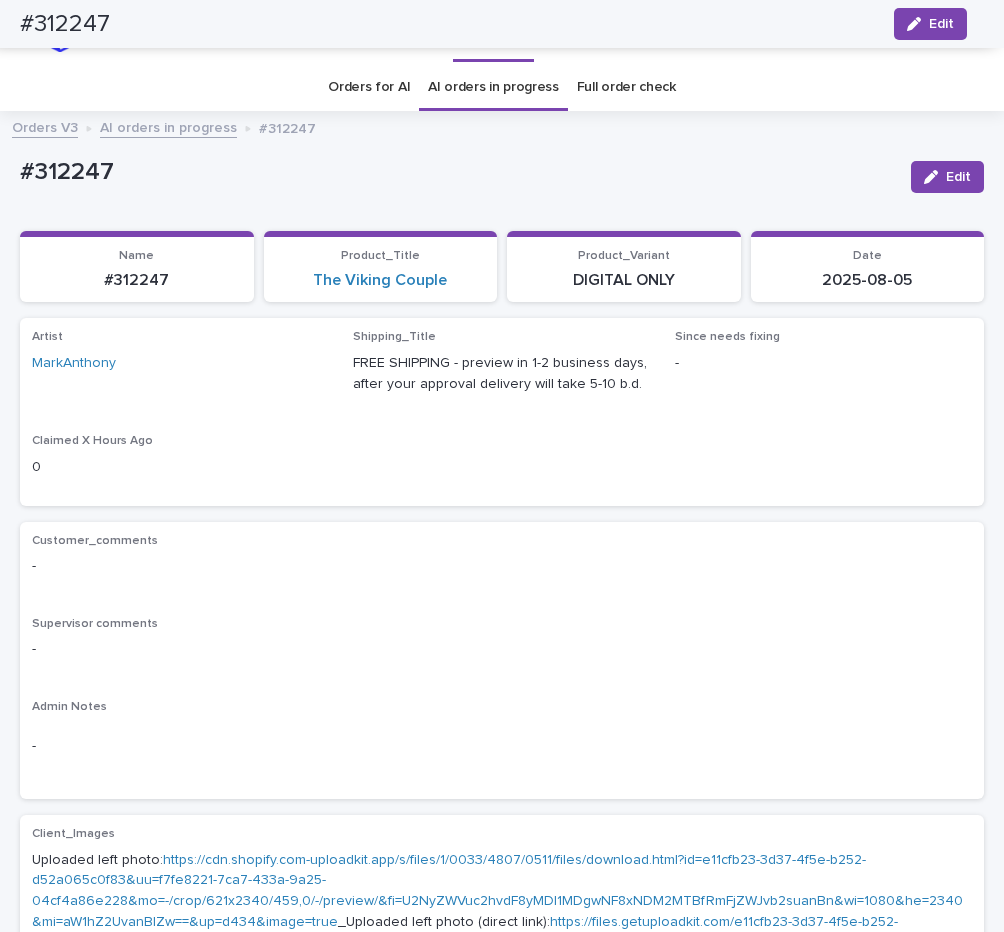 scroll, scrollTop: 0, scrollLeft: 0, axis: both 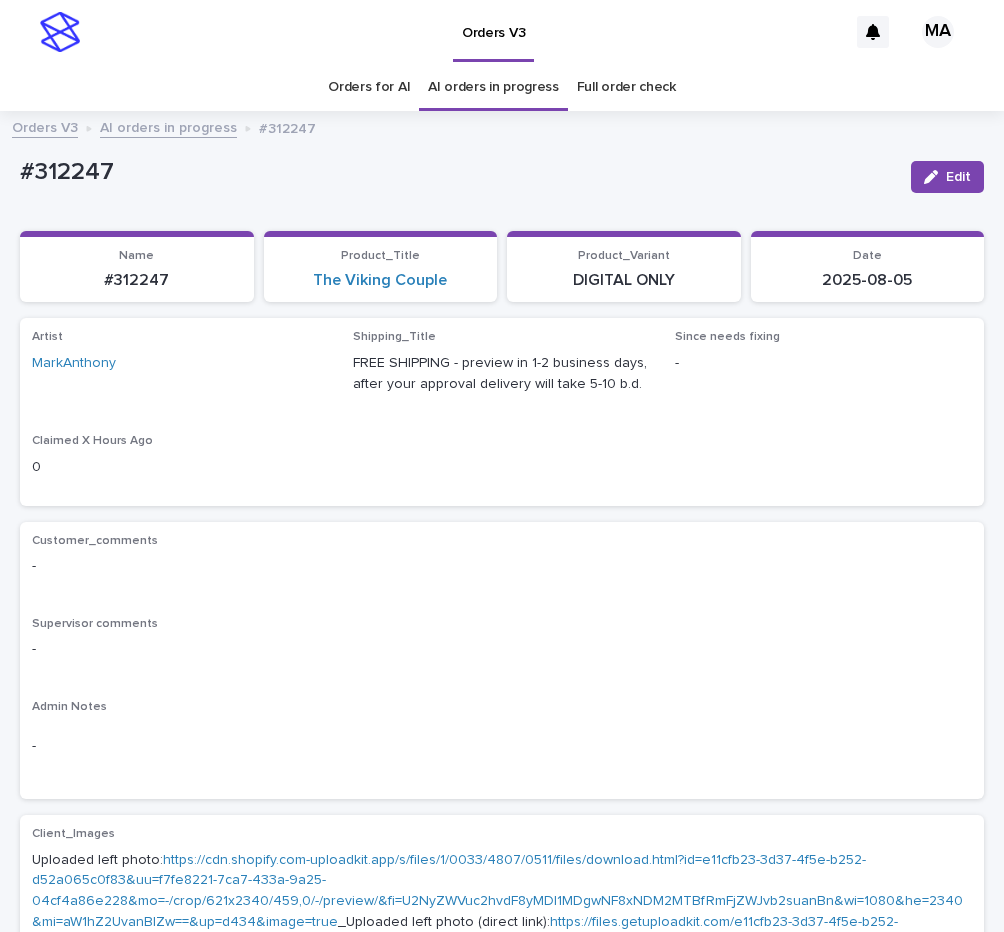click on "AI orders in progress" at bounding box center (168, 126) 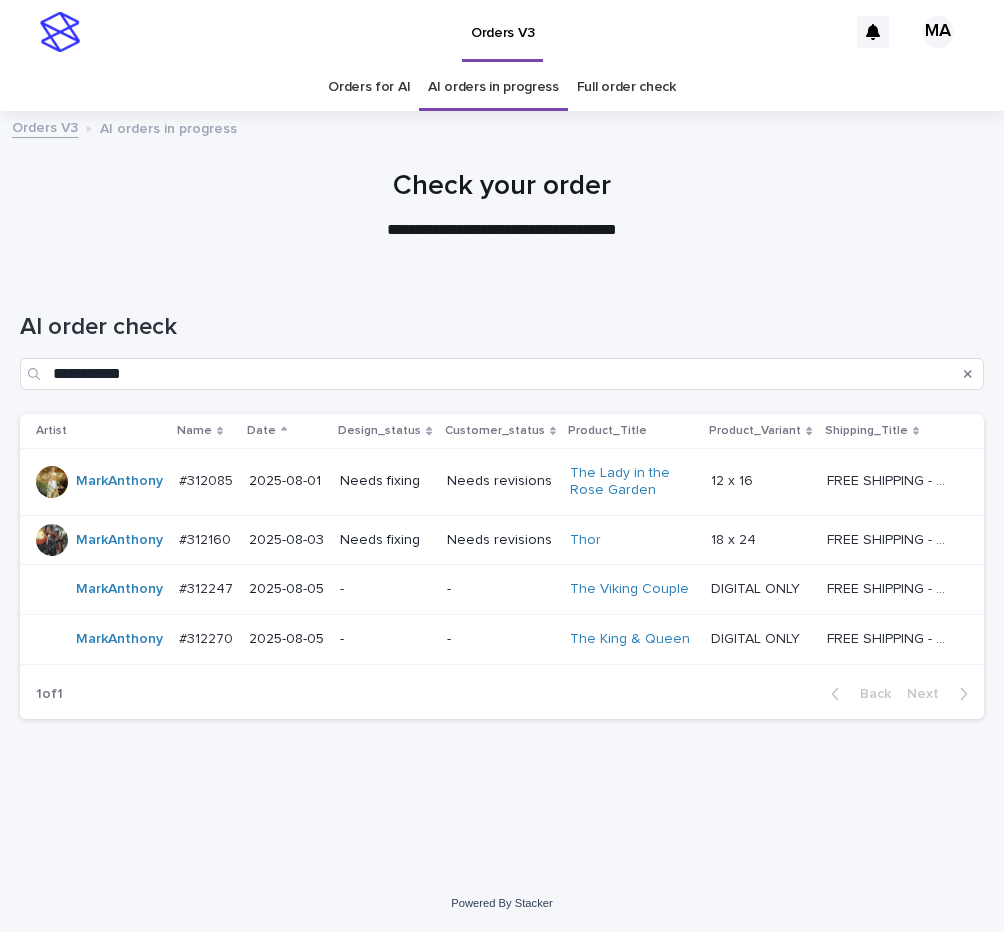 click at bounding box center (502, 197) 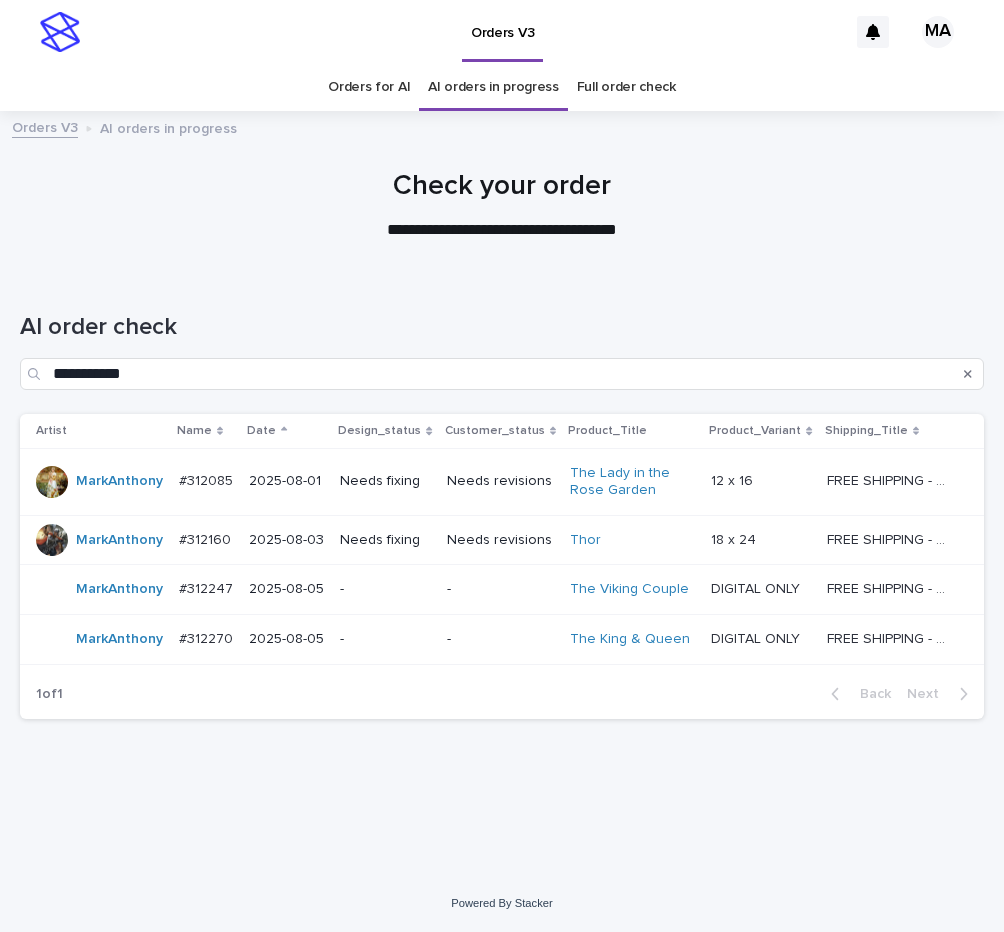 click at bounding box center [760, 481] 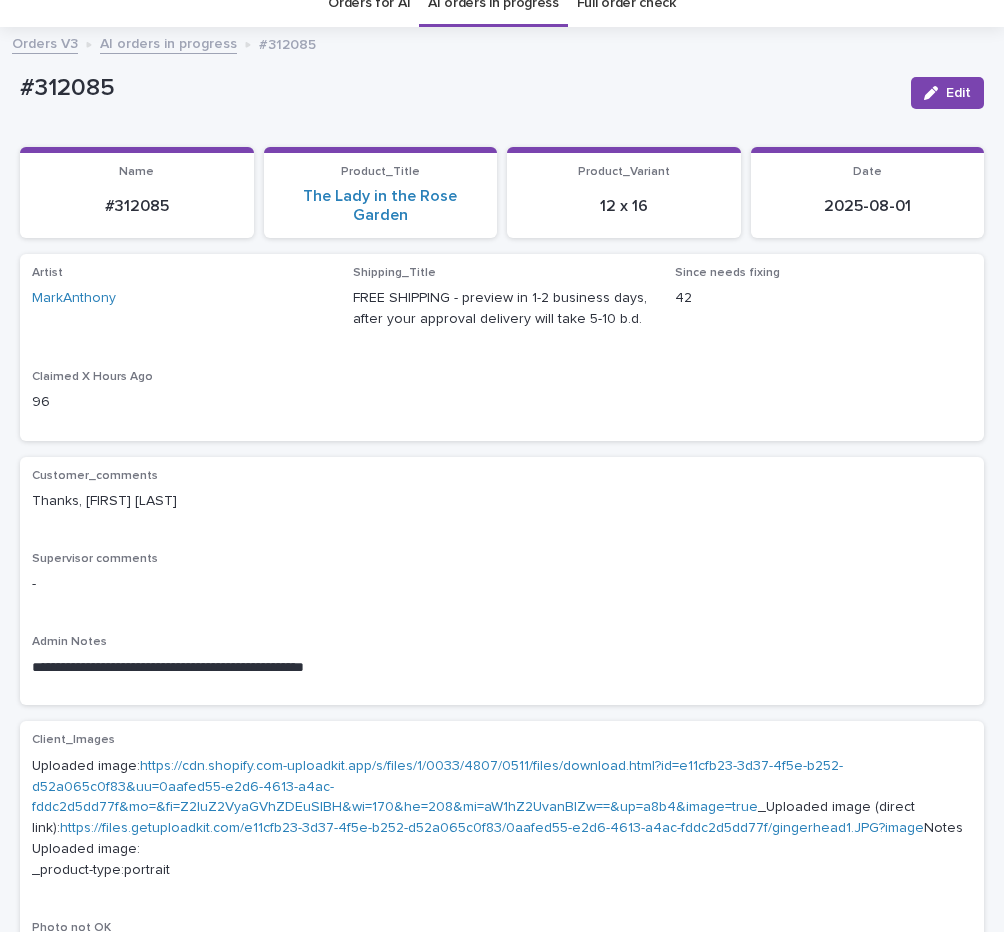 scroll, scrollTop: 0, scrollLeft: 0, axis: both 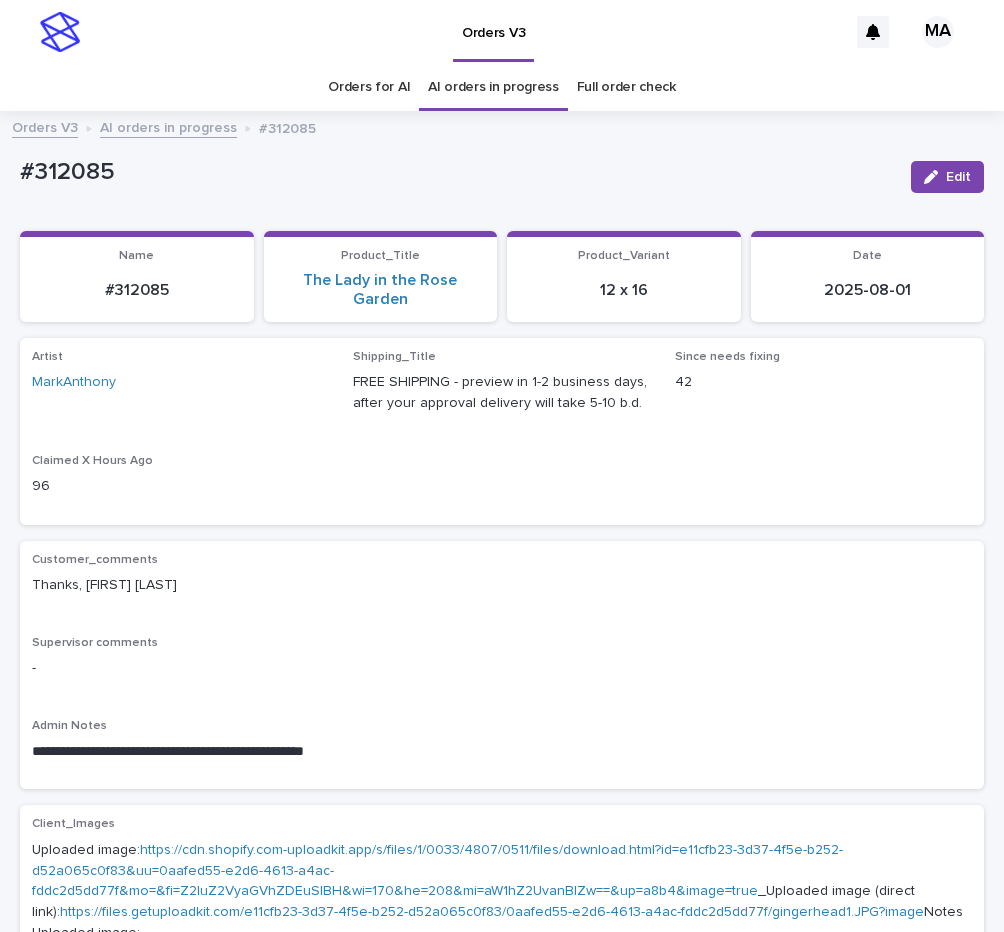 click on "AI orders in progress" at bounding box center (168, 126) 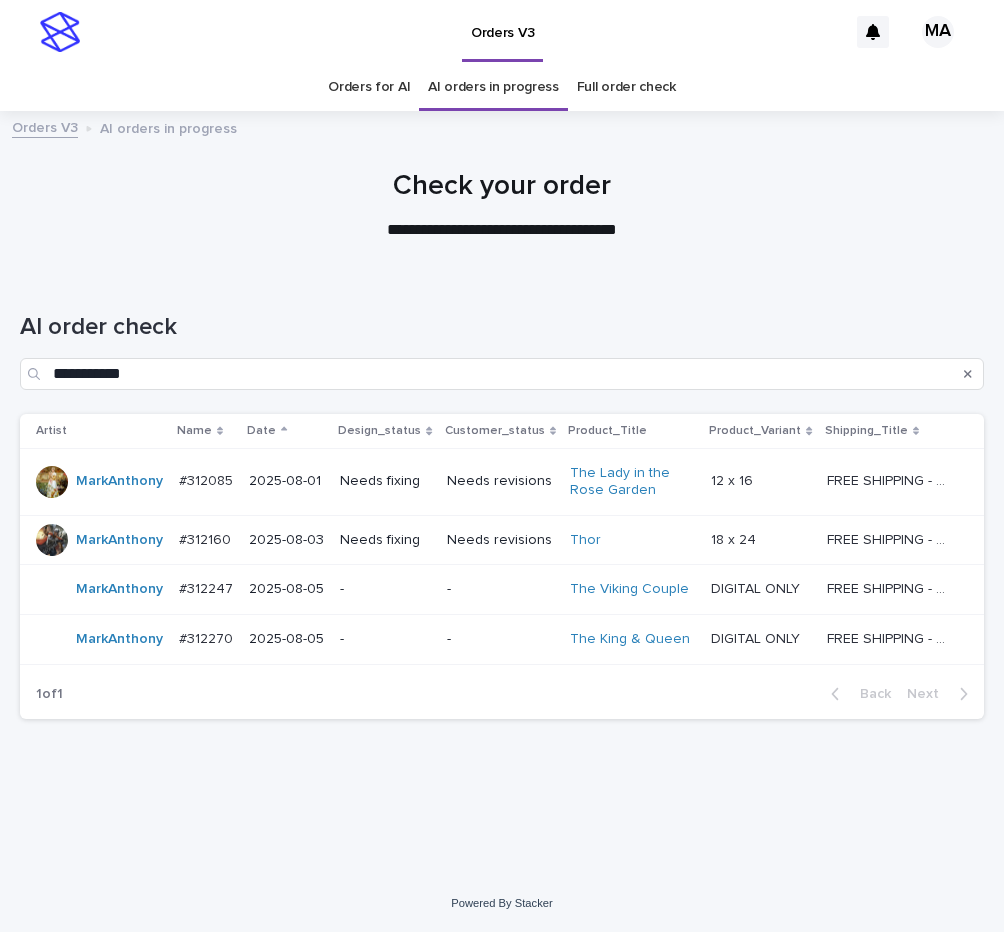 click on "-" at bounding box center [500, 589] 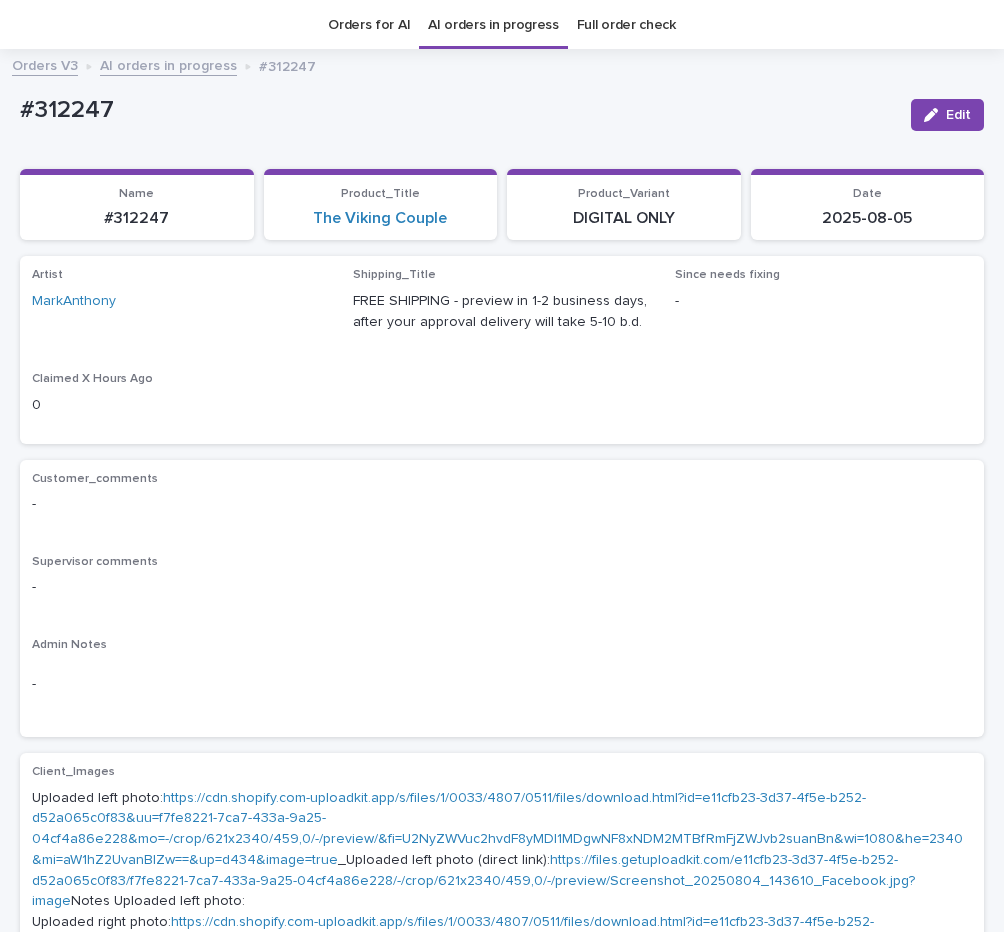 scroll, scrollTop: 64, scrollLeft: 0, axis: vertical 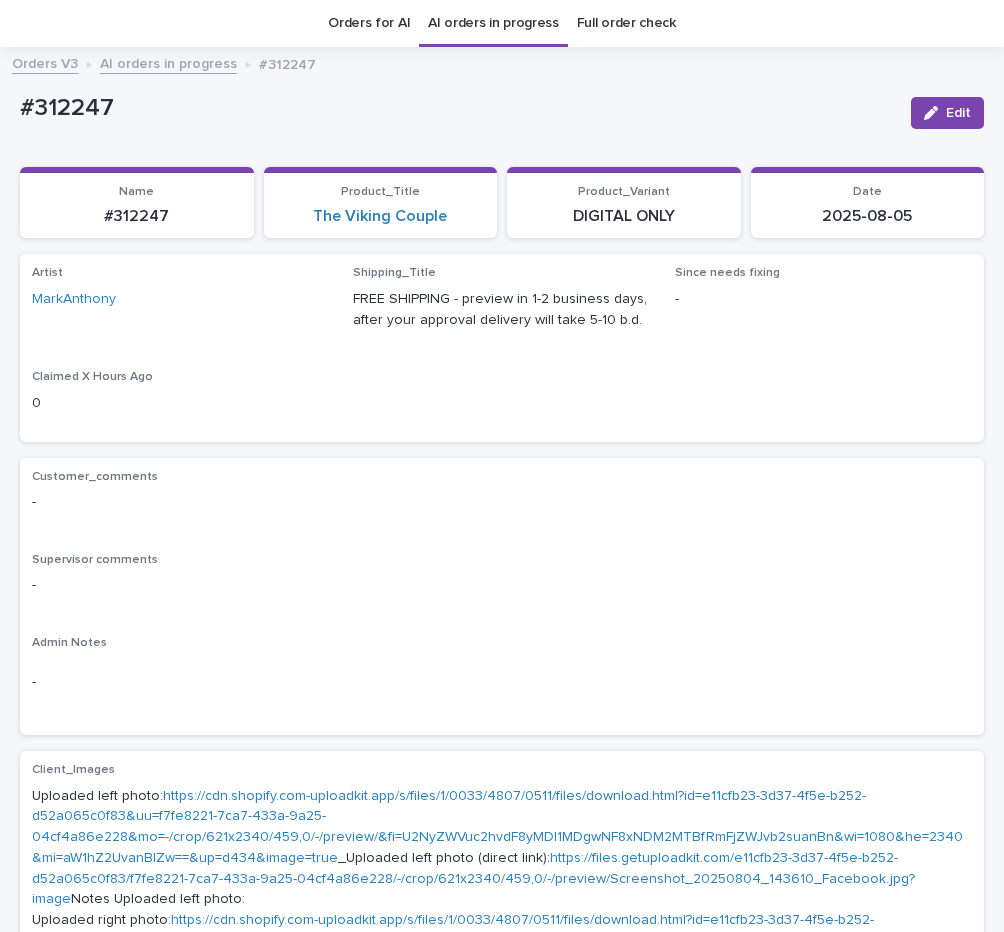 click on "https://cdn.shopify.com-uploadkit.app/s/files/1/0033/4807/0511/files/download.html?id=e11cfb23-3d37-4f5e-b252-d52a065c0f83&uu=f7fe8221-7ca7-433a-9a25-04cf4a86e228&mo=-/crop/621x2340/459,0/-/preview/&fi=U2NyZWVuc2hvdF8yMDI1MDgwNF8xNDM2MTBfRmFjZWJvb2suanBn&wi=1080&he=2340&mi=aW1hZ2UvanBlZw==&up=d434&image=true" at bounding box center [497, 827] 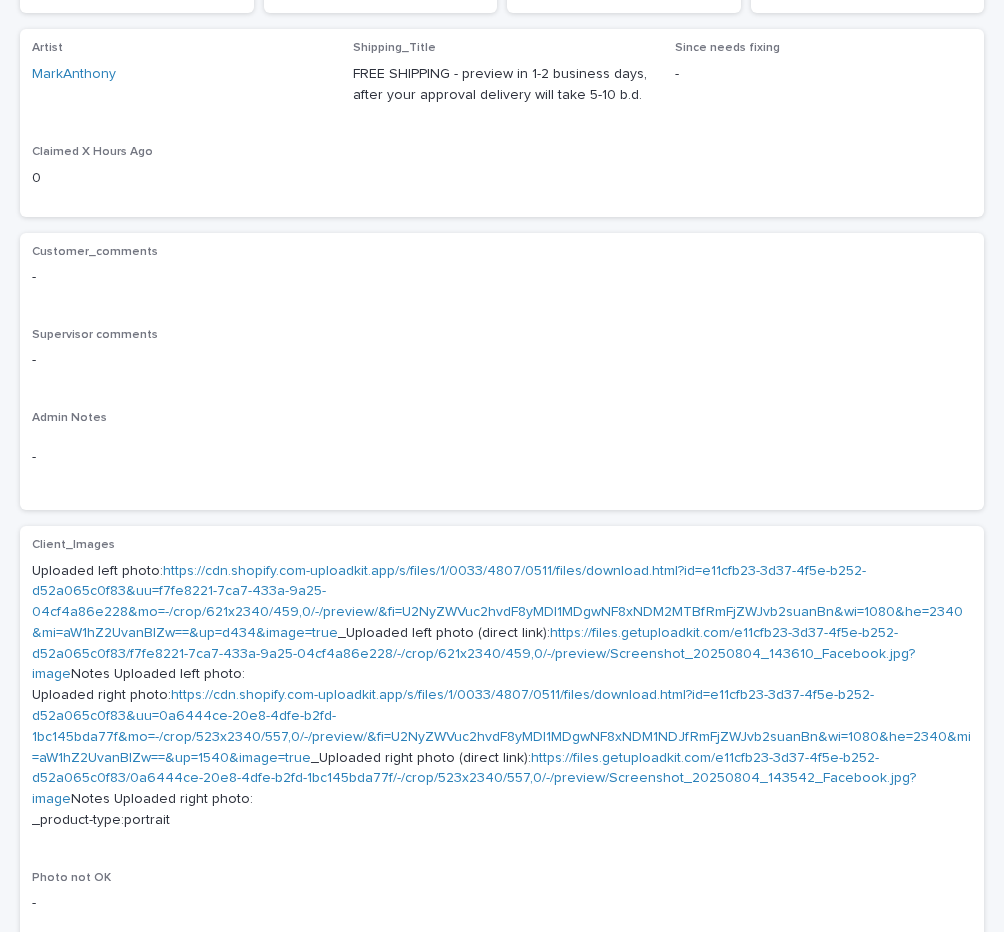 scroll, scrollTop: 316, scrollLeft: 0, axis: vertical 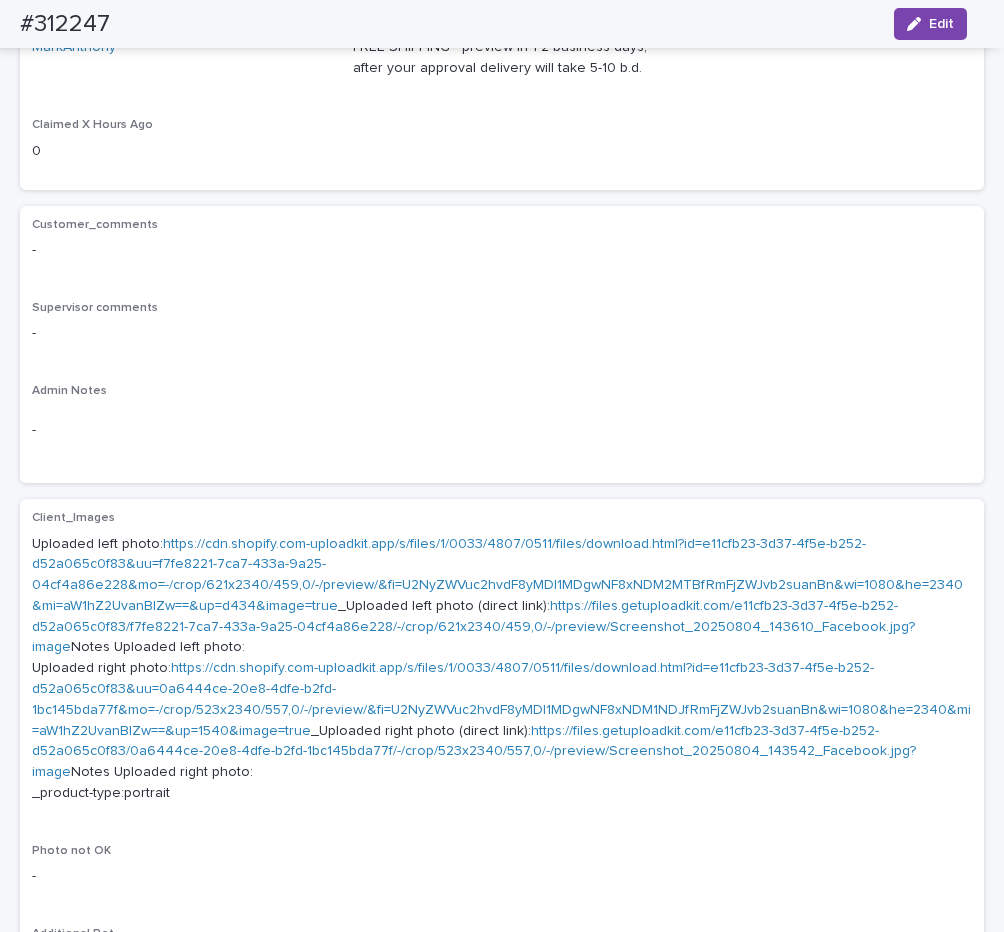 click on "https://cdn.shopify.com-uploadkit.app/s/files/1/0033/4807/0511/files/download.html?id=e11cfb23-3d37-4f5e-b252-d52a065c0f83&uu=0a6444ce-20e8-4dfe-b2fd-1bc145bda77f&mo=-/crop/523x2340/557,0/-/preview/&fi=U2NyZWVuc2hvdF8yMDI1MDgwNF8xNDM1NDJfRmFjZWJvb2suanBn&wi=1080&he=2340&mi=aW1hZ2UvanBlZw==&up=1540&image=true" at bounding box center [501, 699] 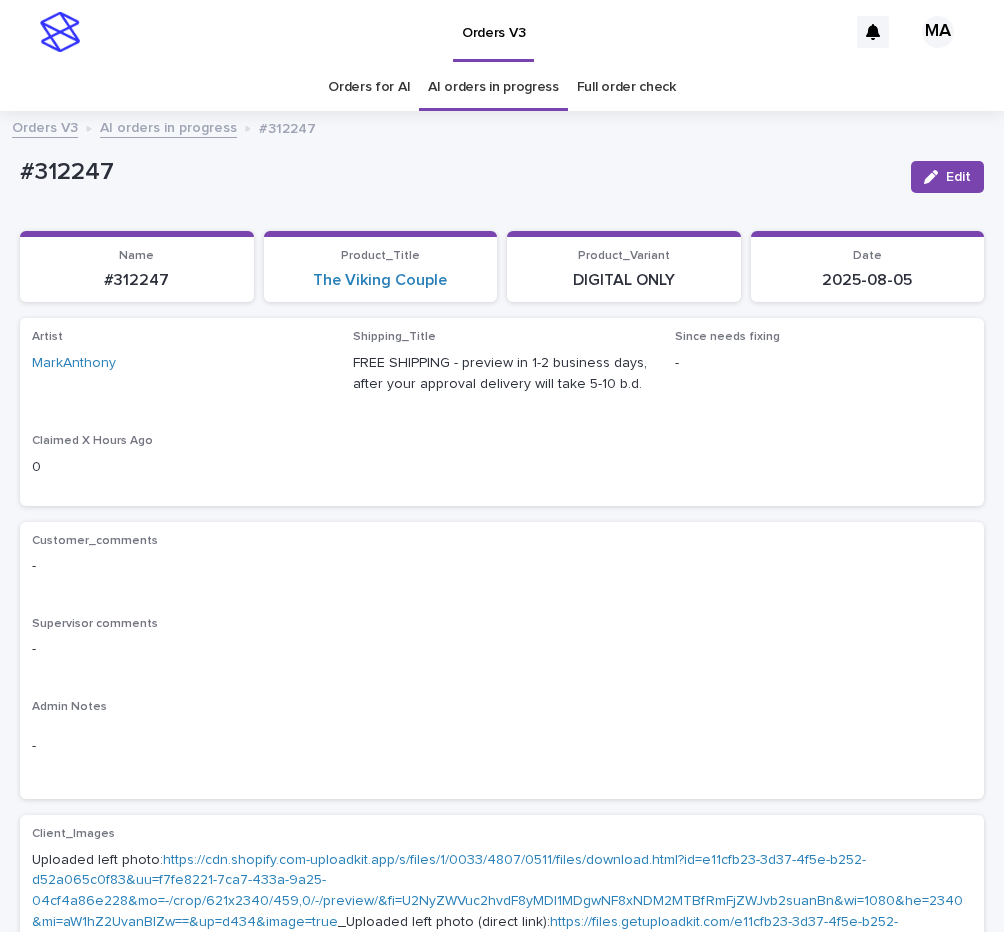 click on "AI orders in progress" at bounding box center (168, 126) 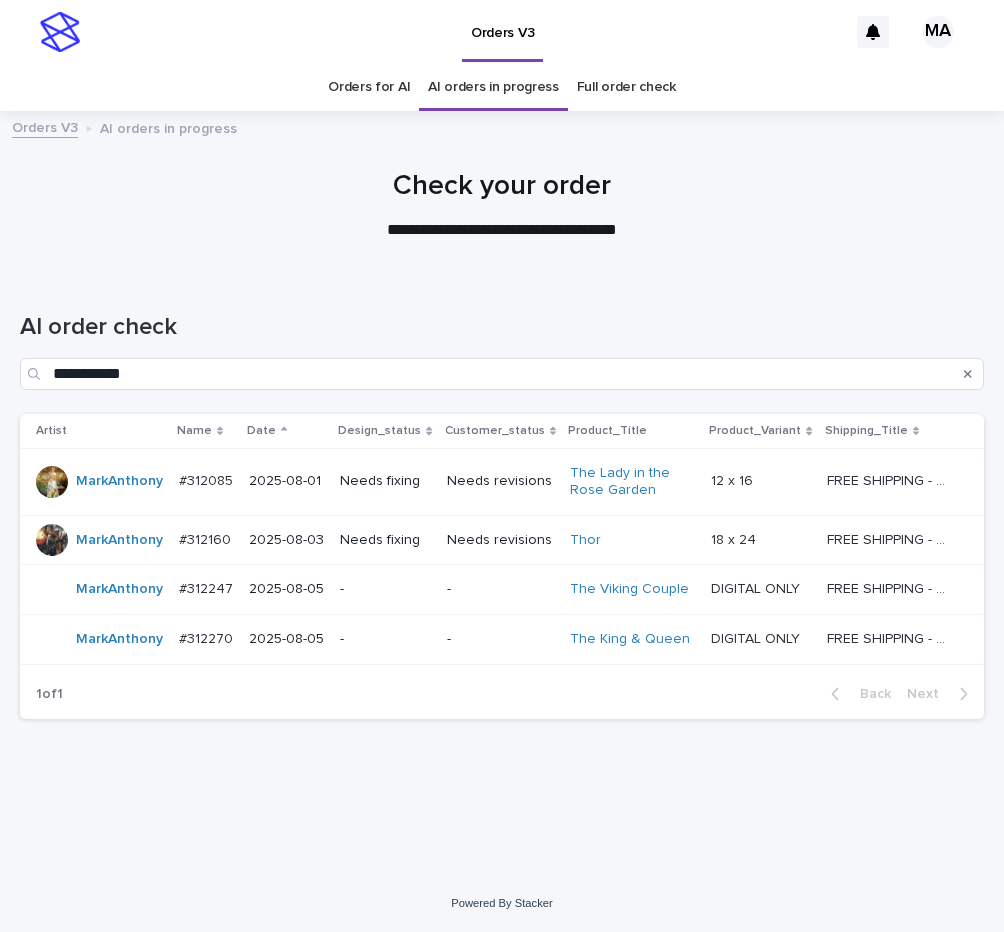 click on "-" at bounding box center (385, 639) 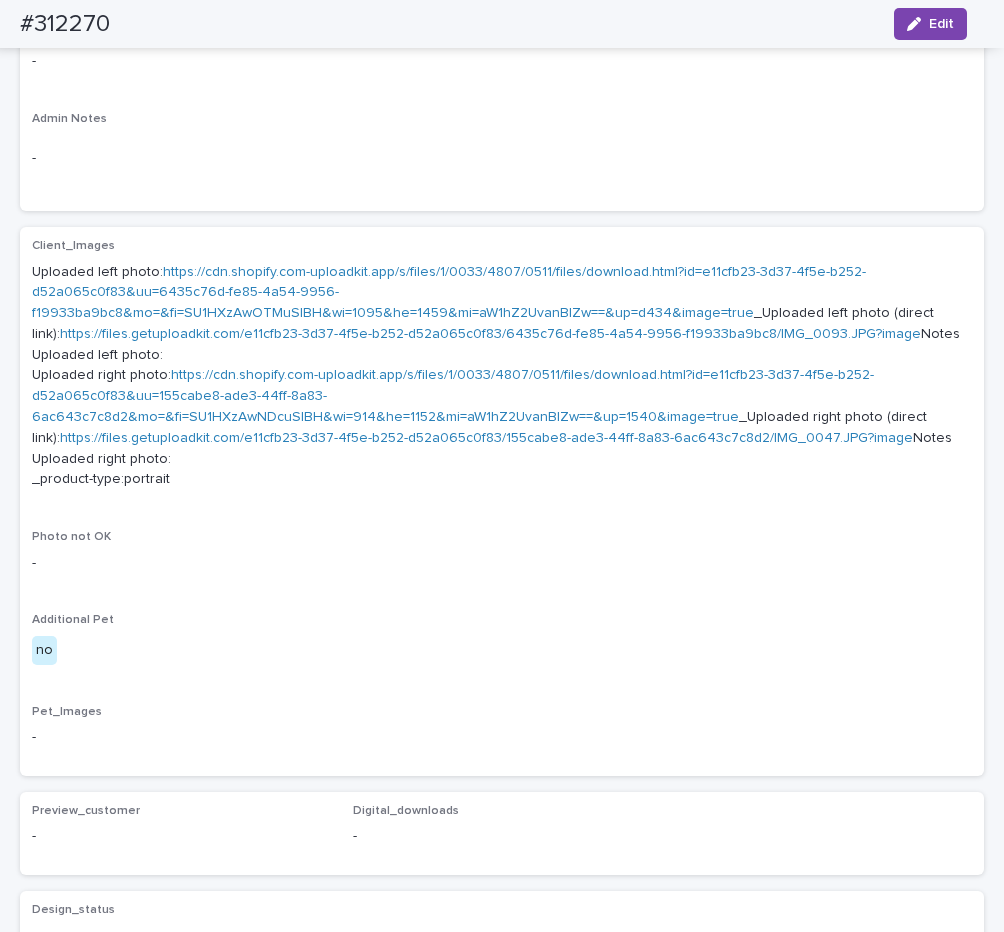 scroll, scrollTop: 336, scrollLeft: 0, axis: vertical 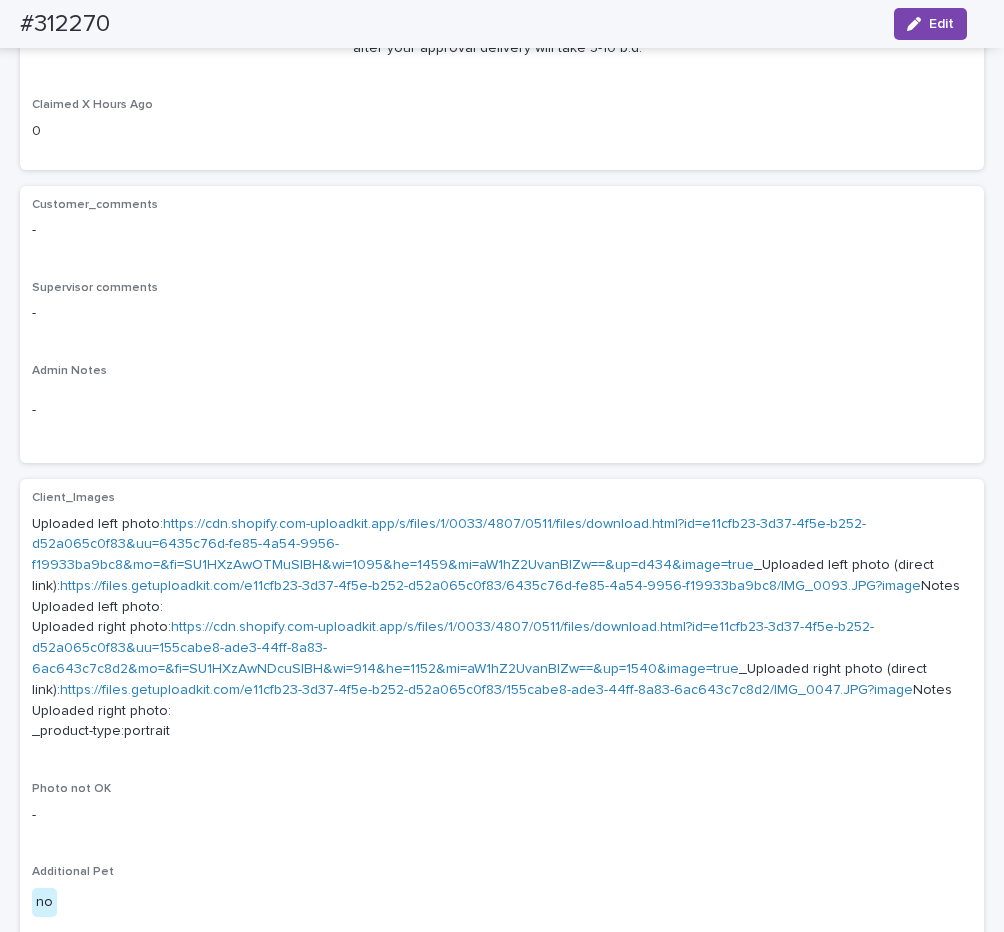 click on "https://cdn.shopify.com-uploadkit.app/s/files/1/0033/4807/0511/files/download.html?id=e11cfb23-3d37-4f5e-b252-d52a065c0f83&uu=6435c76d-fe85-4a54-9956-f19933ba9bc8&mo=&fi=SU1HXzAwOTMuSlBH&wi=1095&he=1459&mi=aW1hZ2UvanBlZw==&up=d434&image=true" at bounding box center (449, 545) 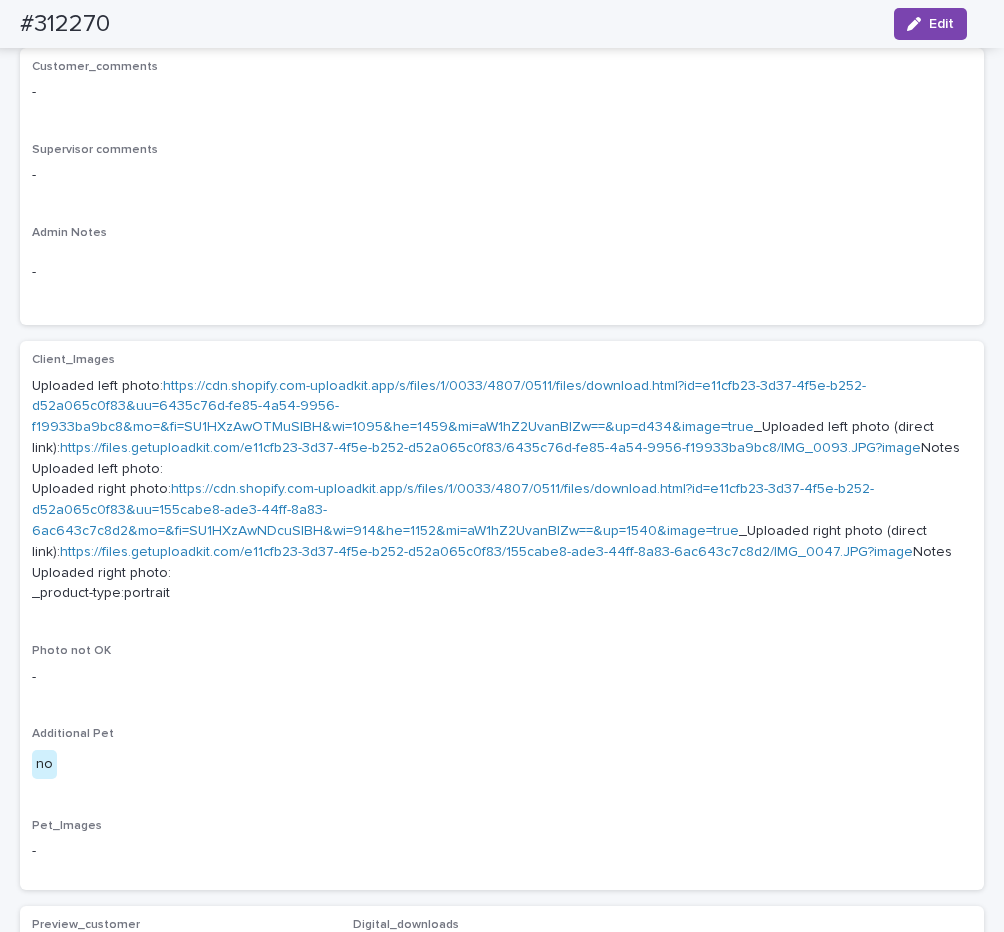 scroll, scrollTop: 504, scrollLeft: 0, axis: vertical 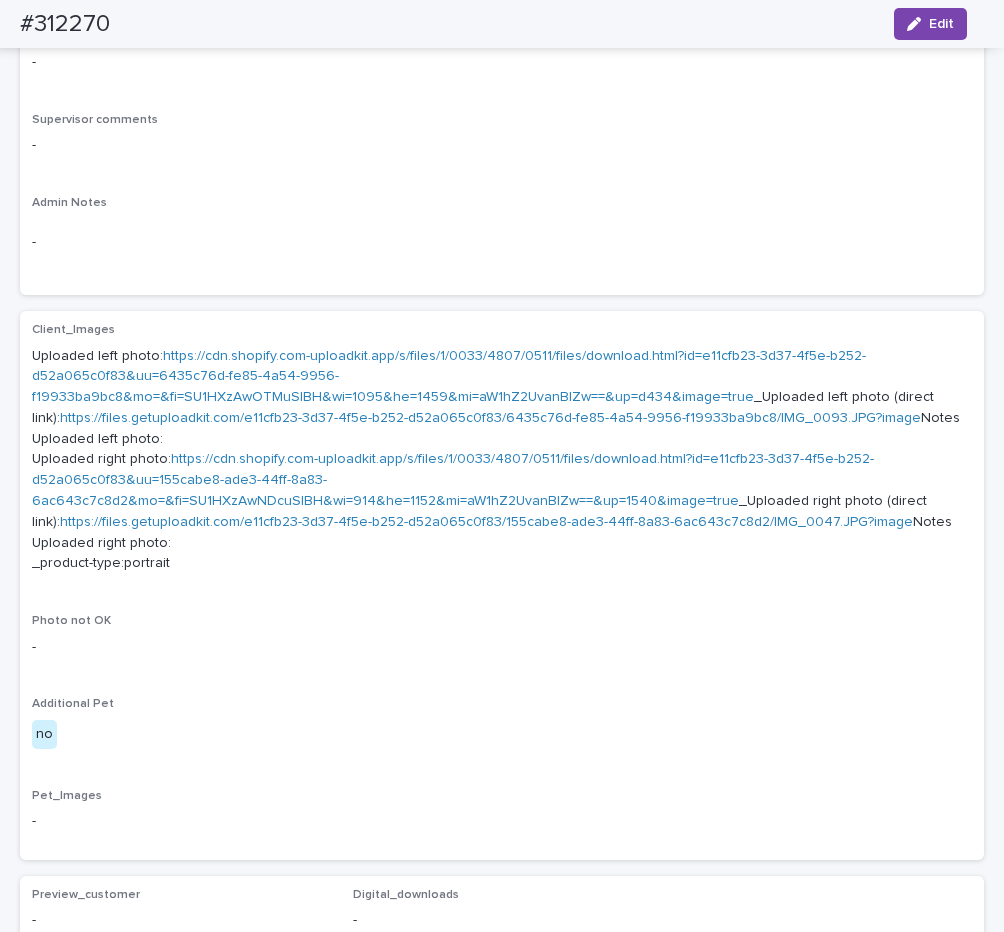click on "https://cdn.shopify.com-uploadkit.app/s/files/1/0033/4807/0511/files/download.html?id=e11cfb23-3d37-4f5e-b252-d52a065c0f83&uu=155cabe8-ade3-44ff-8a83-6ac643c7c8d2&mo=&fi=SU1HXzAwNDcuSlBH&wi=914&he=1152&mi=aW1hZ2UvanBlZw==&up=1540&image=true" at bounding box center (453, 480) 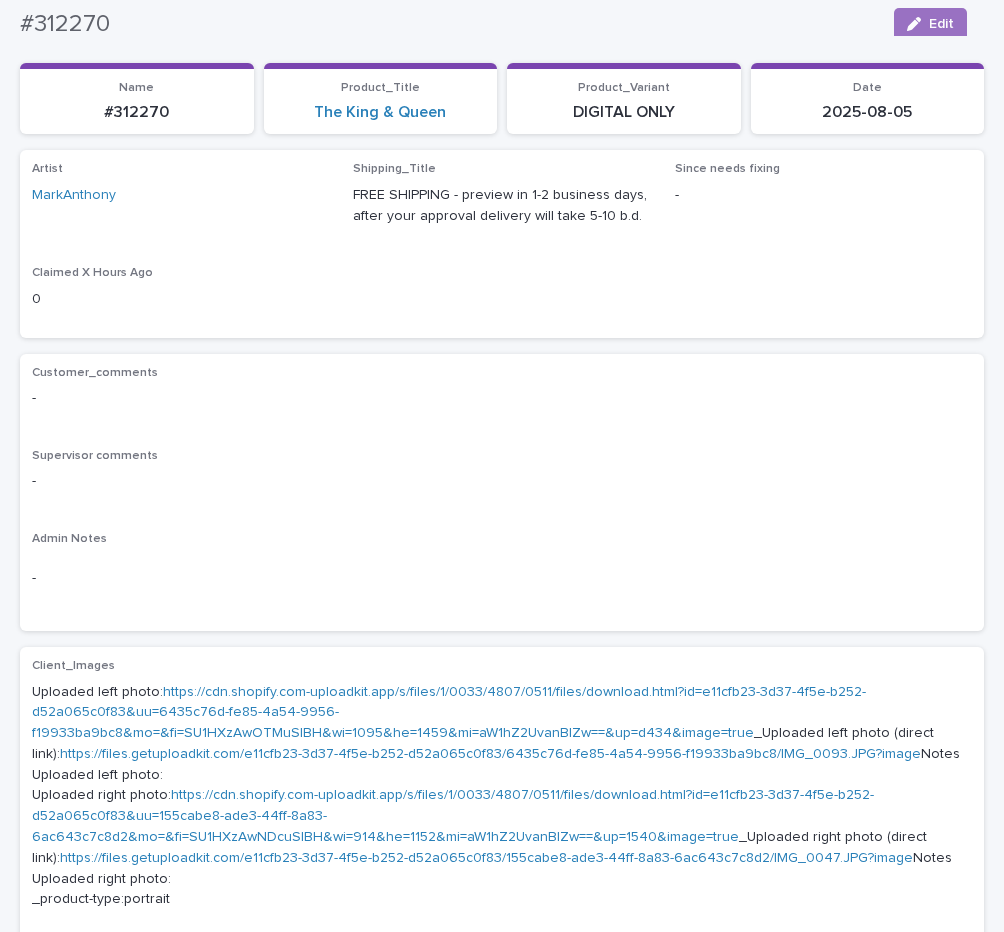 scroll, scrollTop: 0, scrollLeft: 0, axis: both 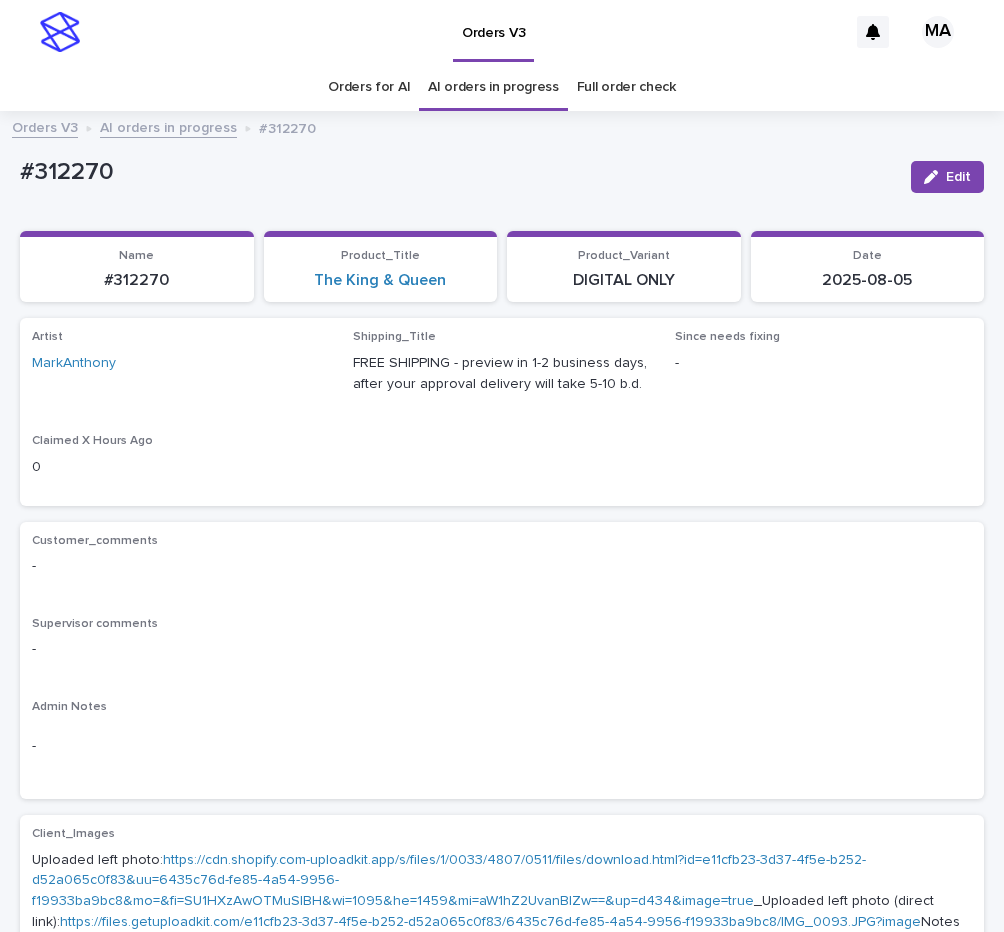 click on "AI orders in progress" at bounding box center [168, 126] 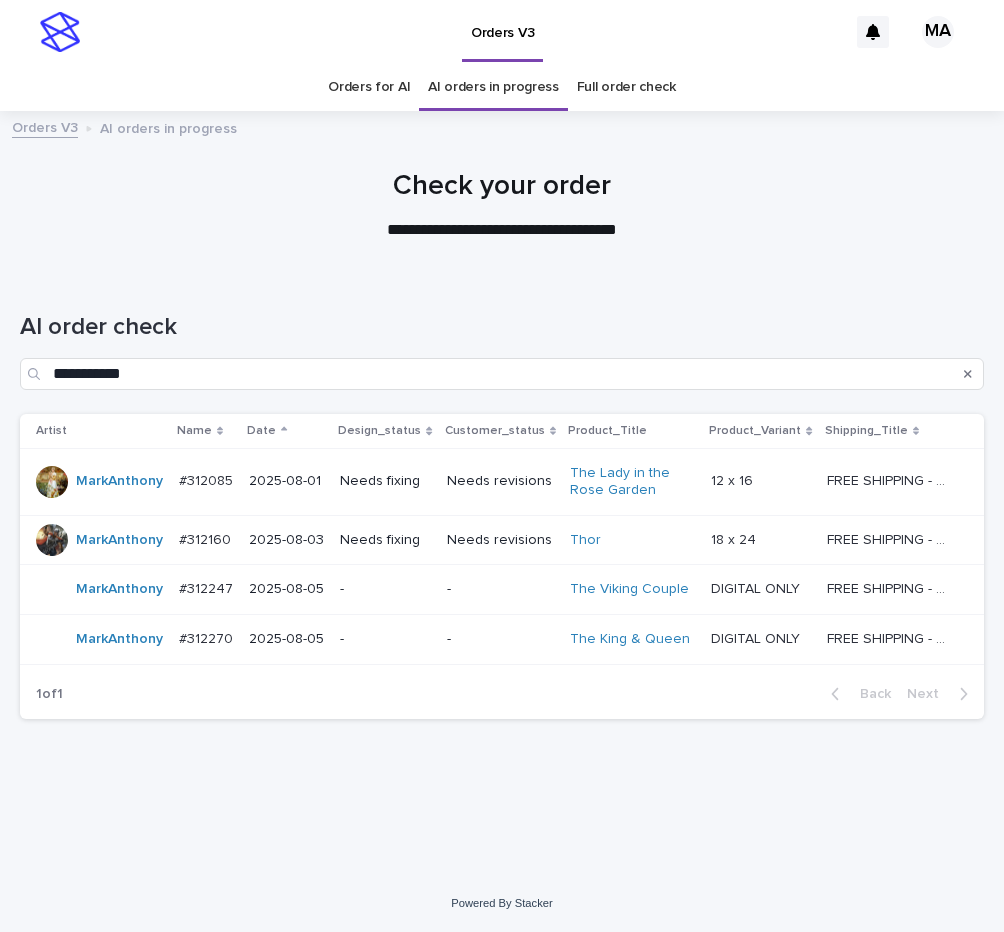 click on "-" at bounding box center [385, 589] 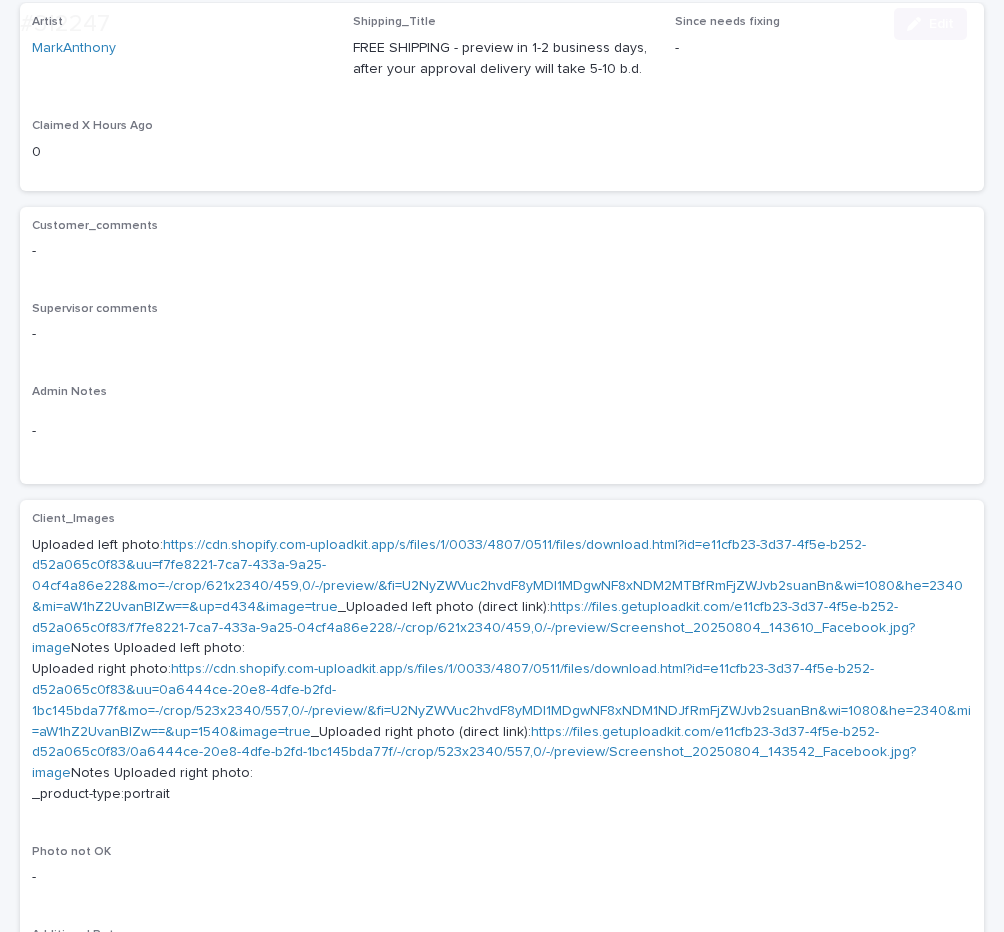 scroll, scrollTop: 316, scrollLeft: 0, axis: vertical 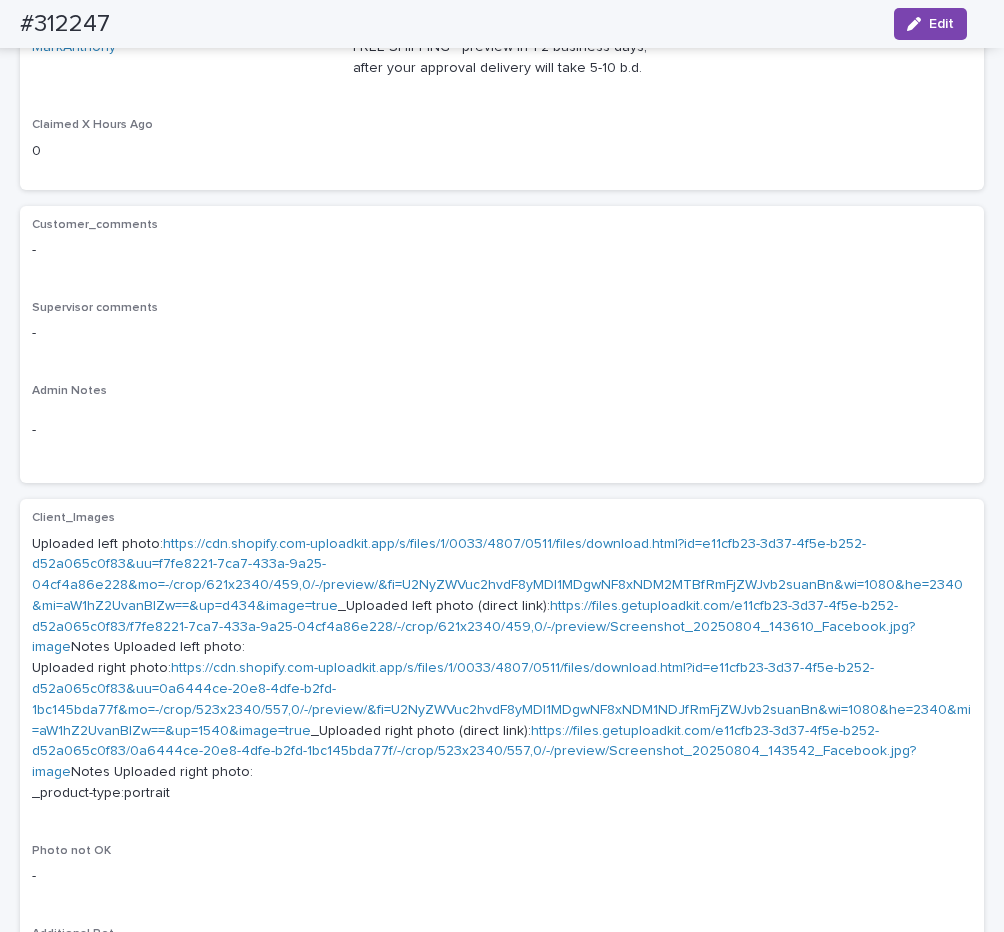 click on "https://cdn.shopify.com-uploadkit.app/s/files/1/0033/4807/0511/files/download.html?id=e11cfb23-3d37-4f5e-b252-d52a065c0f83&uu=f7fe8221-7ca7-433a-9a25-04cf4a86e228&mo=-/crop/621x2340/459,0/-/preview/&fi=U2NyZWVuc2hvdF8yMDI1MDgwNF8xNDM2MTBfRmFjZWJvb2suanBn&wi=1080&he=2340&mi=aW1hZ2UvanBlZw==&up=d434&image=true" at bounding box center (497, 575) 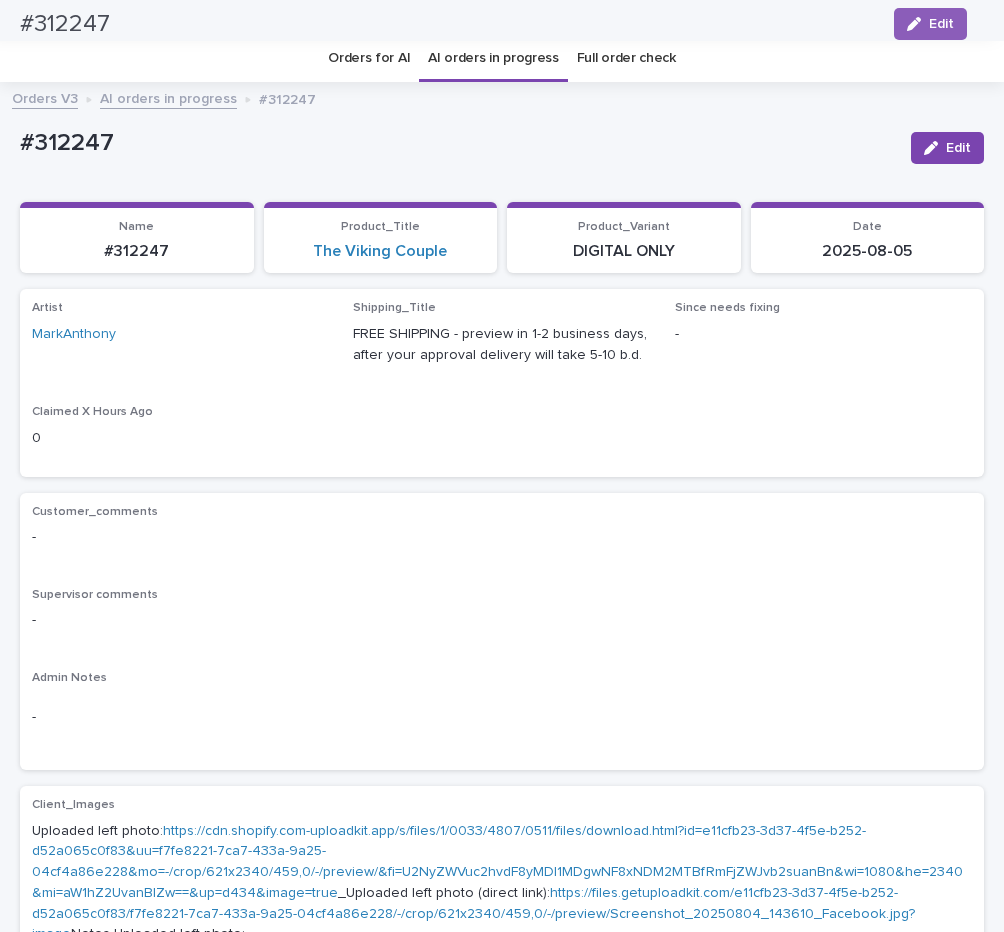 scroll, scrollTop: 0, scrollLeft: 0, axis: both 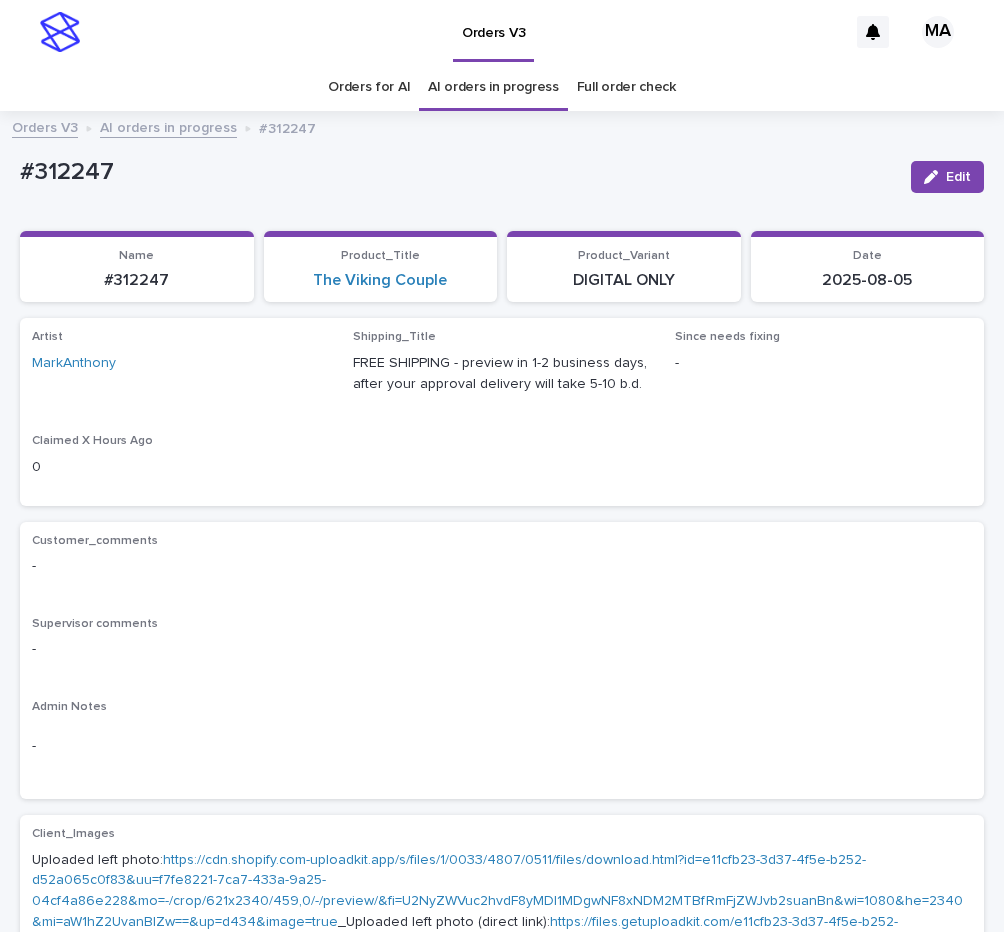 click on "AI orders in progress" at bounding box center (168, 126) 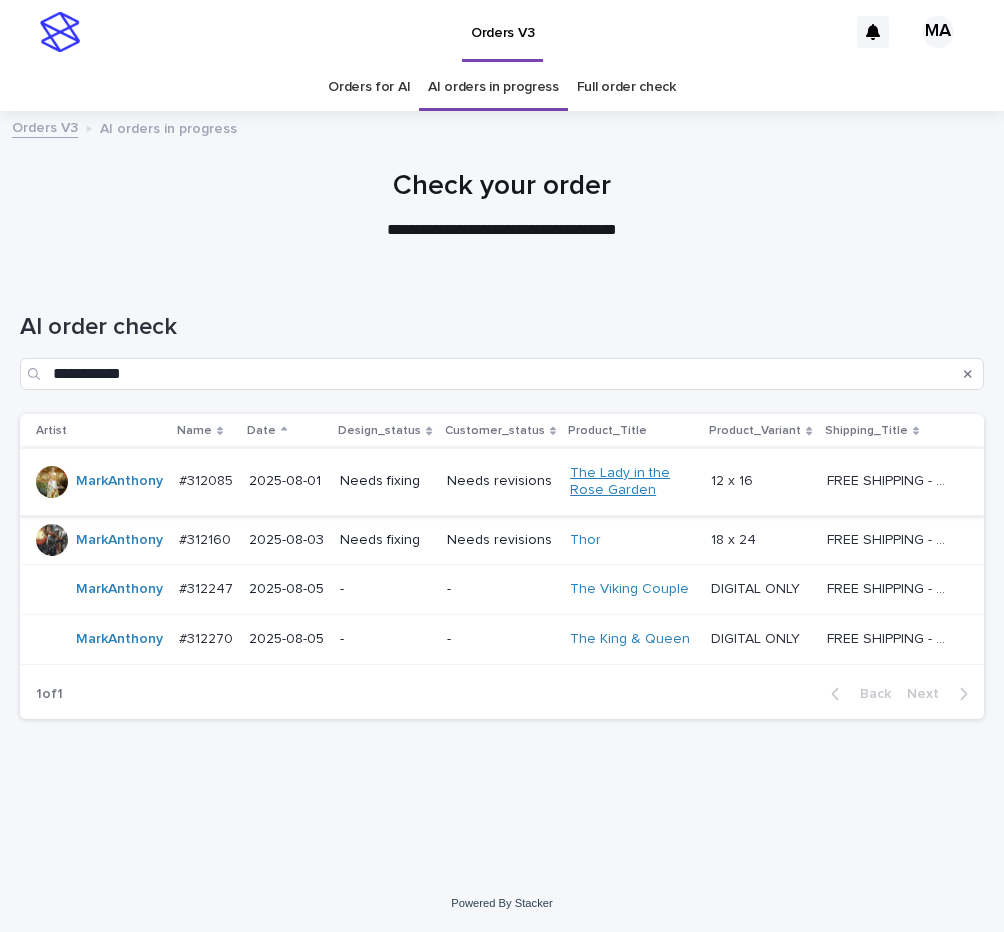 click on "The Lady in the Rose Garden" at bounding box center (632, 482) 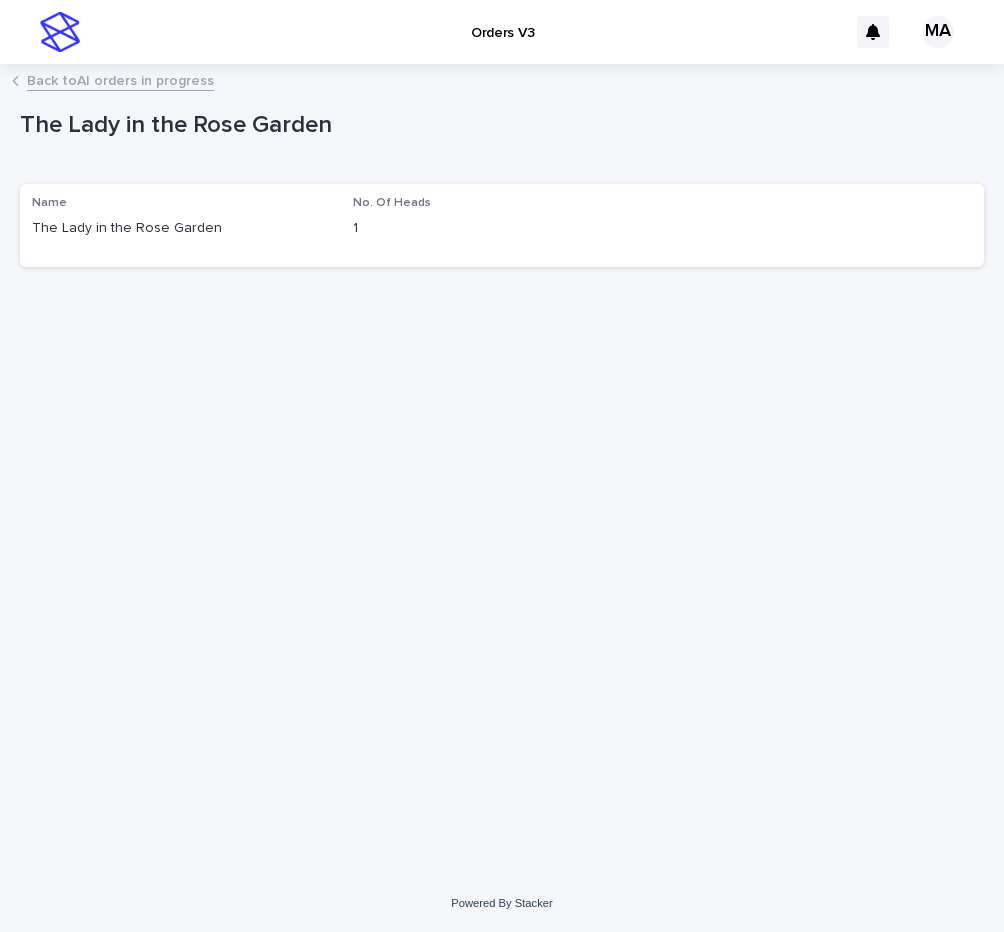 click on "Back to  AI orders in progress" at bounding box center [120, 79] 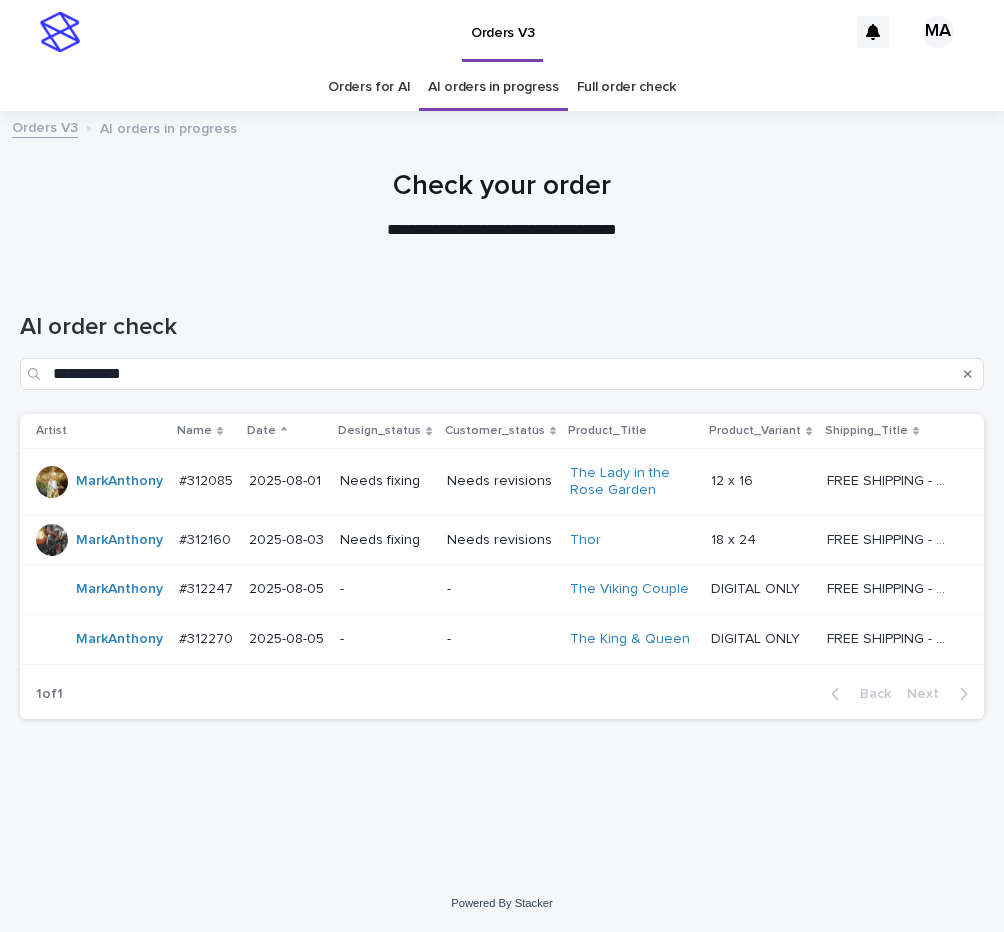 click on "Needs revisions" at bounding box center [500, 479] 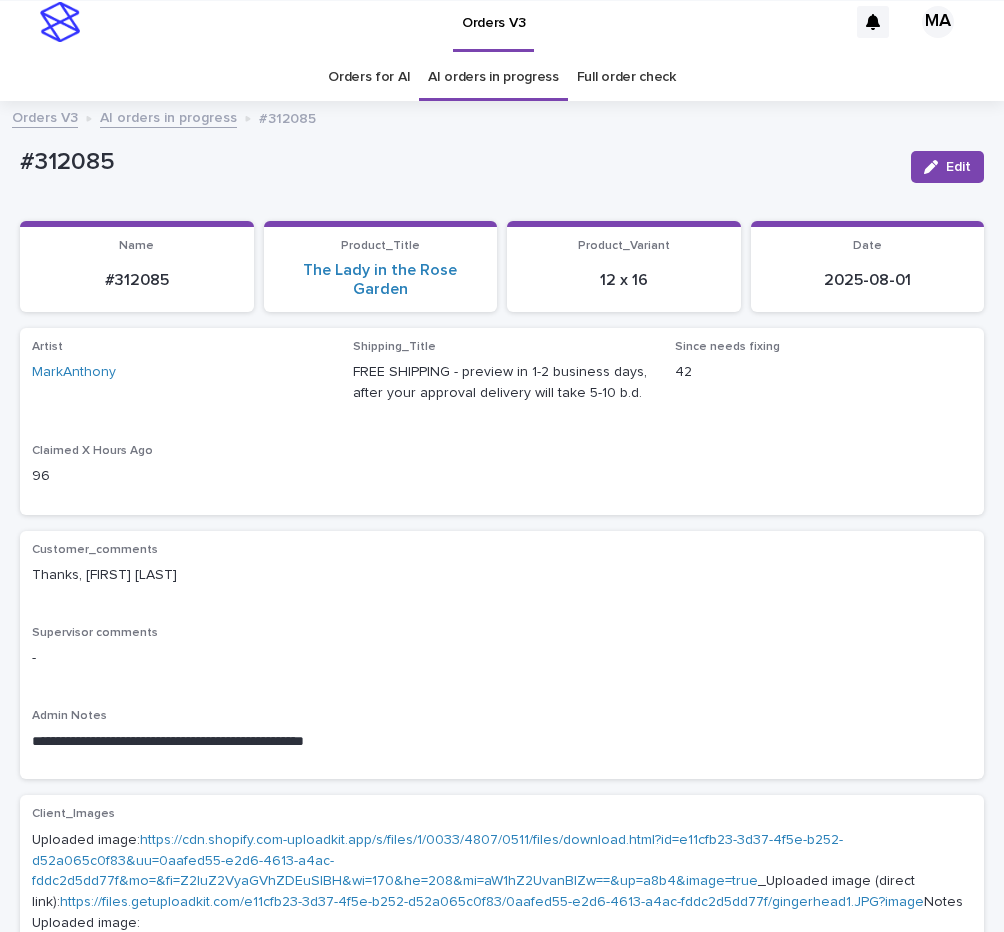 scroll, scrollTop: 0, scrollLeft: 0, axis: both 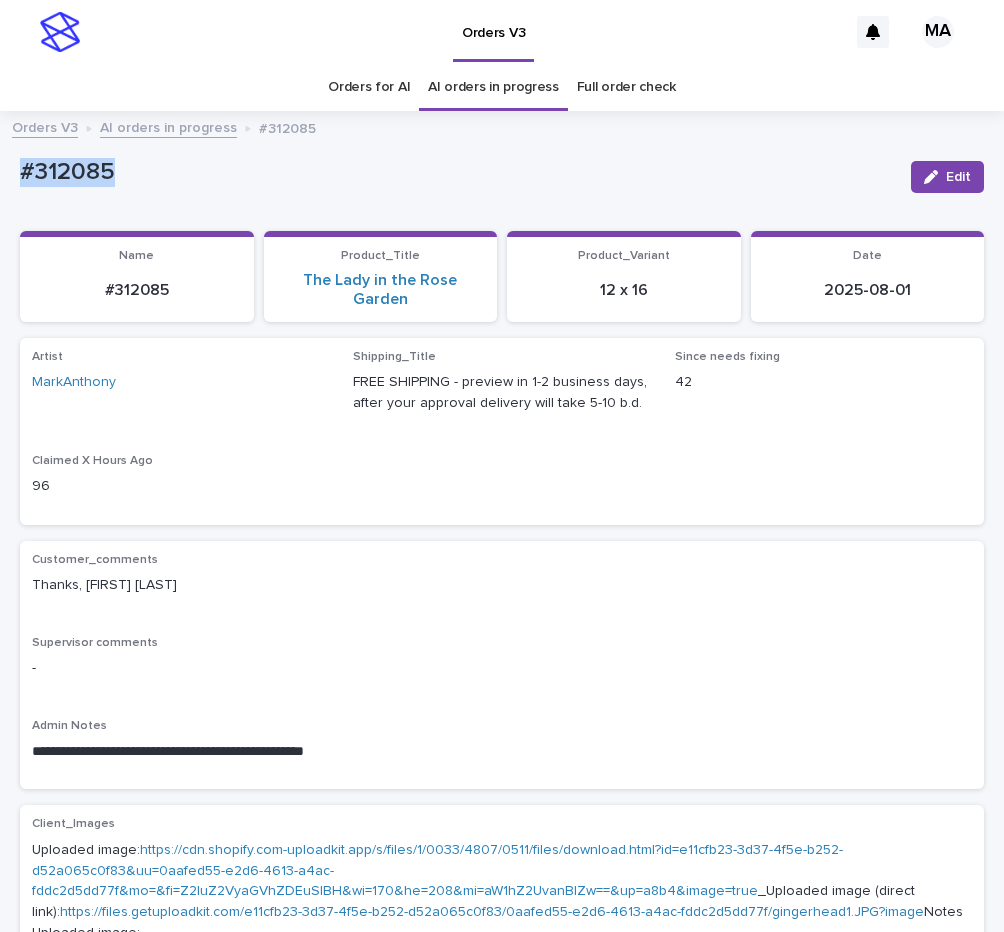 drag, startPoint x: 144, startPoint y: 180, endPoint x: -1, endPoint y: 180, distance: 145 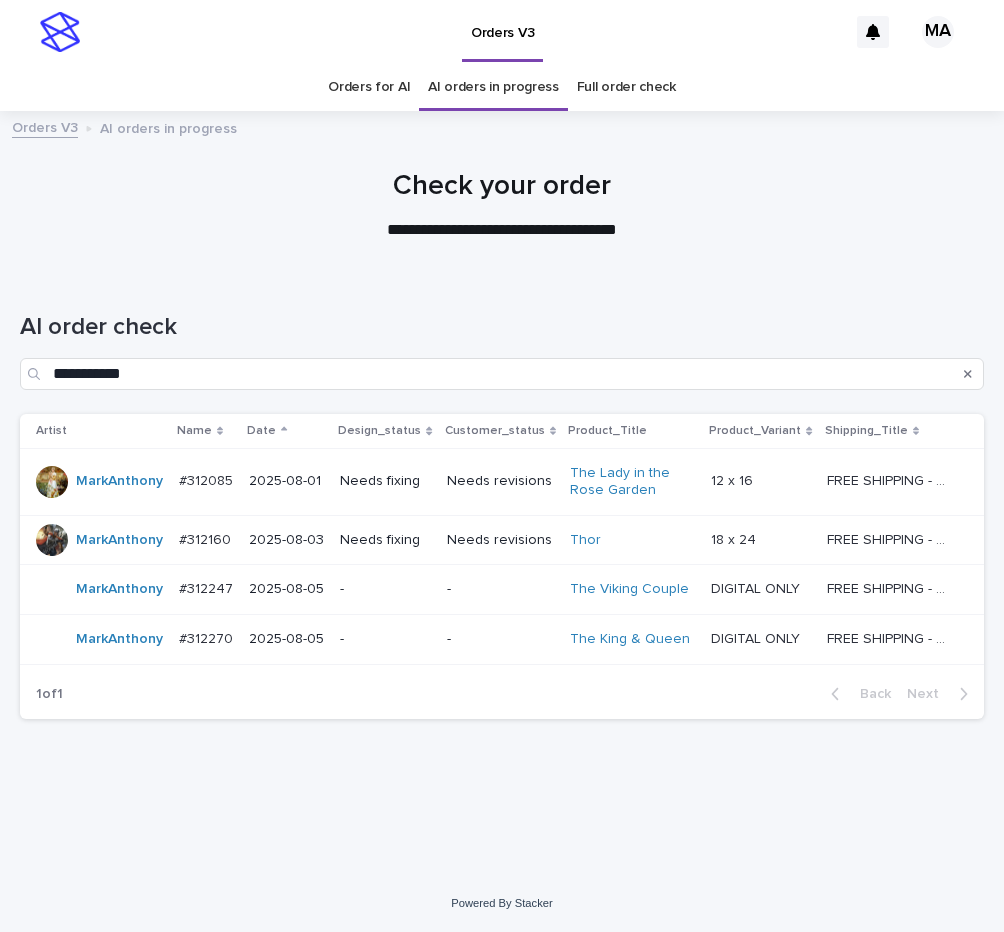 scroll, scrollTop: 0, scrollLeft: 0, axis: both 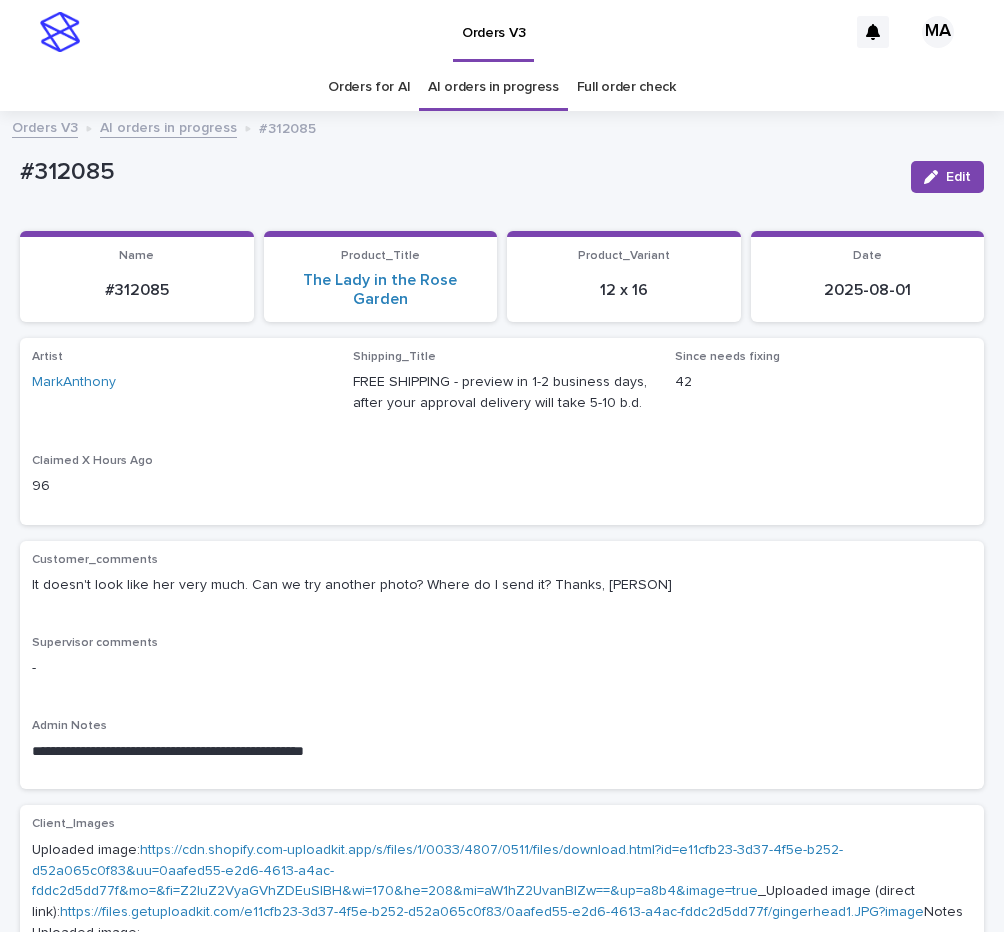 click on "Artist [PERSON]   Shipping_Title FREE SHIPPING - preview in 1-2 business days, after your approval delivery will take 5-10 b.d. Since needs fixing 42 Claimed X Hours Ago 96" at bounding box center (502, 431) 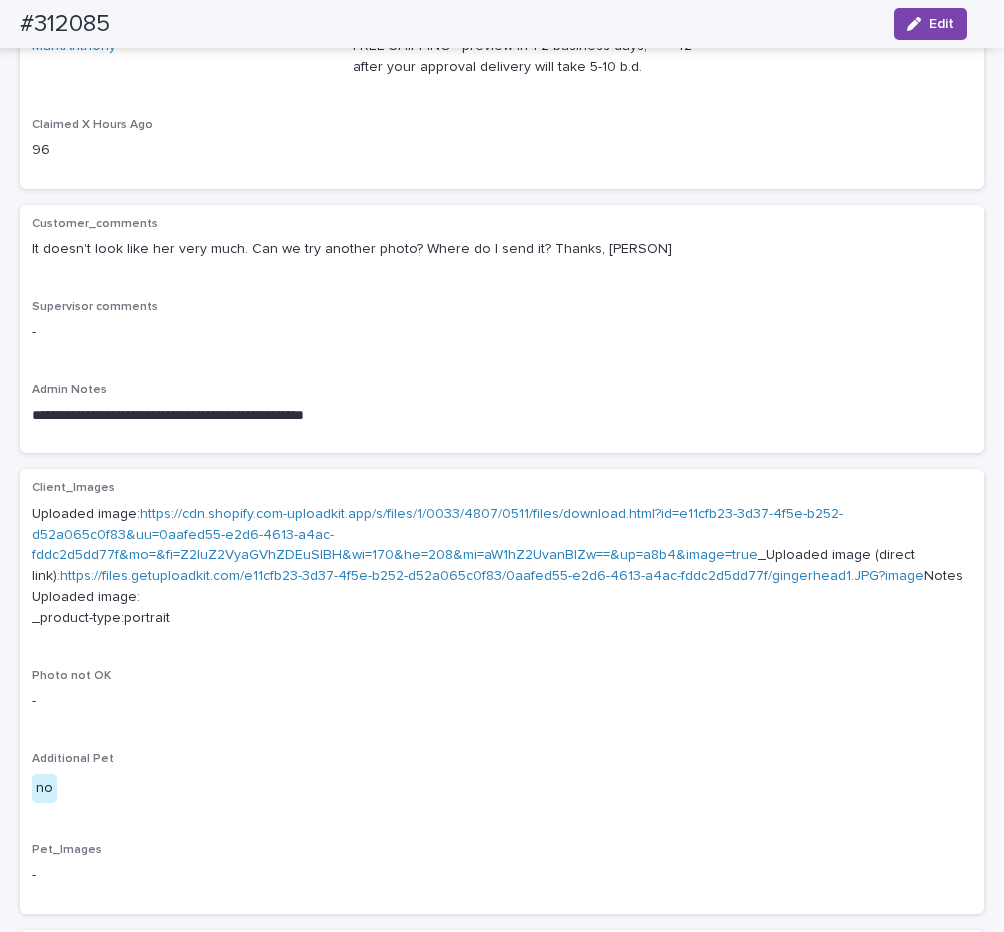 scroll, scrollTop: 168, scrollLeft: 0, axis: vertical 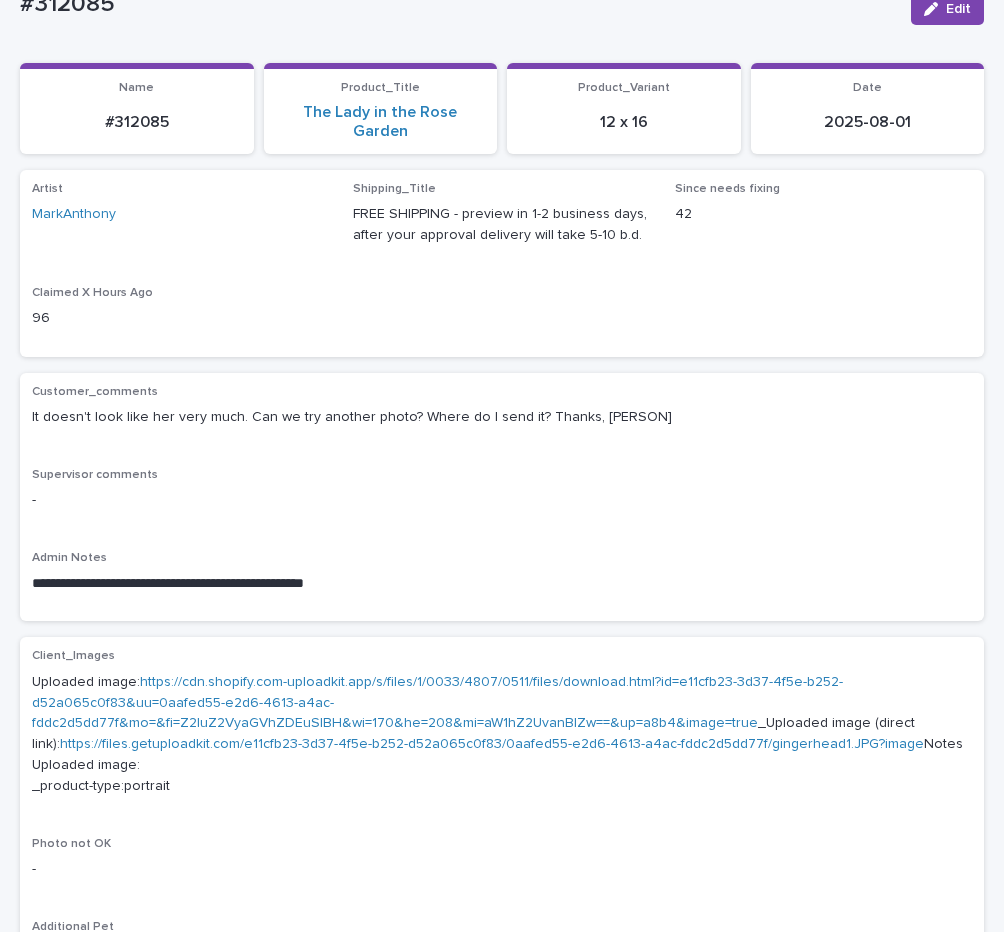 click on "Artist [PERSON]   Shipping_Title FREE SHIPPING - preview in 1-2 business days, after your approval delivery will take 5-10 b.d. Since needs fixing 42 Claimed X Hours Ago 96" at bounding box center [502, 263] 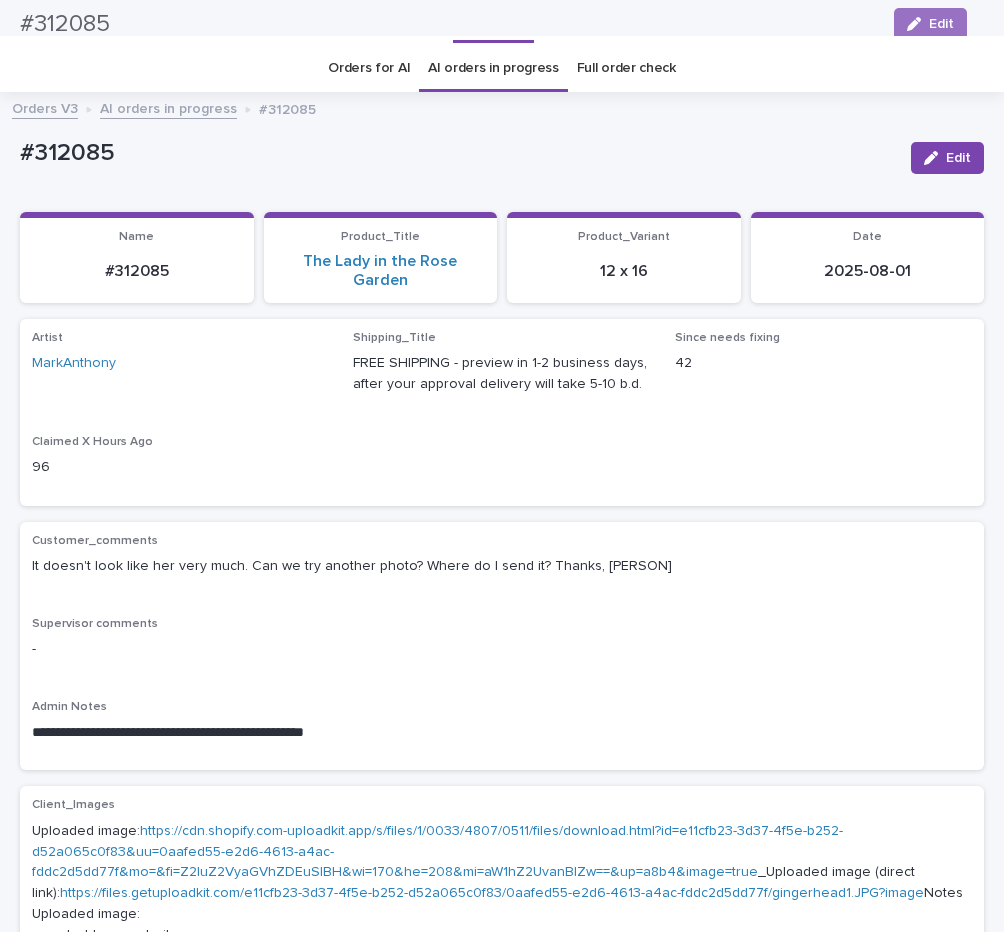 scroll, scrollTop: 0, scrollLeft: 0, axis: both 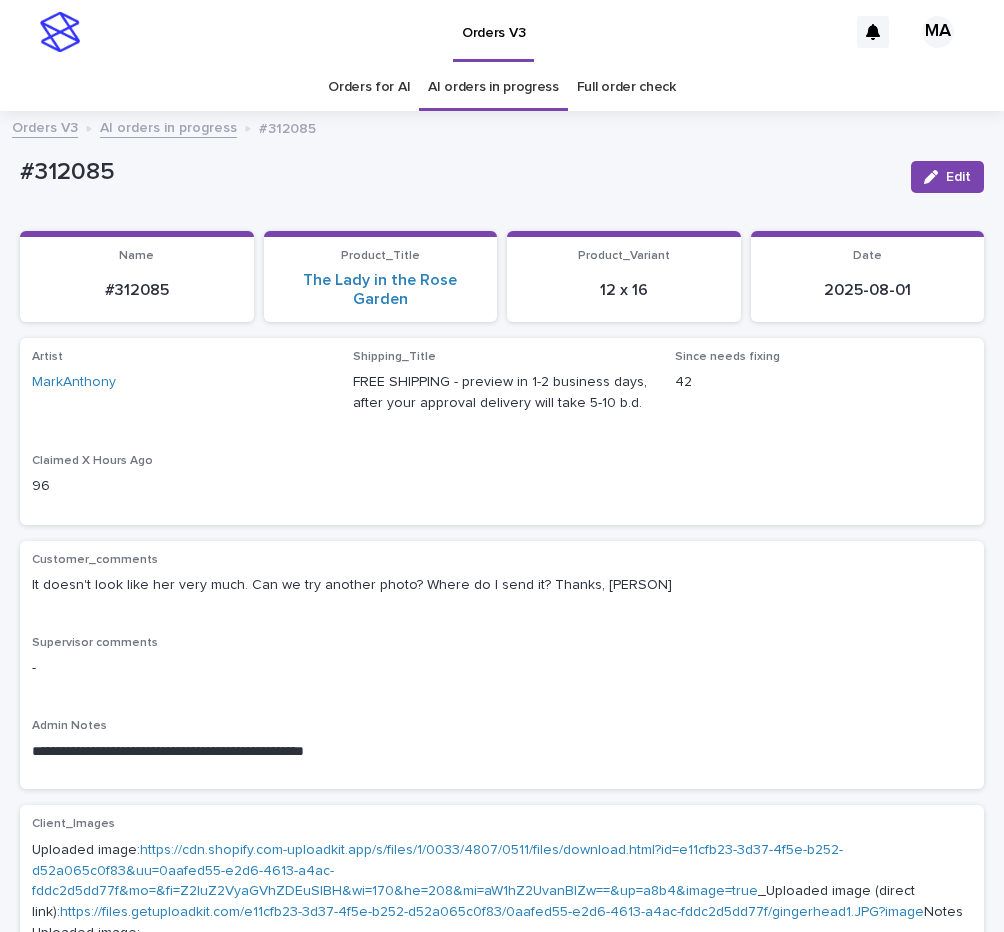 click on "#312085" at bounding box center (457, 172) 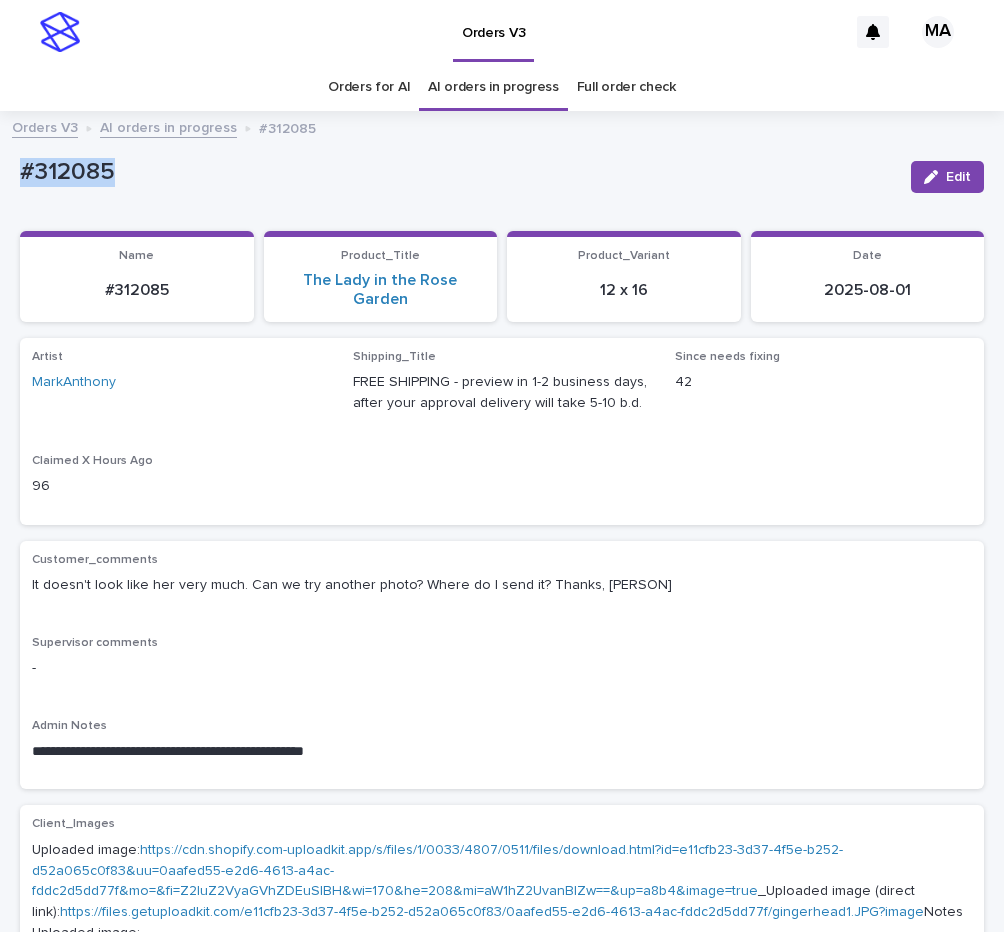 drag, startPoint x: 147, startPoint y: 185, endPoint x: -7, endPoint y: 193, distance: 154.20766 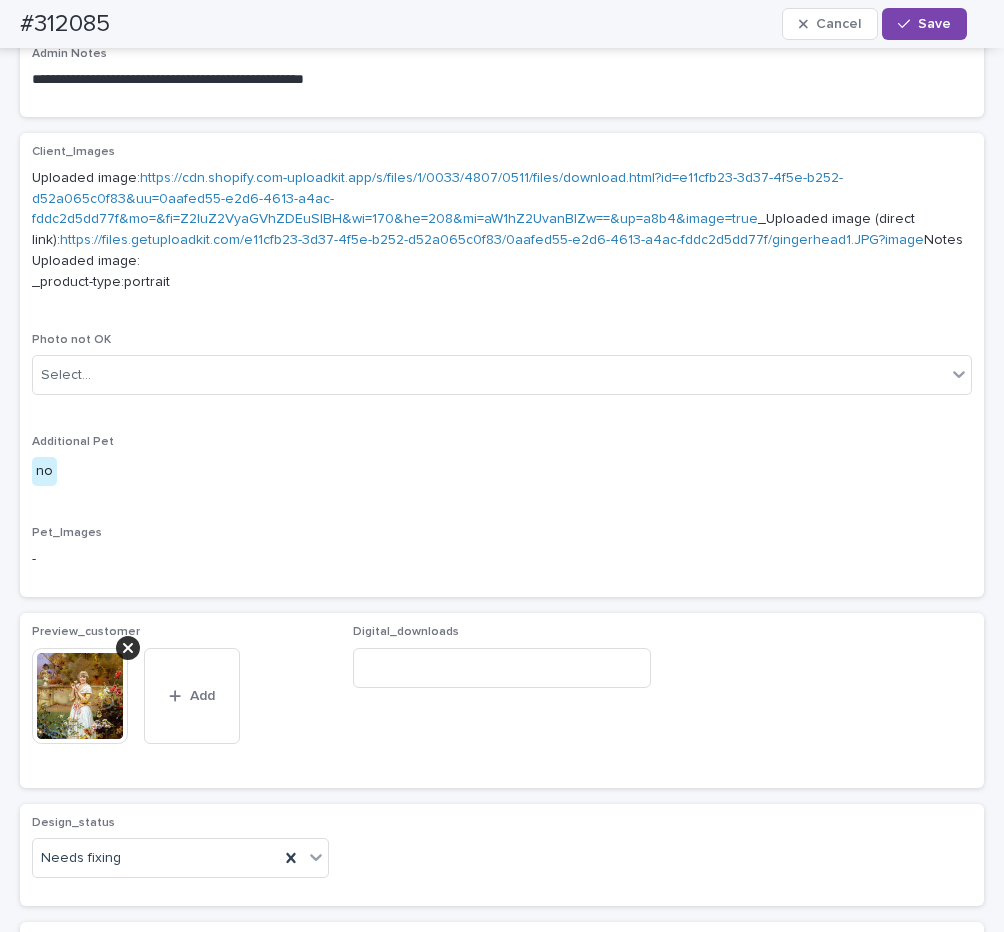 scroll, scrollTop: 1008, scrollLeft: 0, axis: vertical 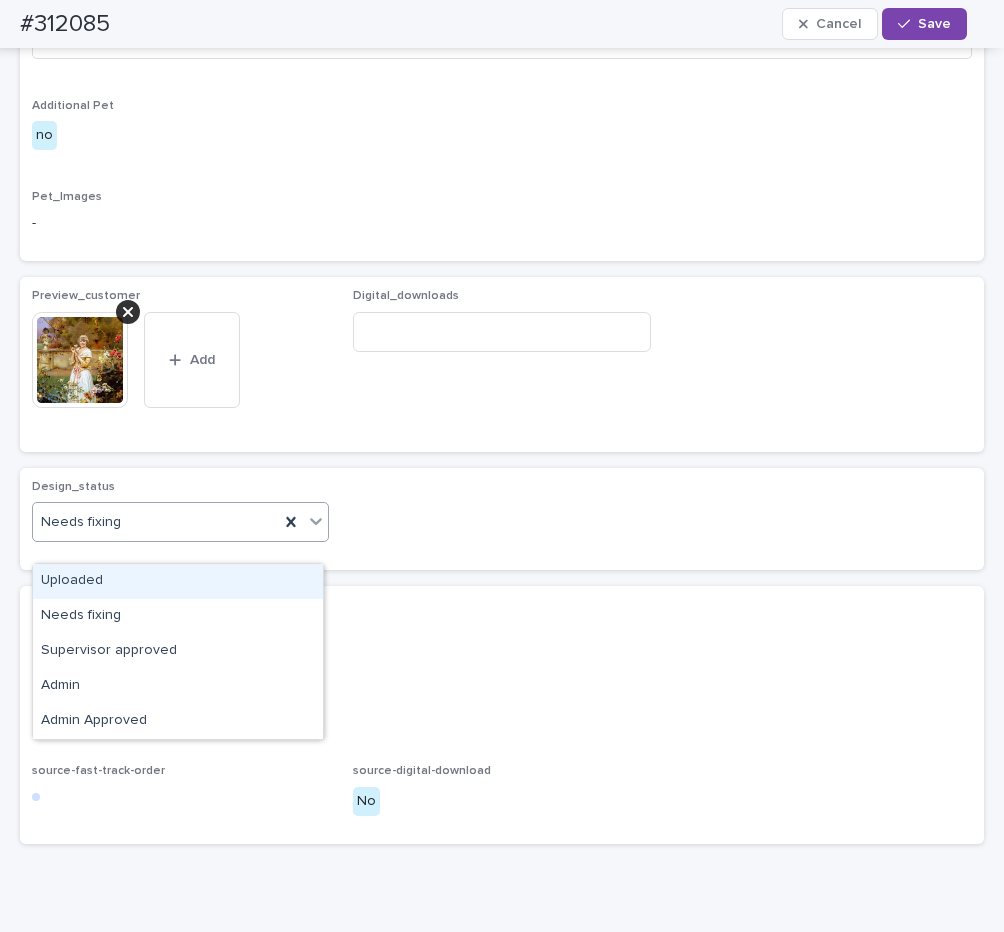 click on "Needs fixing" at bounding box center (180, 522) 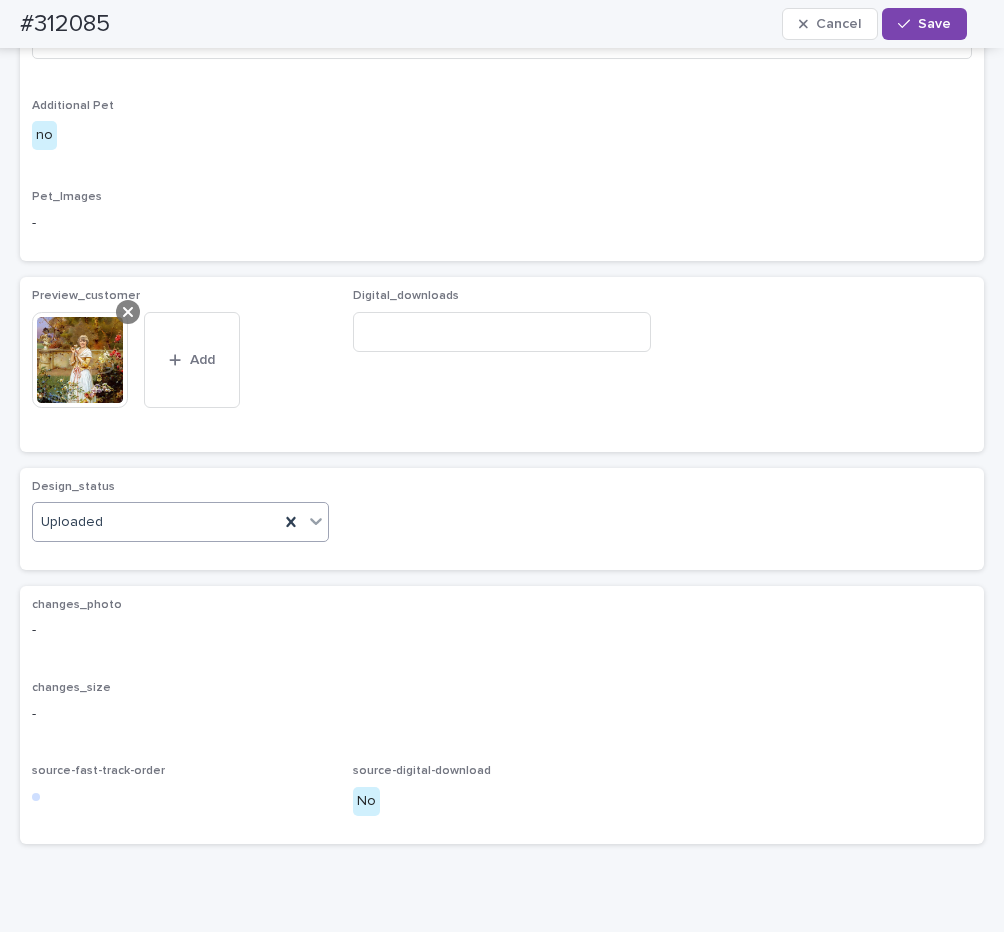 click at bounding box center [128, 312] 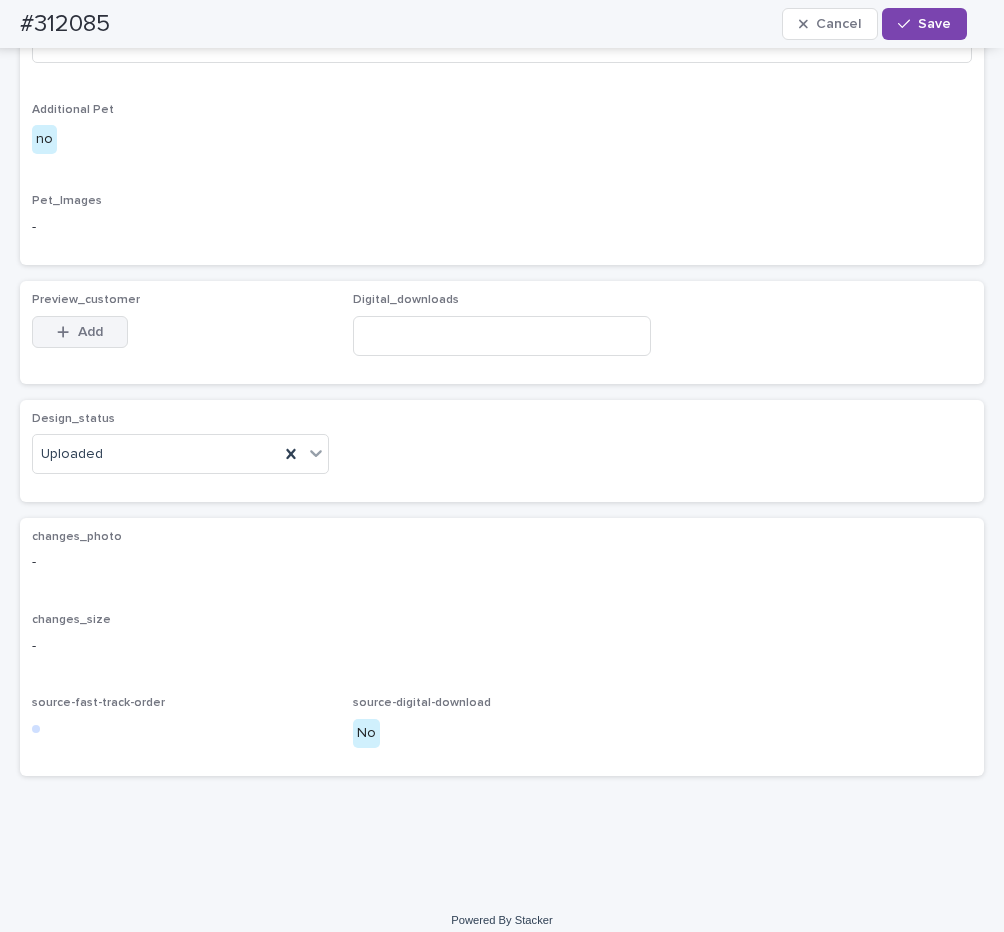 scroll, scrollTop: 972, scrollLeft: 0, axis: vertical 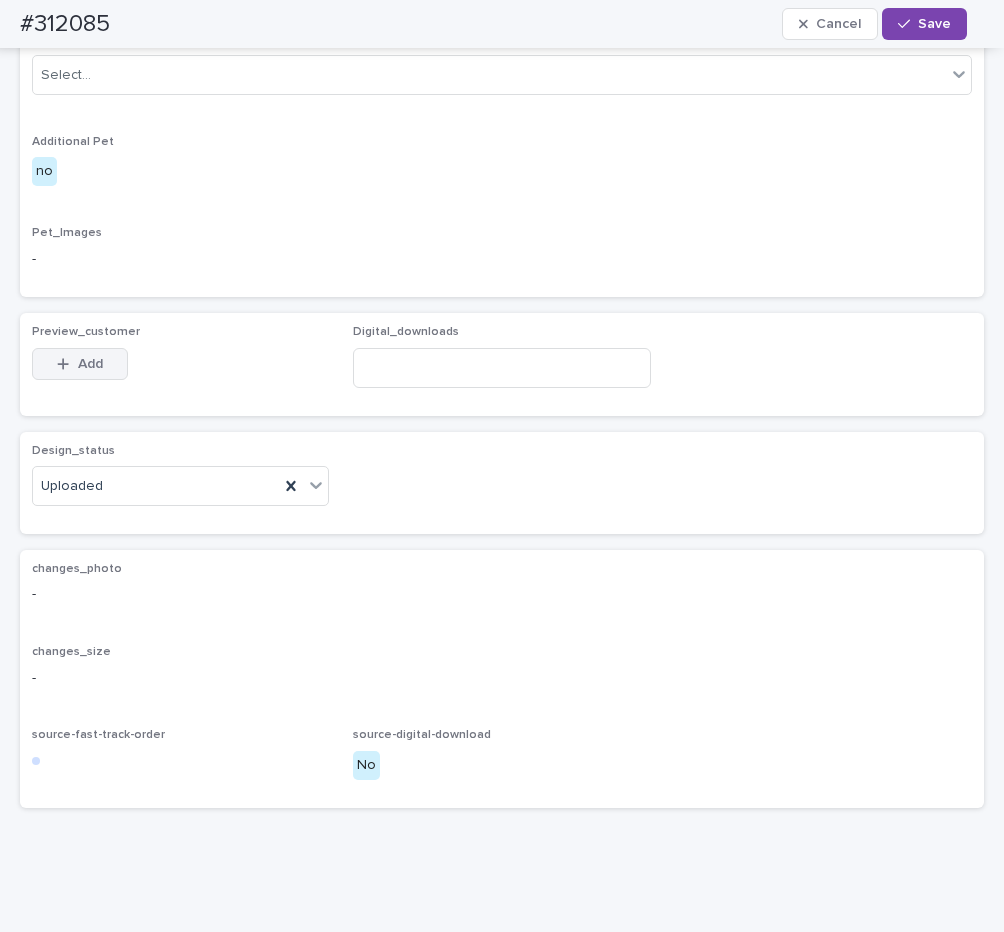 click on "Add" at bounding box center [90, 364] 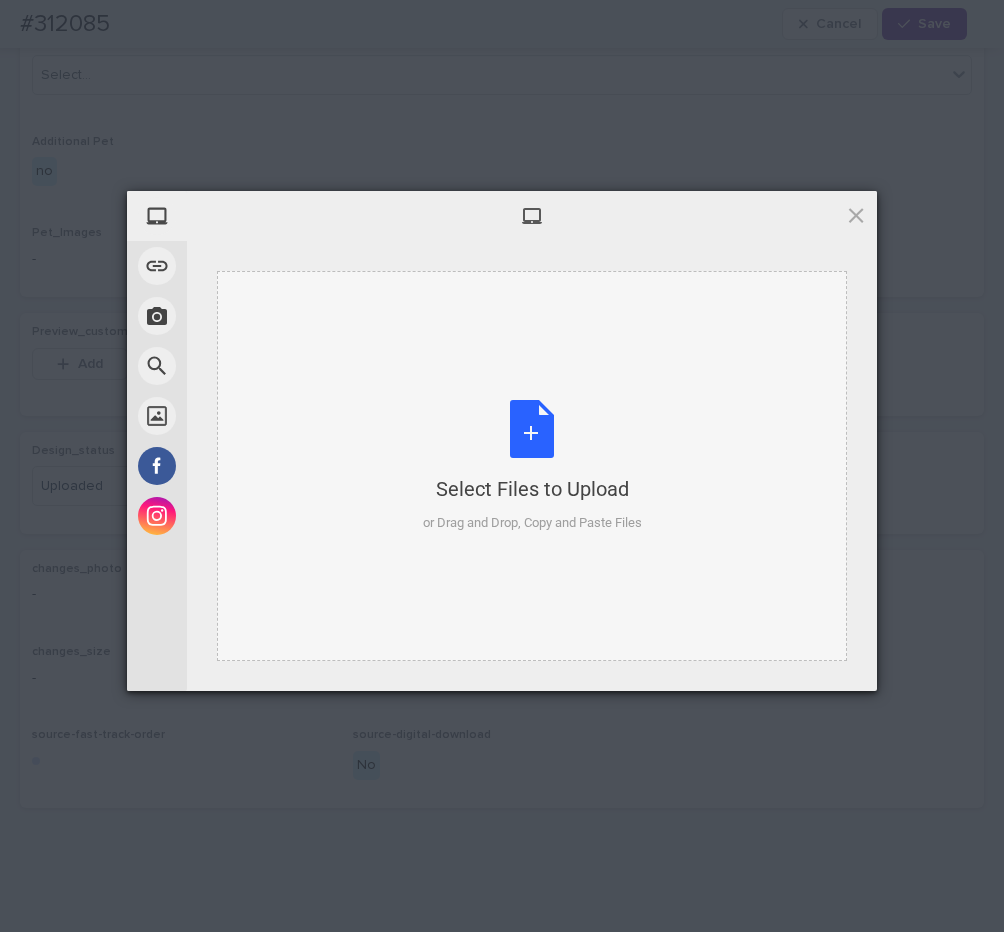 click on "Select Files to Upload
or Drag and Drop, Copy and Paste Files" at bounding box center (532, 466) 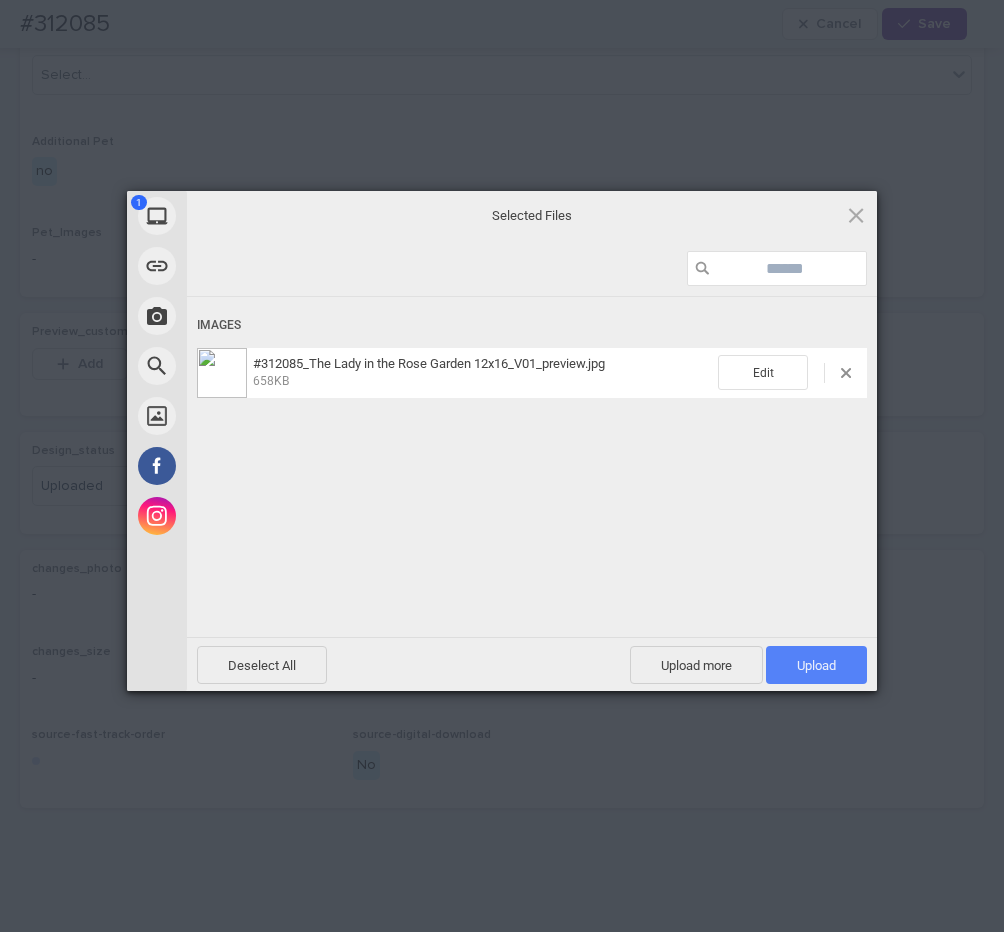 click on "Upload
1" at bounding box center (816, 665) 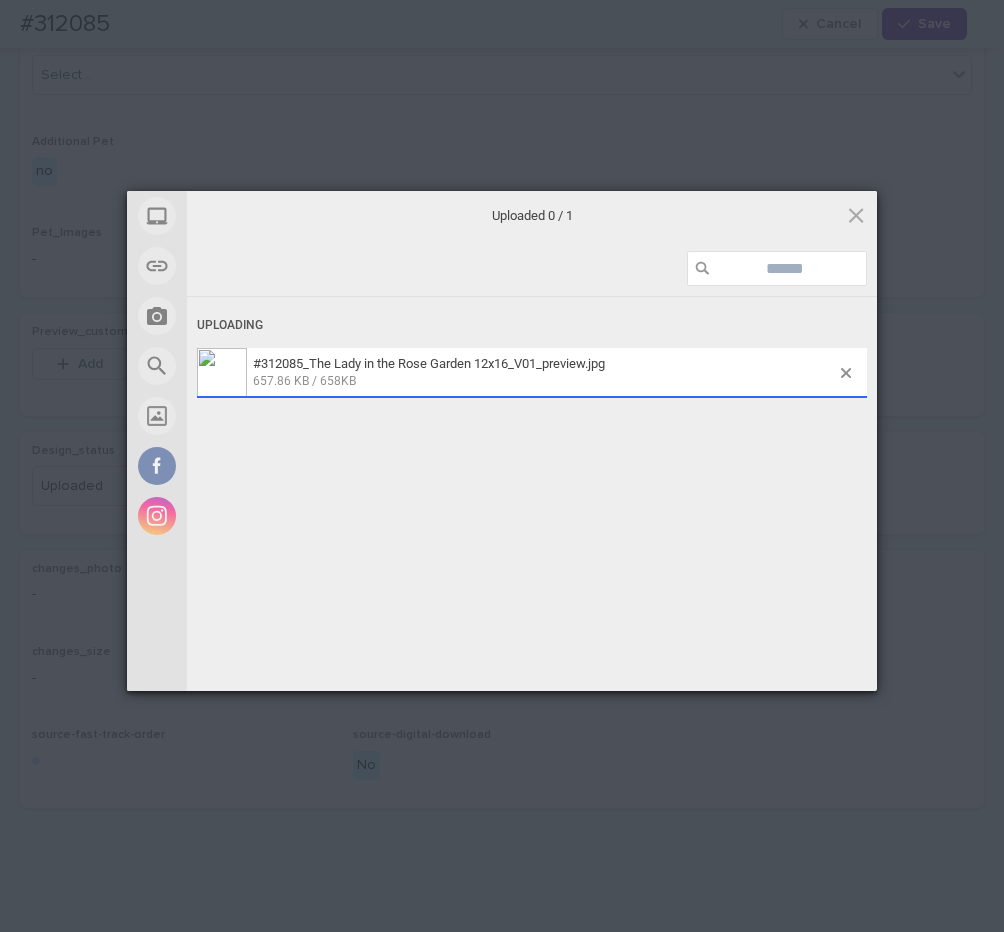 scroll, scrollTop: 972, scrollLeft: 0, axis: vertical 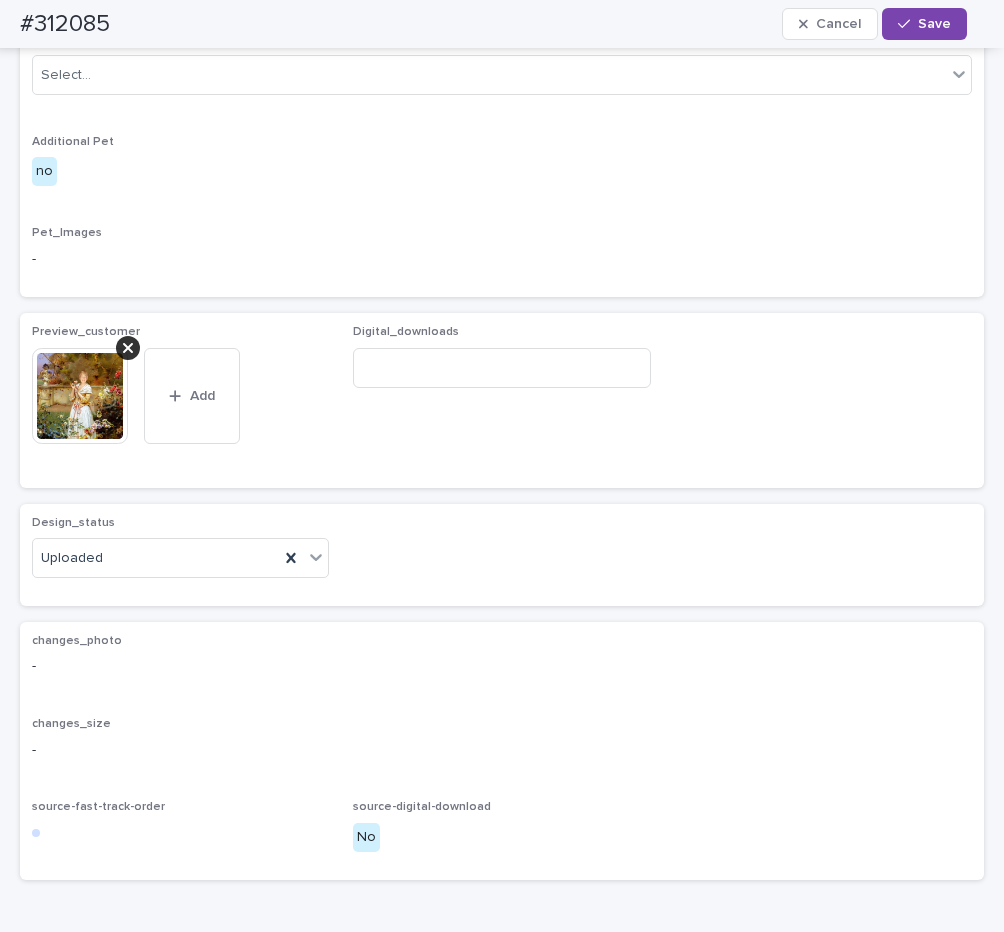 click on "Save" at bounding box center [934, 24] 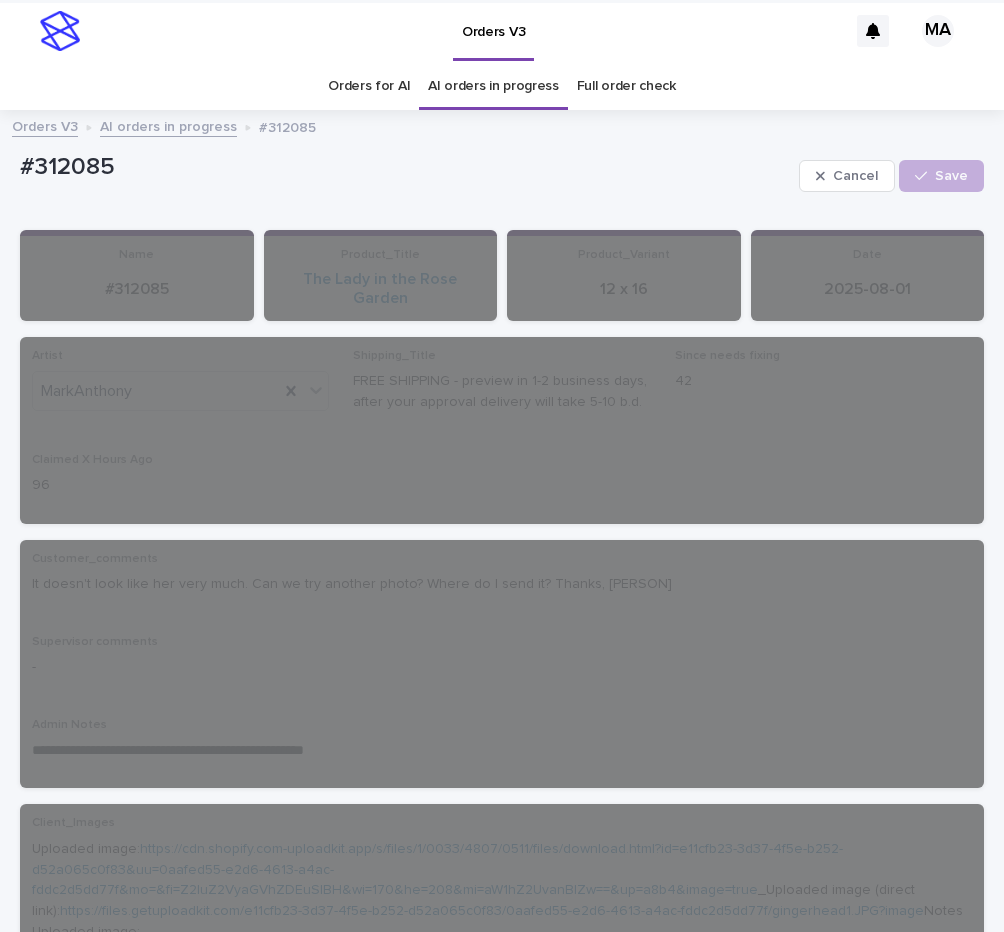 scroll, scrollTop: 0, scrollLeft: 0, axis: both 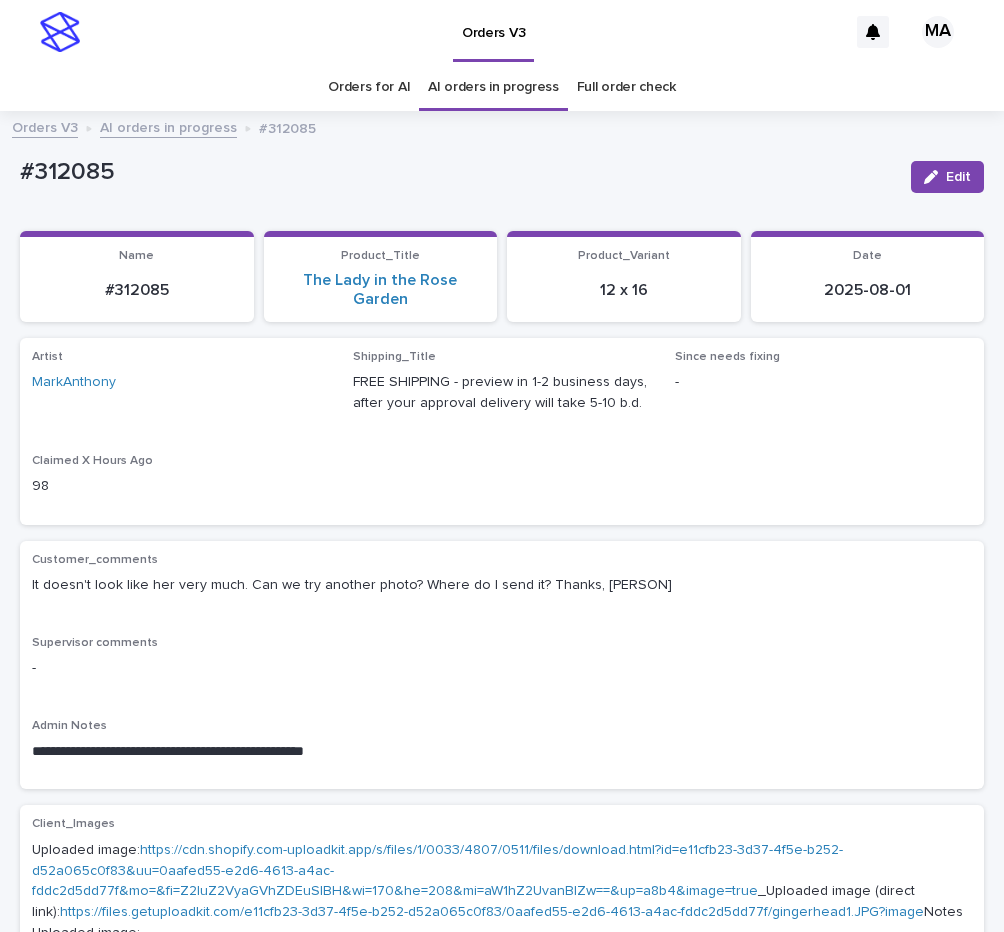 click on "AI orders in progress" at bounding box center [168, 126] 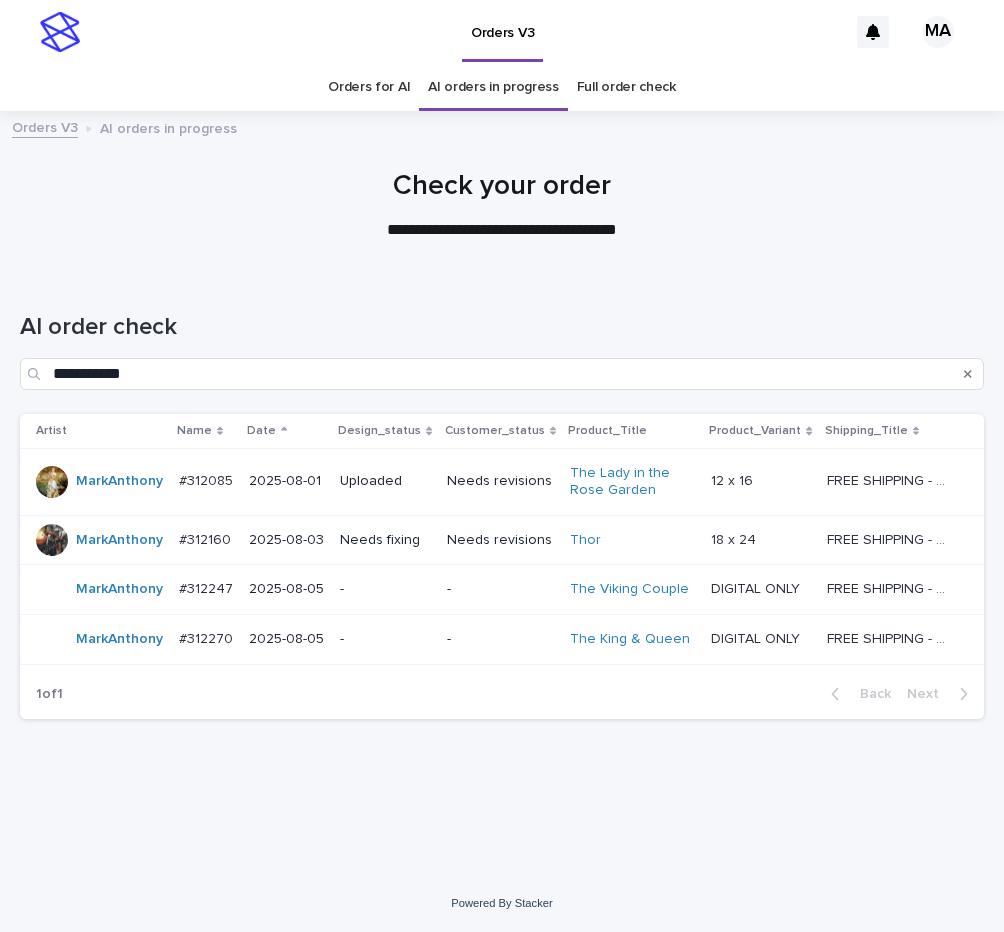 click on "-" at bounding box center [500, 589] 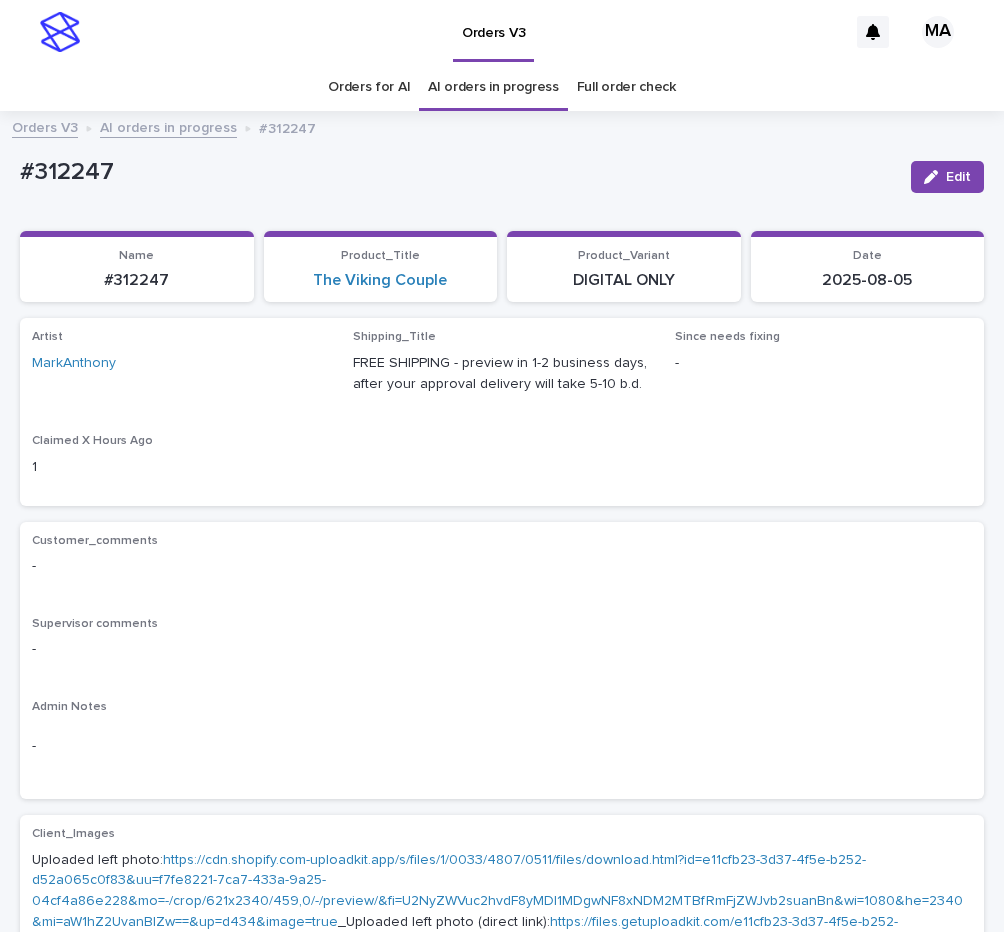 click on "Artist [PERSON]   Shipping_Title FREE SHIPPING - preview in 1-2 business days, after your approval delivery will take 5-10 b.d. Since needs fixing - Claimed X Hours Ago 1" at bounding box center [502, 411] 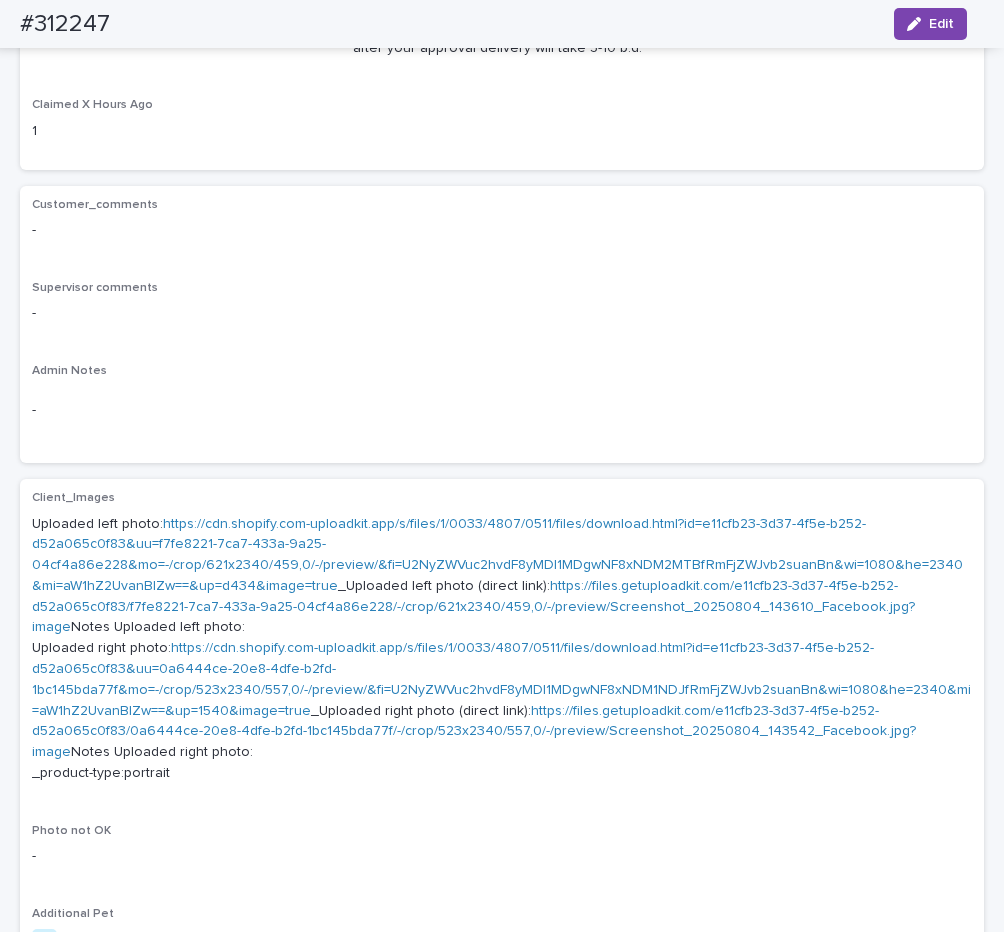 scroll, scrollTop: 0, scrollLeft: 0, axis: both 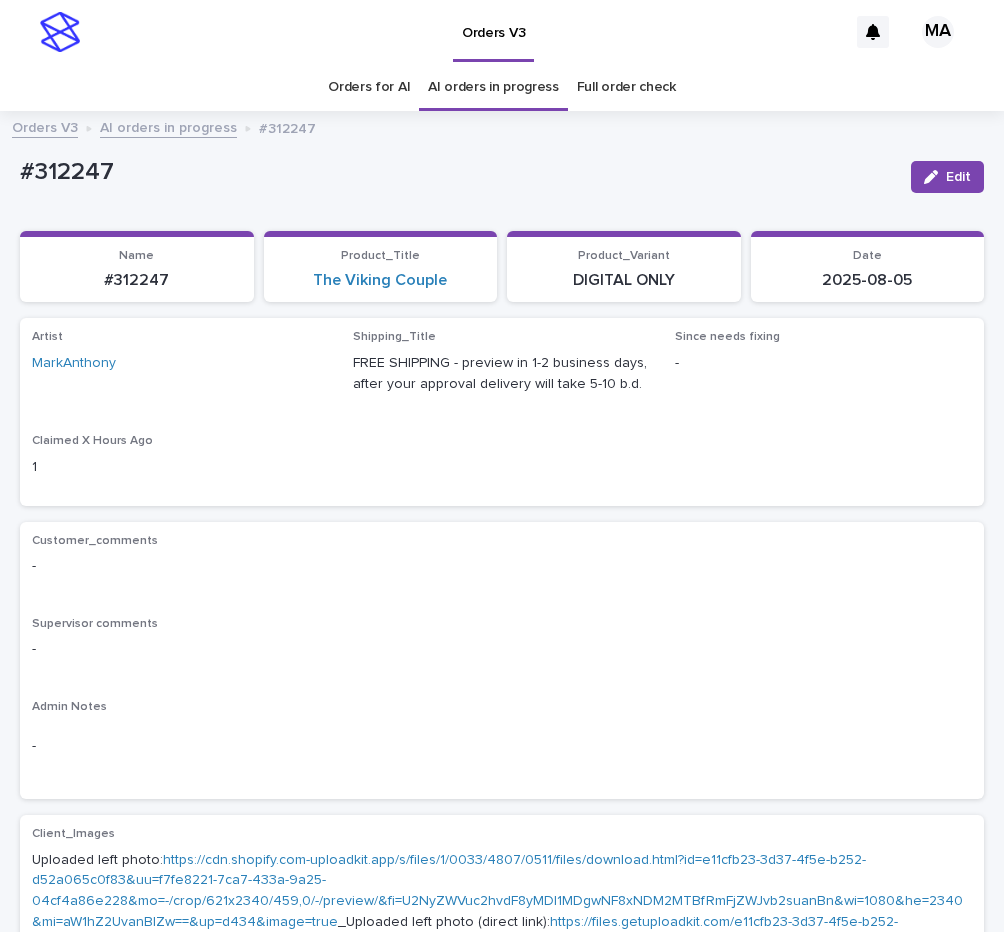 click on "-" at bounding box center [502, 566] 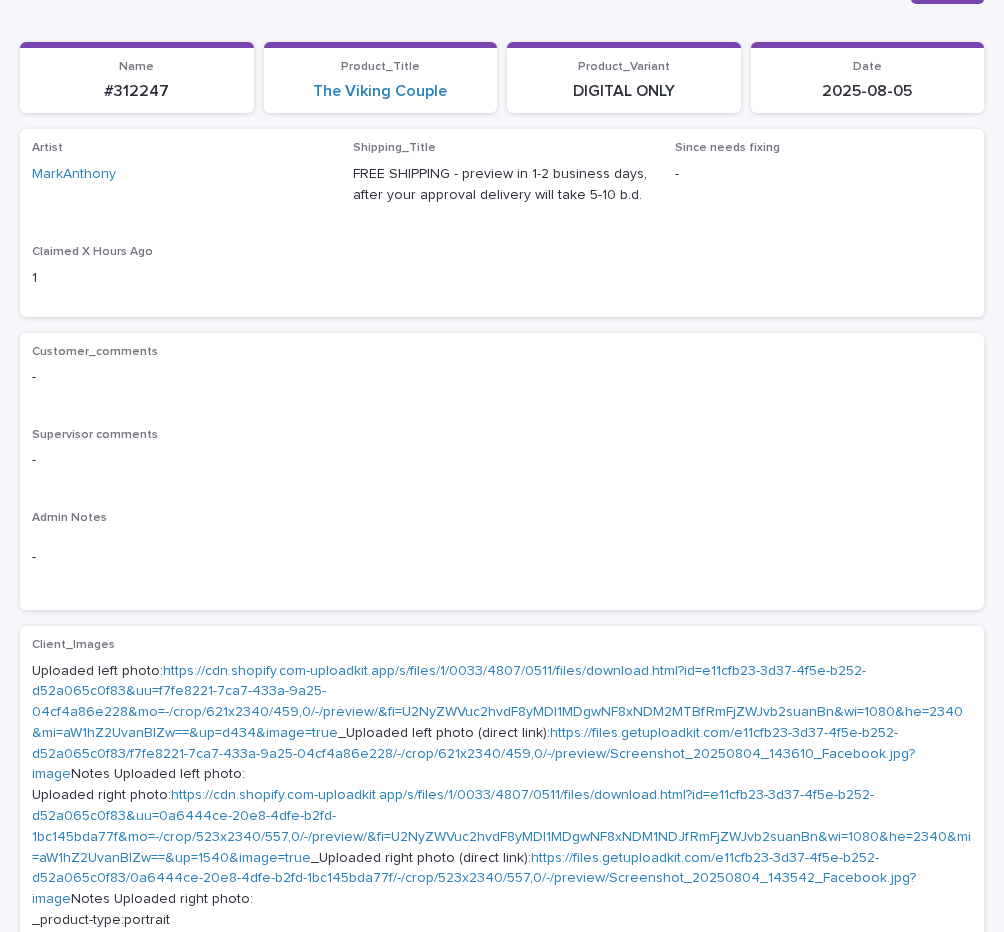 scroll, scrollTop: 252, scrollLeft: 0, axis: vertical 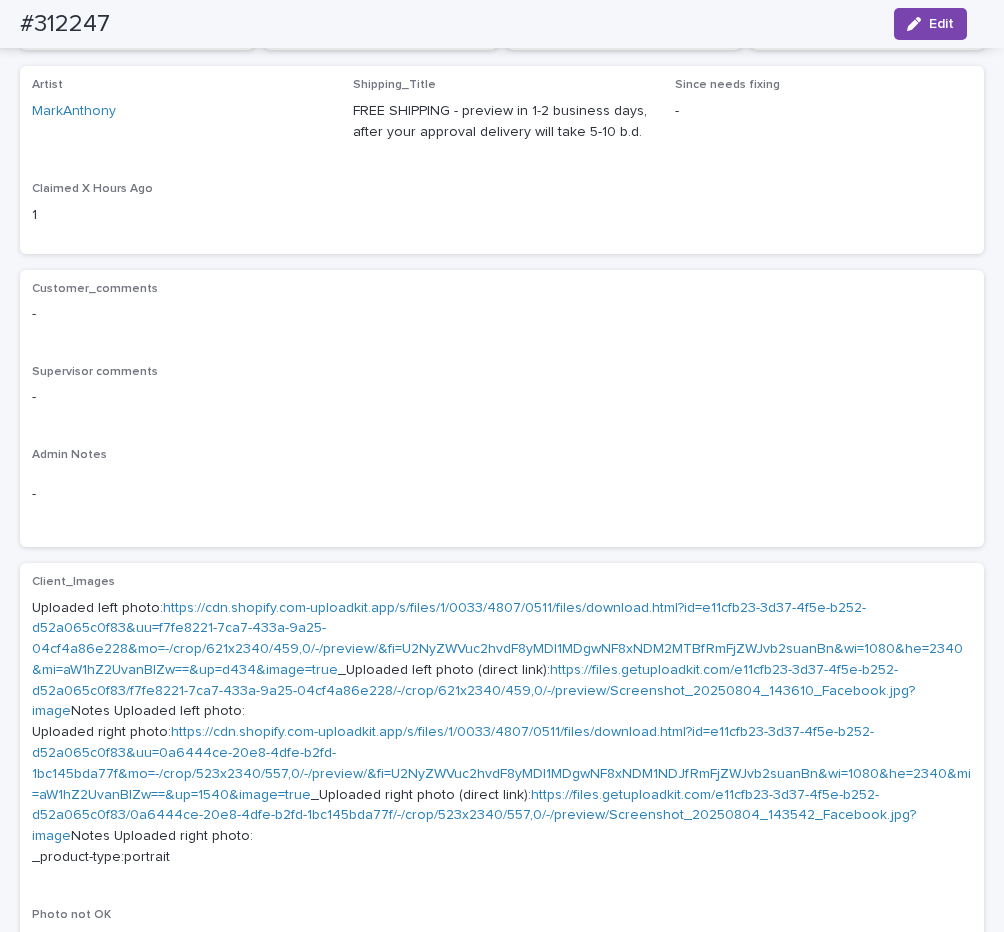 click on "https://cdn.shopify.com-uploadkit.app/s/files/1/0033/4807/0511/files/download.html?id=e11cfb23-3d37-4f5e-b252-d52a065c0f83&uu=f7fe8221-7ca7-433a-9a25-04cf4a86e228&mo=-/crop/621x2340/459,0/-/preview/&fi=U2NyZWVuc2hvdF8yMDI1MDgwNF8xNDM2MTBfRmFjZWJvb2suanBn&wi=1080&he=2340&mi=aW1hZ2UvanBlZw==&up=d434&image=true" at bounding box center [497, 639] 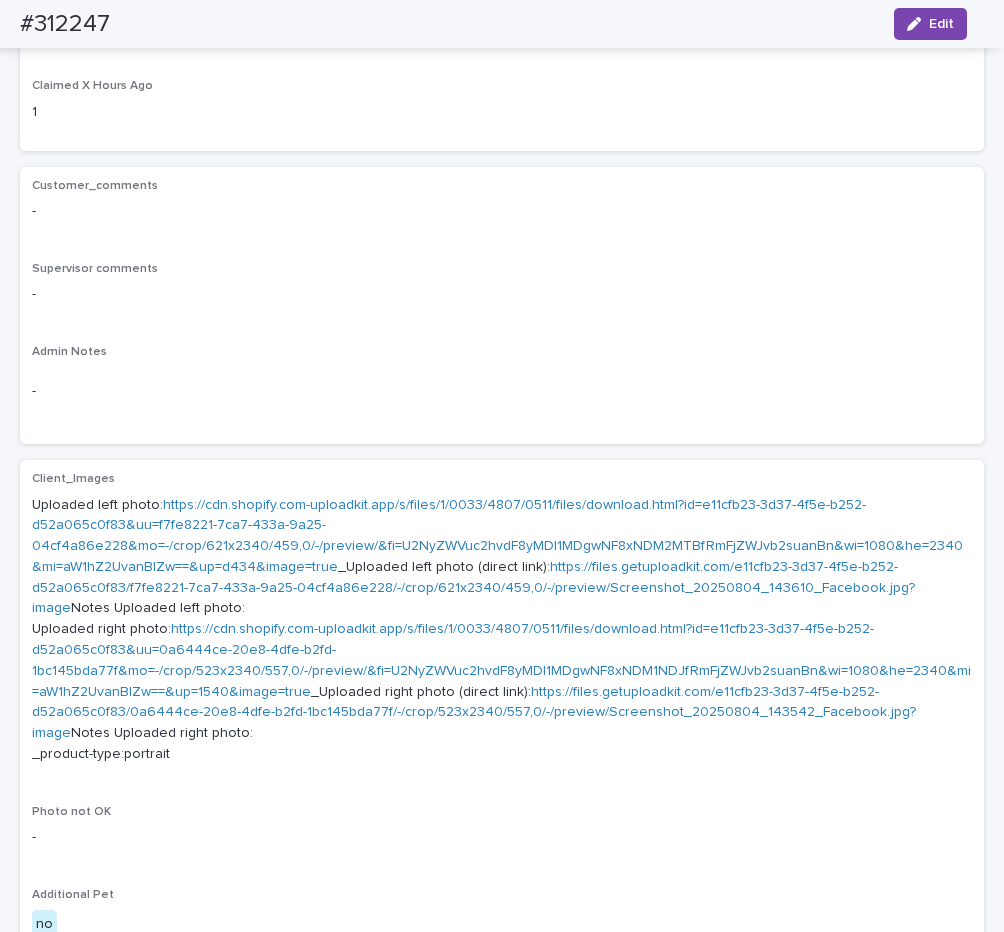 scroll, scrollTop: 588, scrollLeft: 0, axis: vertical 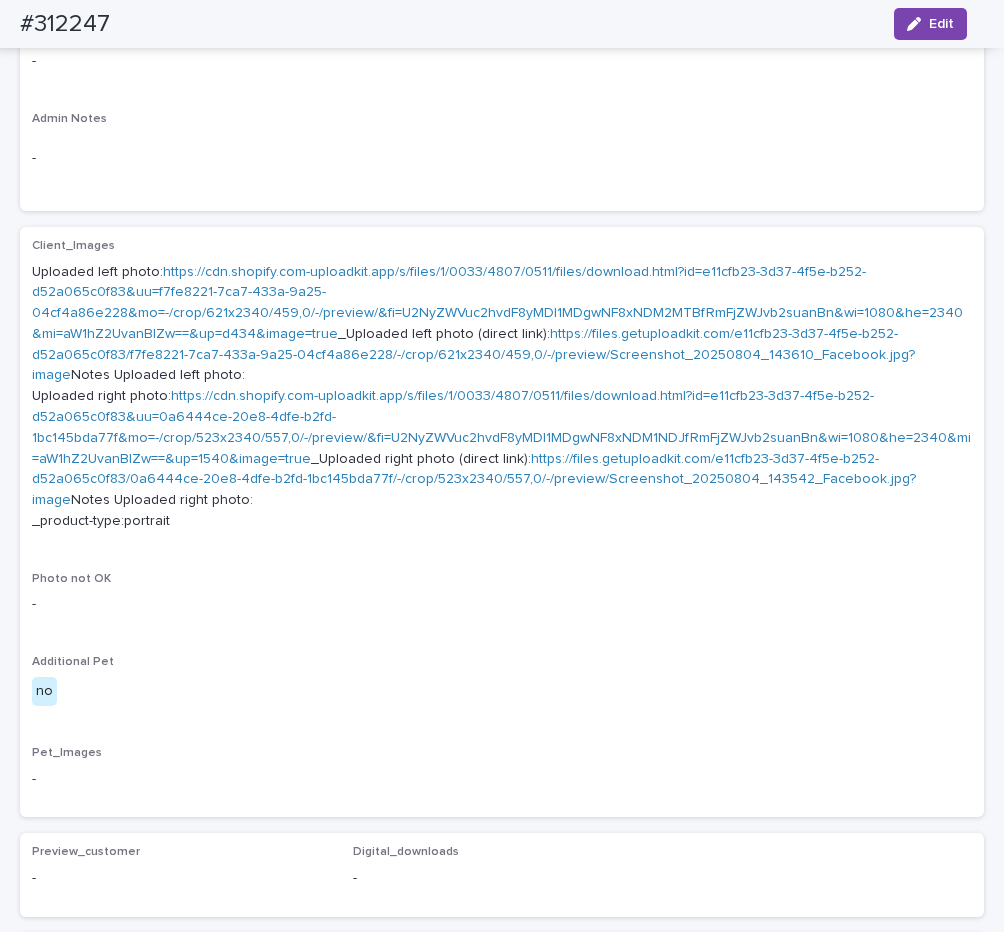 click on "https://cdn.shopify.com-uploadkit.app/s/files/1/0033/4807/0511/files/download.html?id=e11cfb23-3d37-4f5e-b252-d52a065c0f83&uu=0a6444ce-20e8-4dfe-b2fd-1bc145bda77f&mo=-/crop/523x2340/557,0/-/preview/&fi=U2NyZWVuc2hvdF8yMDI1MDgwNF8xNDM1NDJfRmFjZWJvb2suanBn&wi=1080&he=2340&mi=aW1hZ2UvanBlZw==&up=1540&image=true" at bounding box center (501, 427) 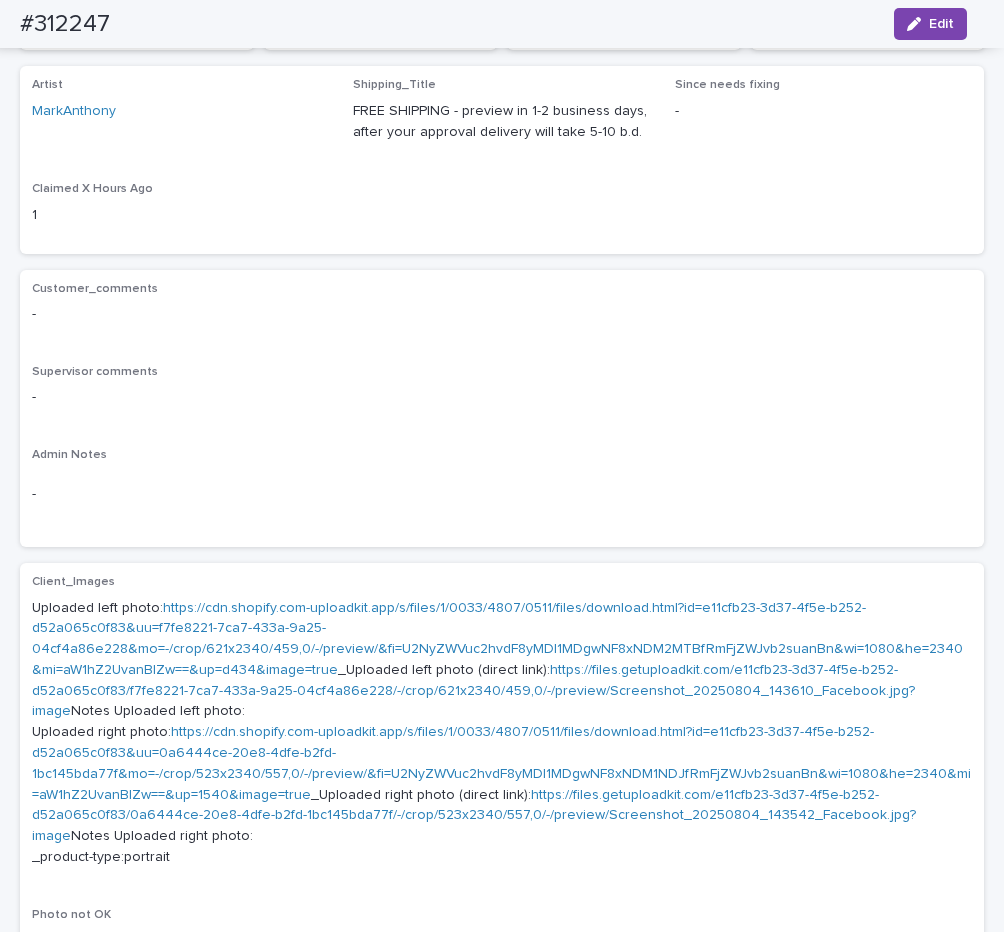 scroll, scrollTop: 0, scrollLeft: 0, axis: both 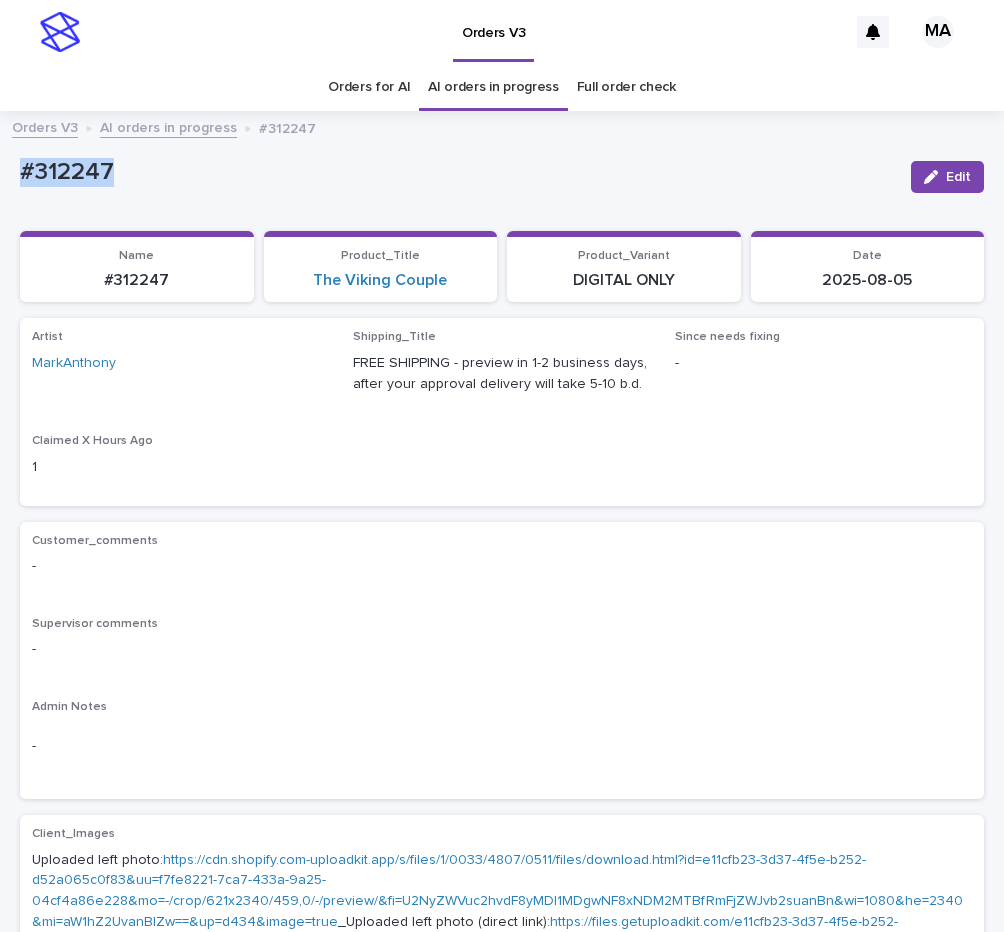 click on "#312247" at bounding box center [457, 170] 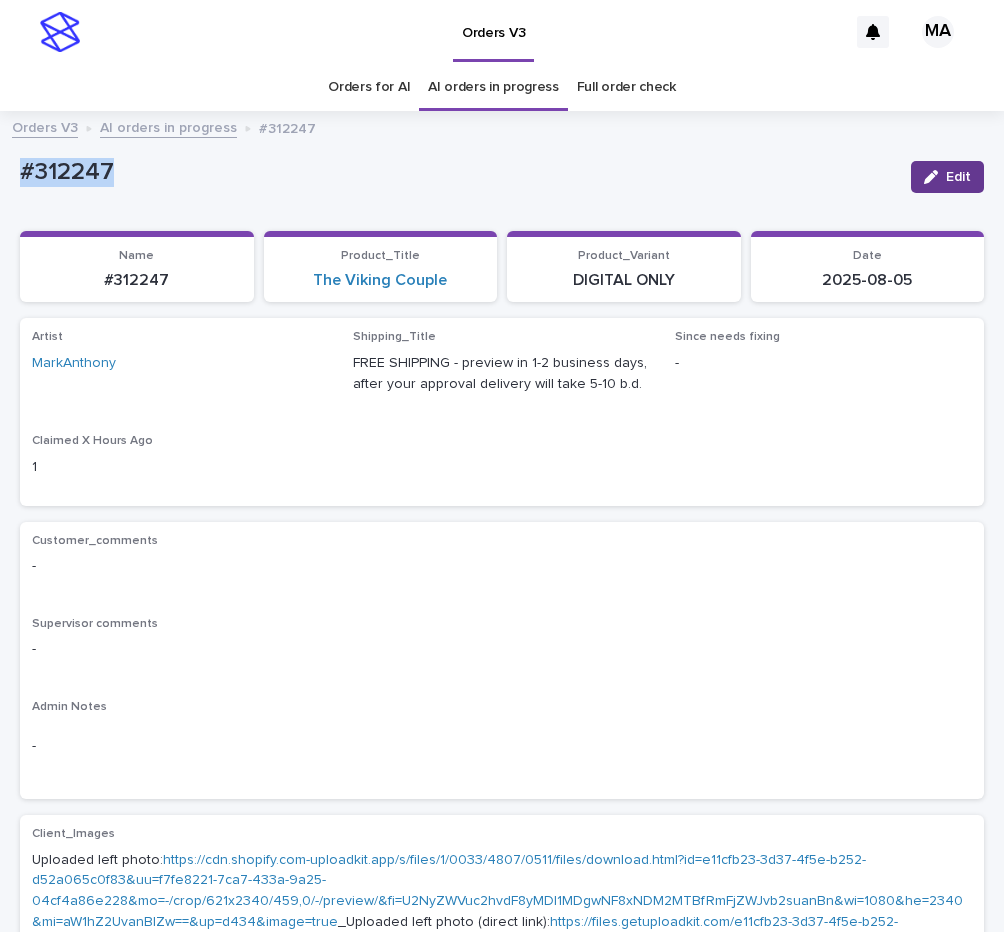 click 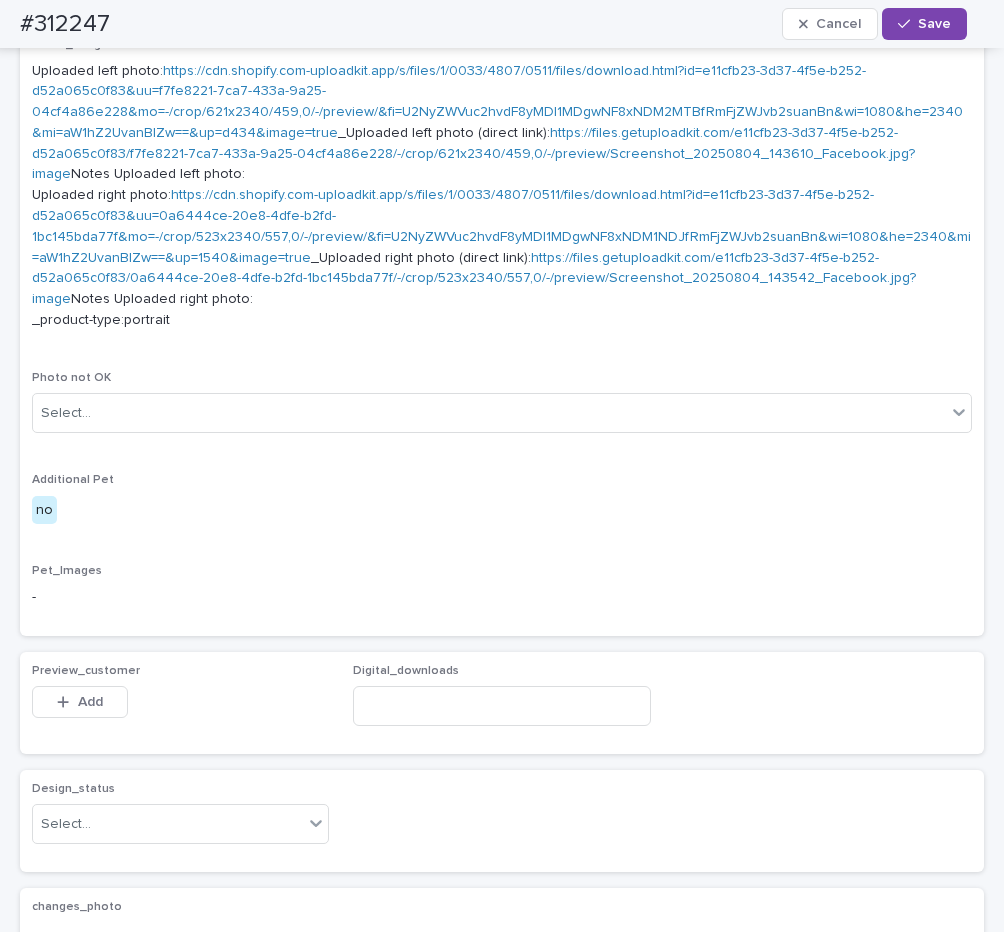 scroll, scrollTop: 1008, scrollLeft: 0, axis: vertical 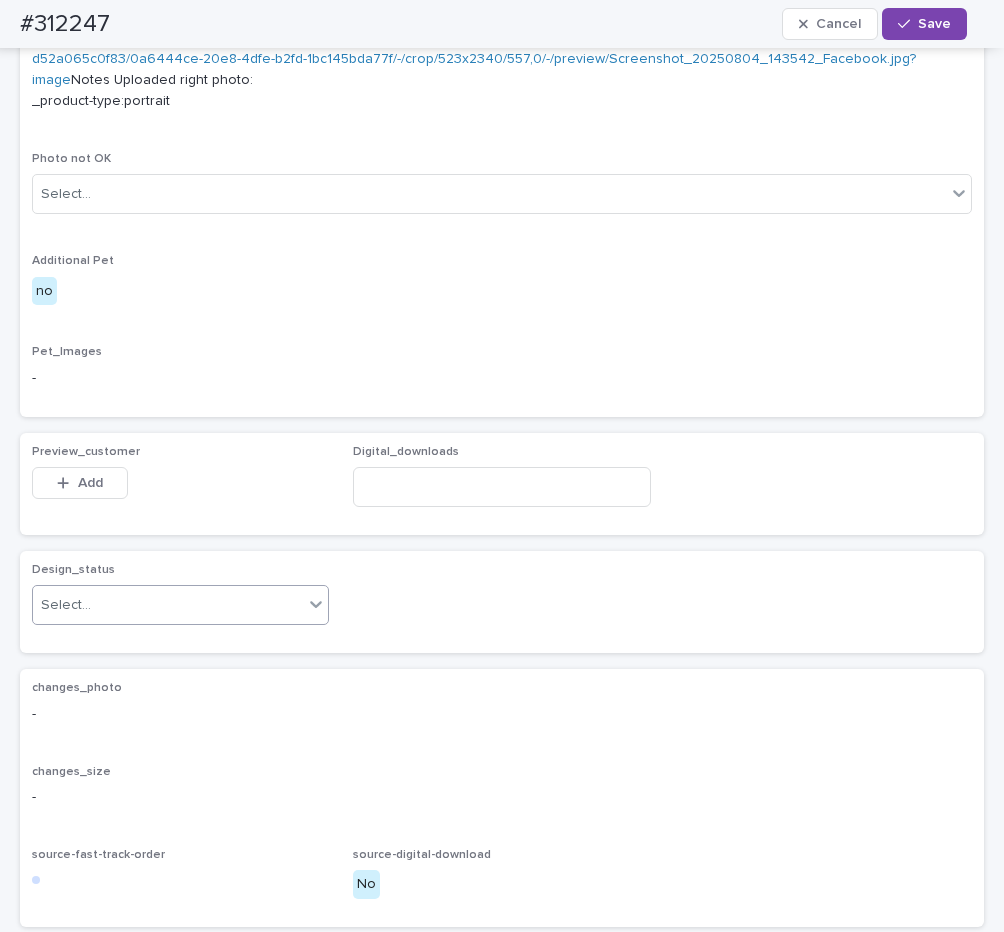 click on "Select..." at bounding box center (168, 605) 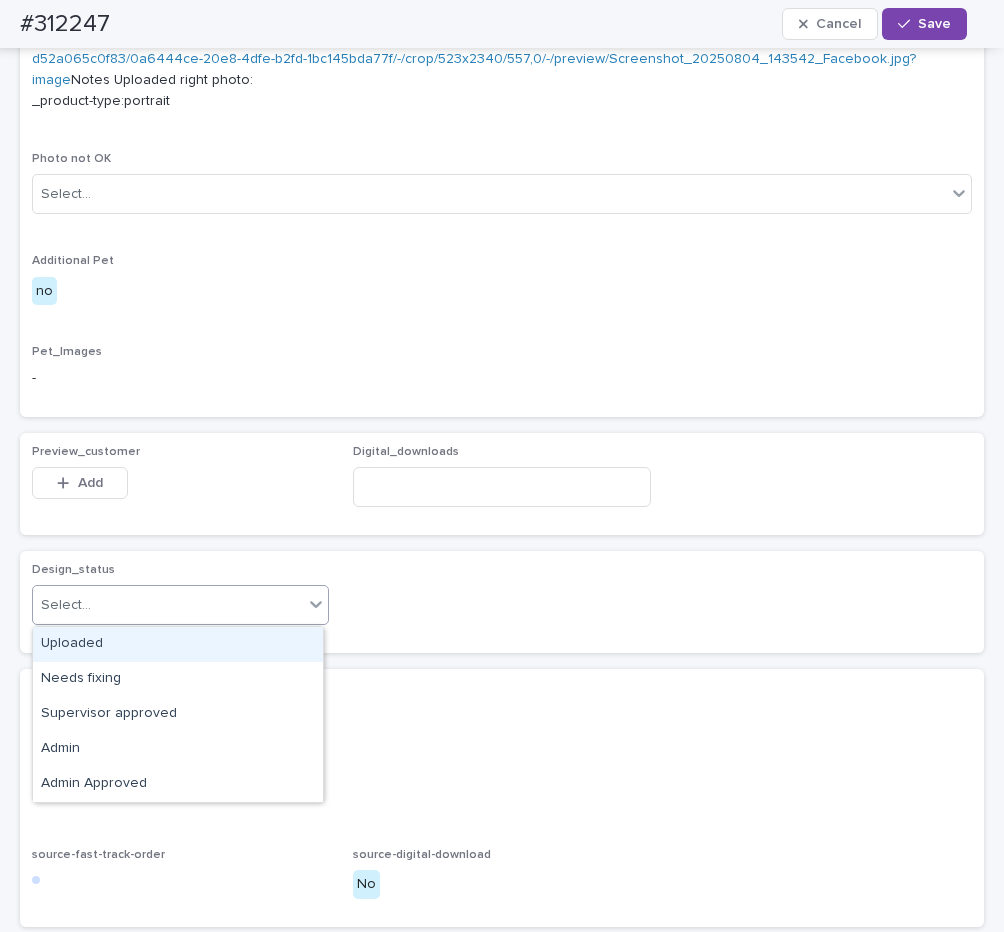 click on "Uploaded" at bounding box center (178, 644) 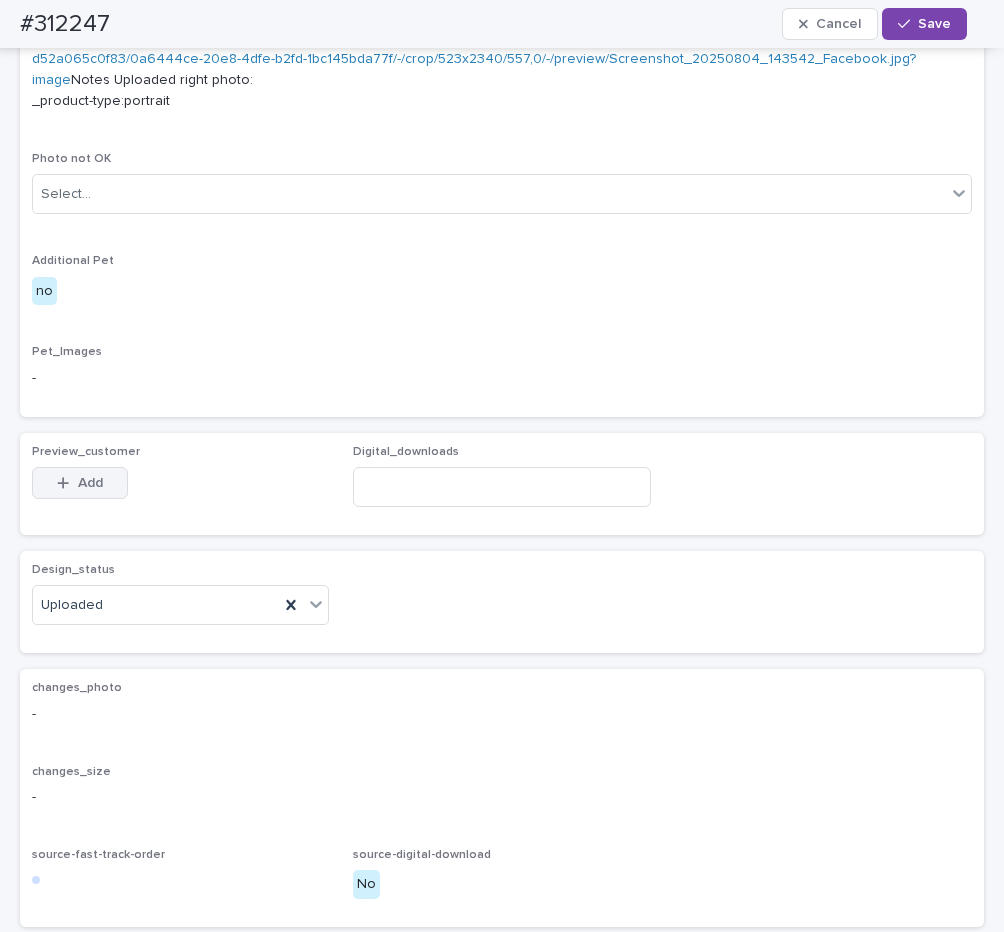 click on "Add" at bounding box center [90, 483] 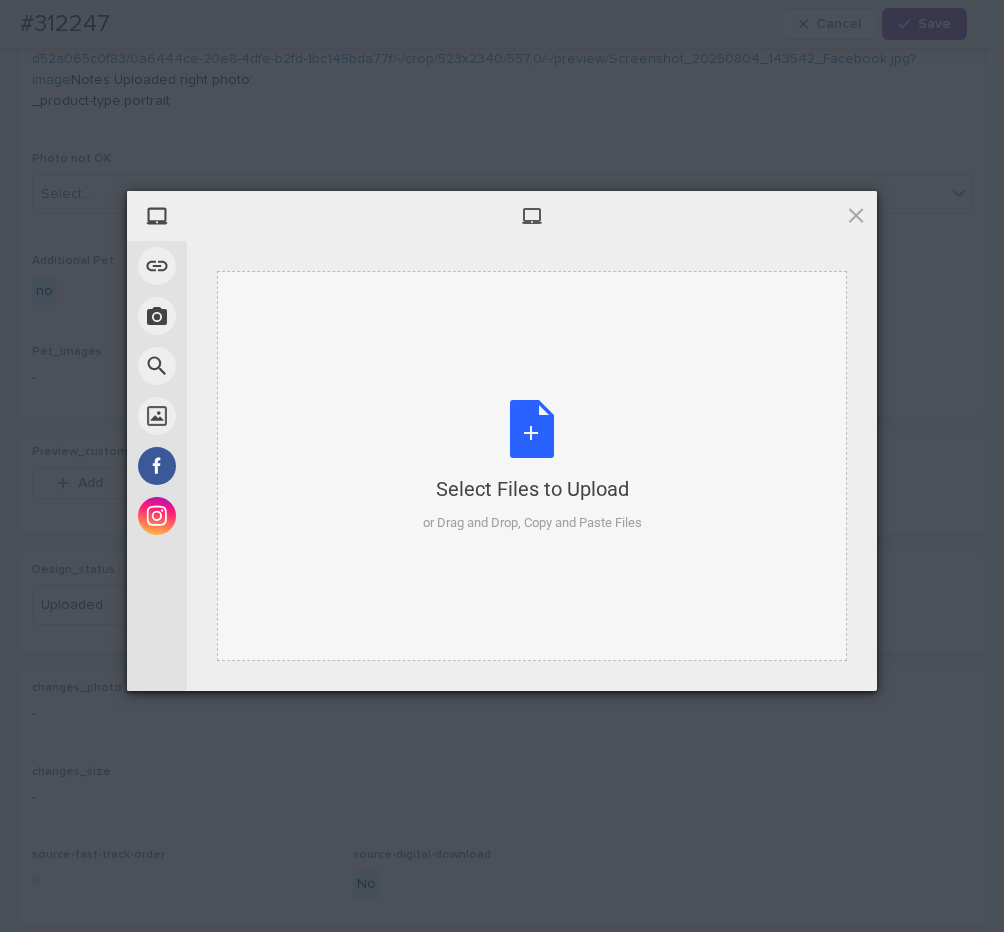 click on "Select Files to Upload
or Drag and Drop, Copy and Paste Files" at bounding box center [532, 466] 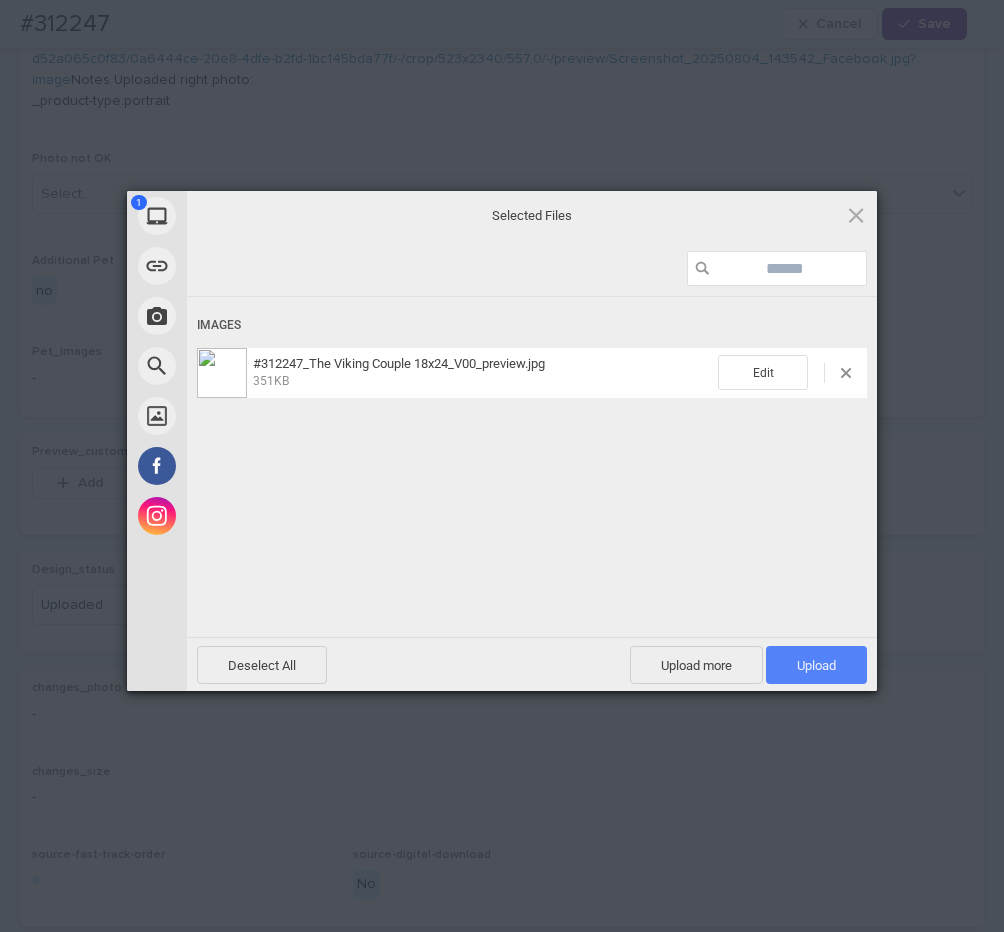 click on "Upload
1" at bounding box center [816, 665] 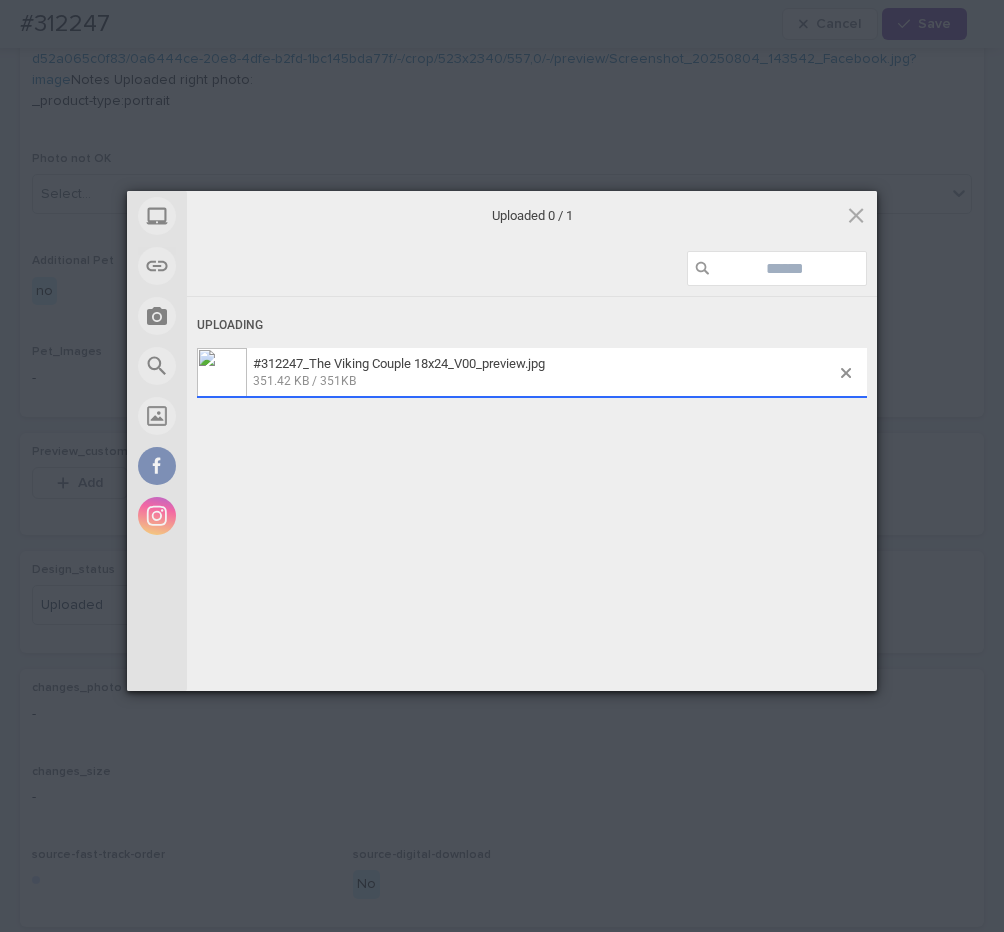 scroll, scrollTop: 1008, scrollLeft: 0, axis: vertical 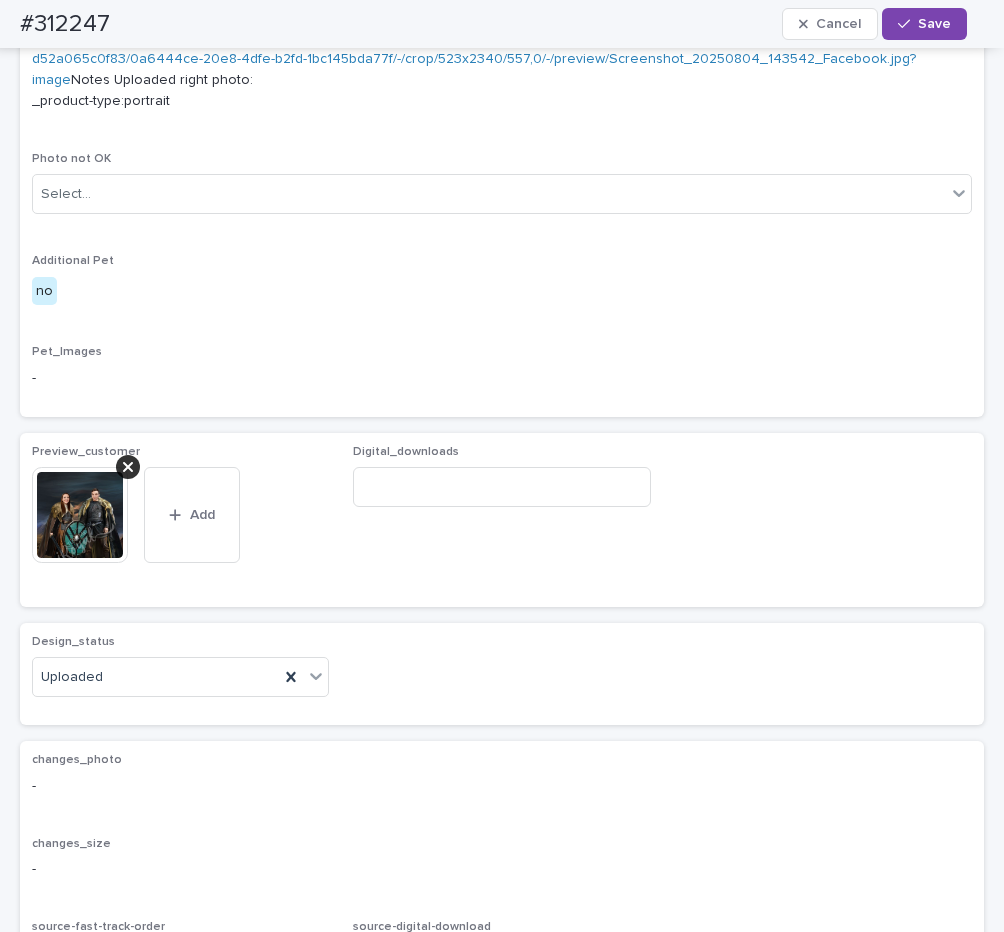 click on "Save" at bounding box center (934, 24) 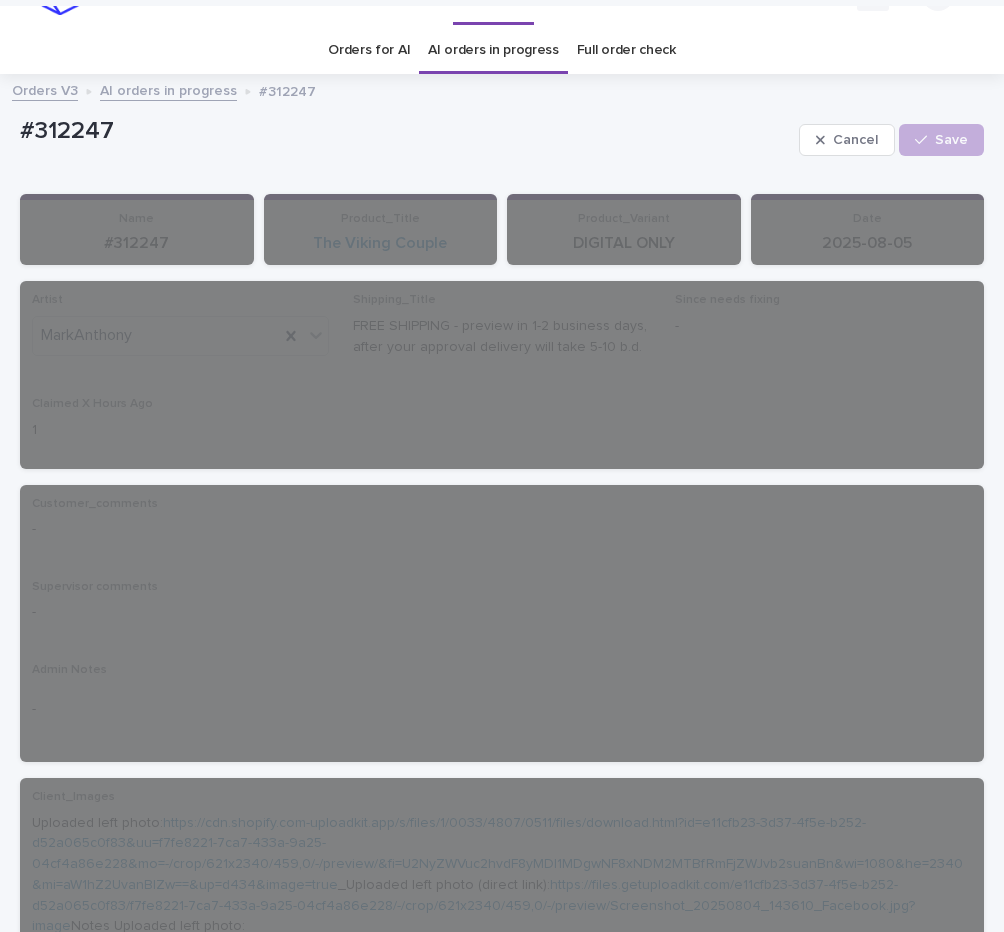 scroll, scrollTop: 0, scrollLeft: 0, axis: both 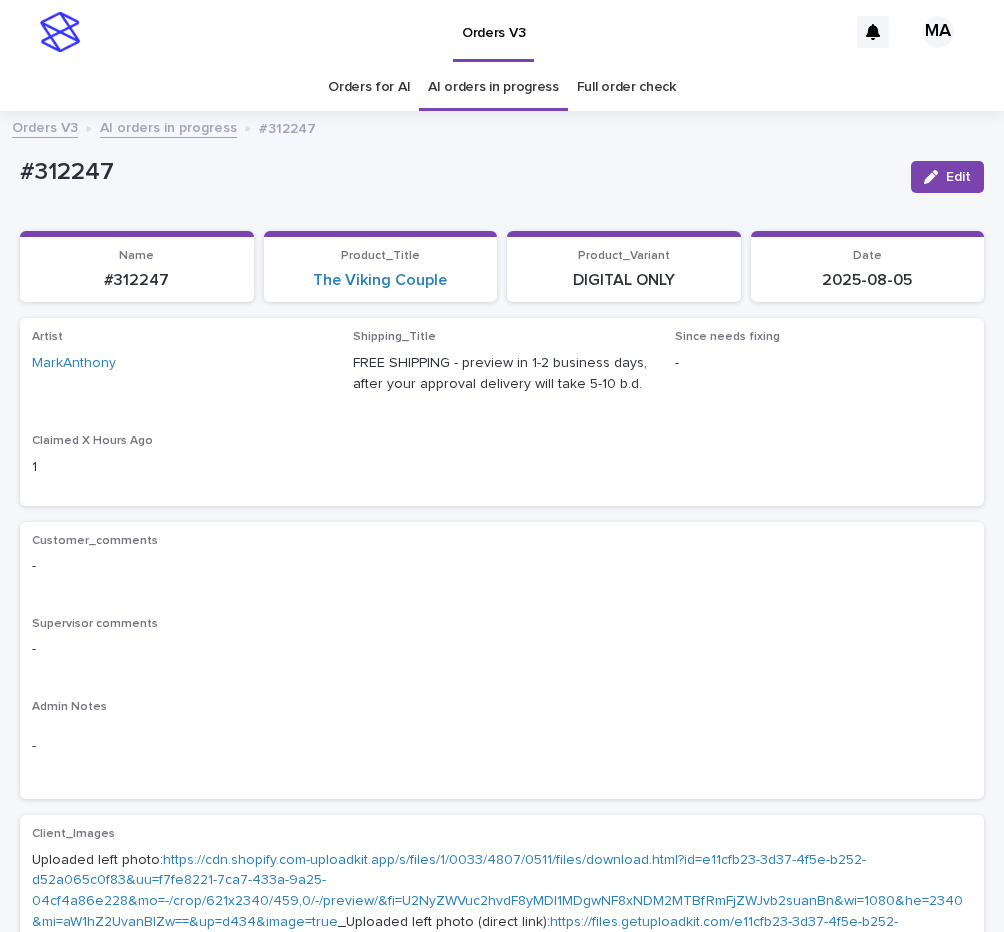 click on "AI orders in progress" at bounding box center (168, 126) 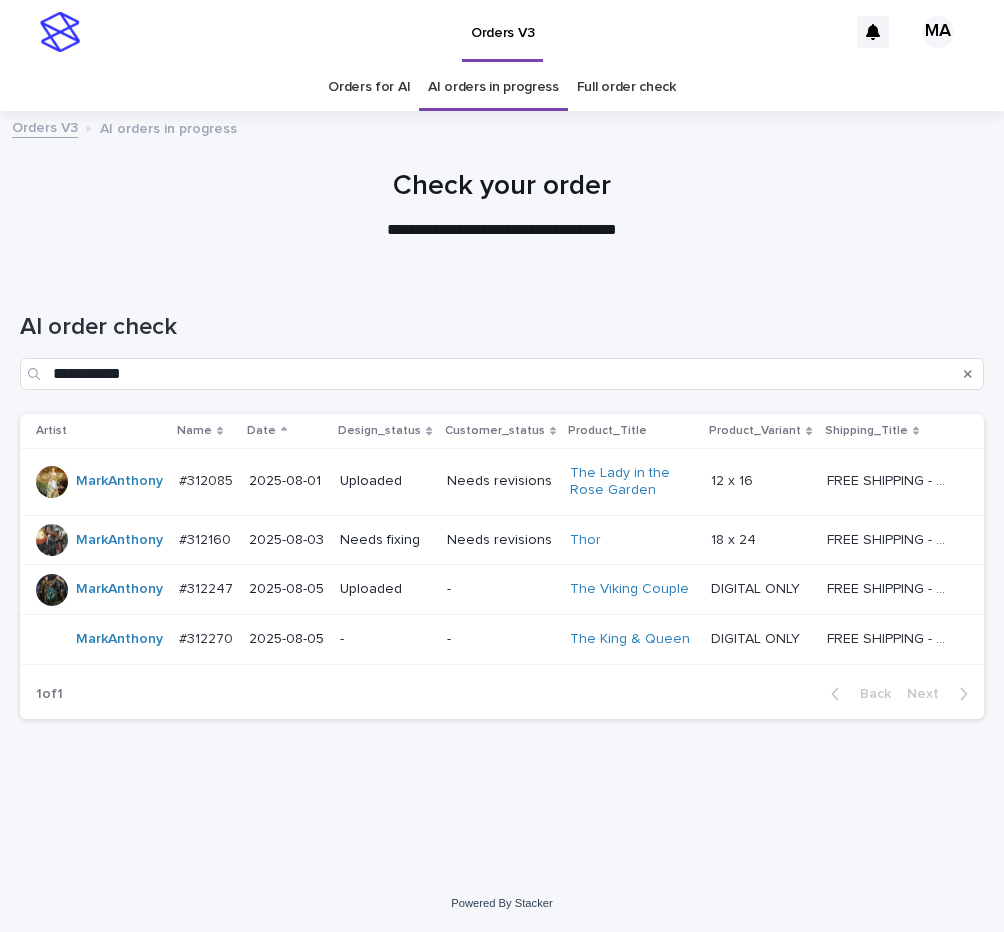 click on "-" at bounding box center [385, 639] 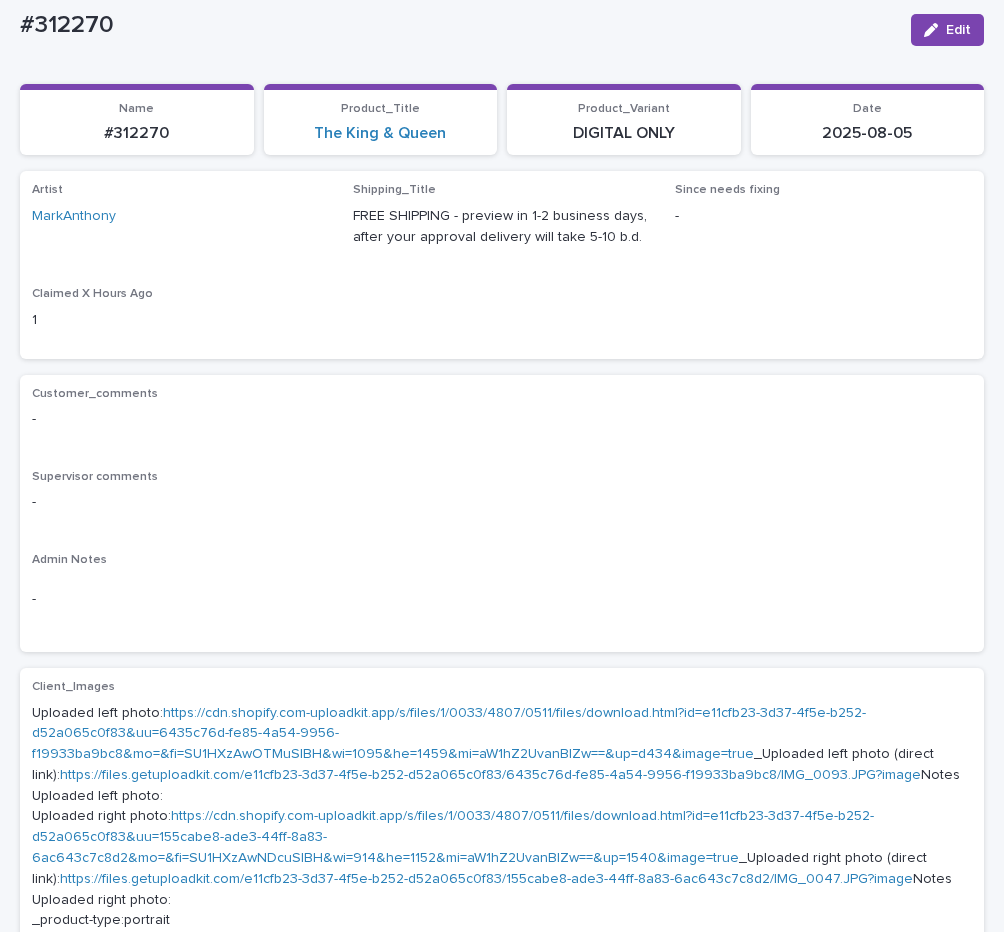 scroll, scrollTop: 252, scrollLeft: 0, axis: vertical 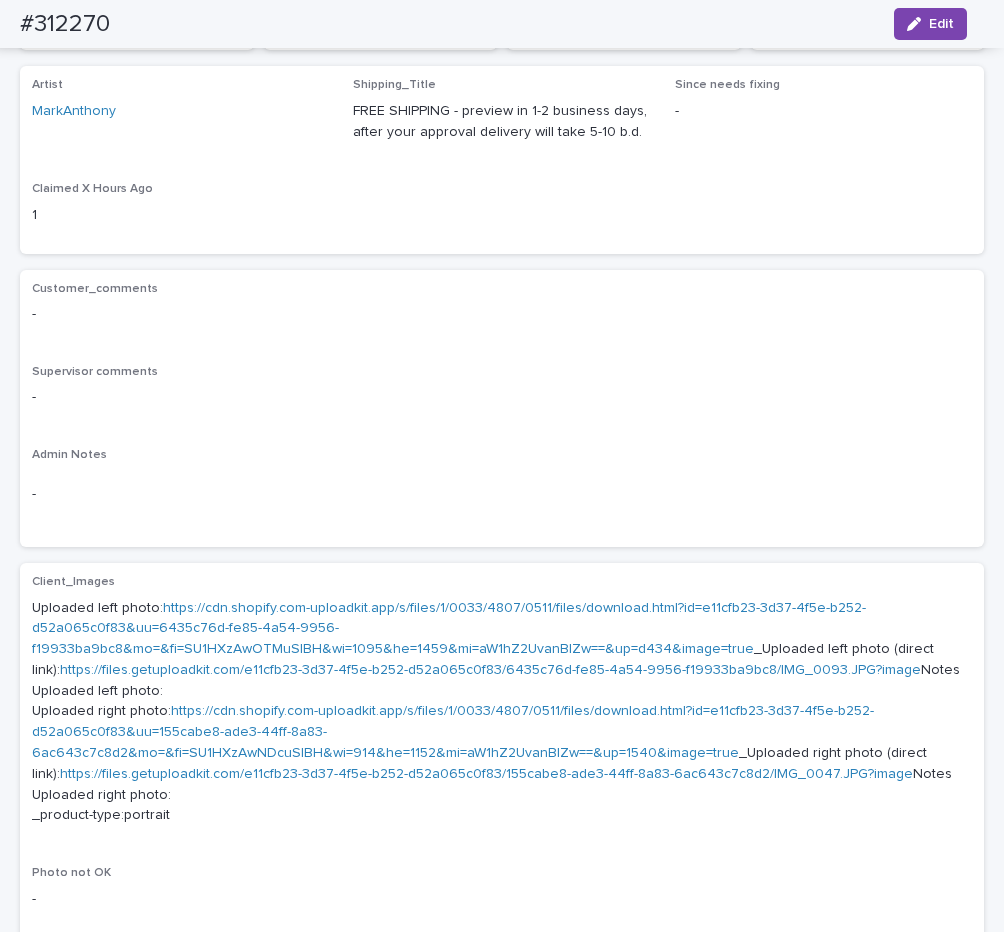 click on "https://cdn.shopify.com-uploadkit.app/s/files/1/0033/4807/0511/files/download.html?id=e11cfb23-3d37-4f5e-b252-d52a065c0f83&uu=6435c76d-fe85-4a54-9956-f19933ba9bc8&mo=&fi=SU1HXzAwOTMuSlBH&wi=1095&he=1459&mi=aW1hZ2UvanBlZw==&up=d434&image=true" at bounding box center [449, 629] 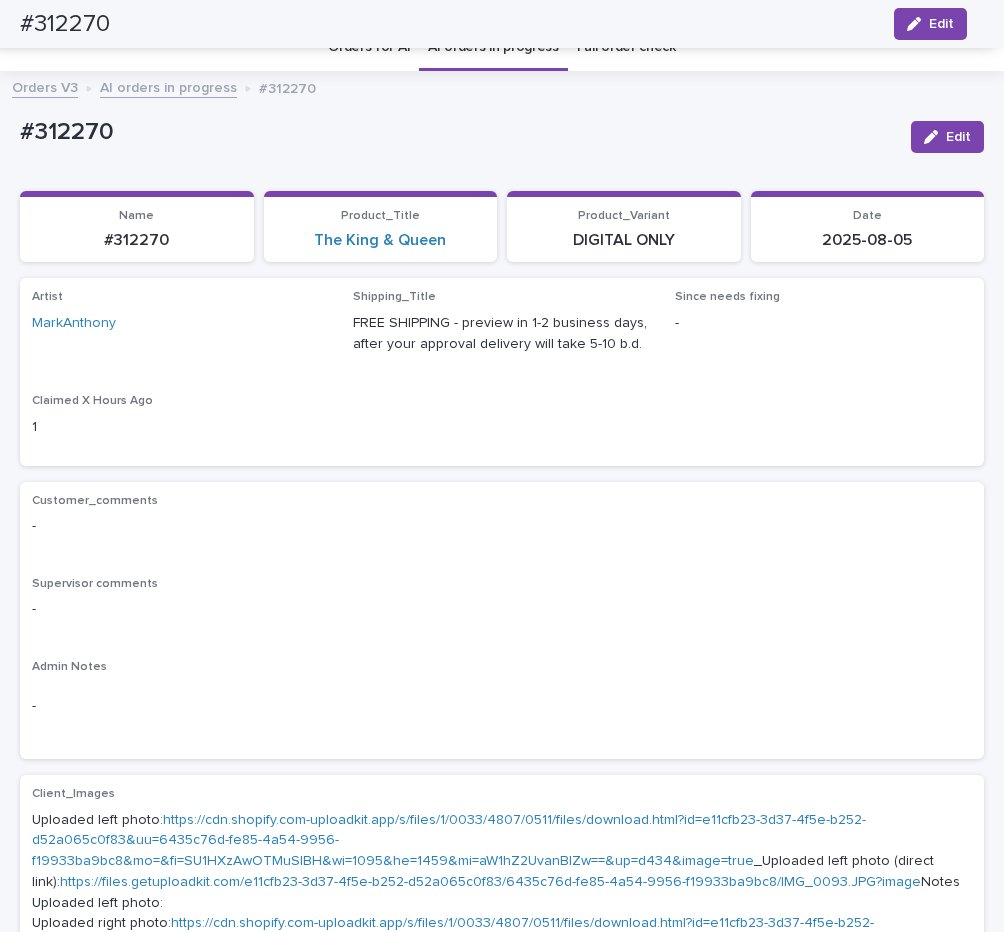 scroll, scrollTop: 0, scrollLeft: 0, axis: both 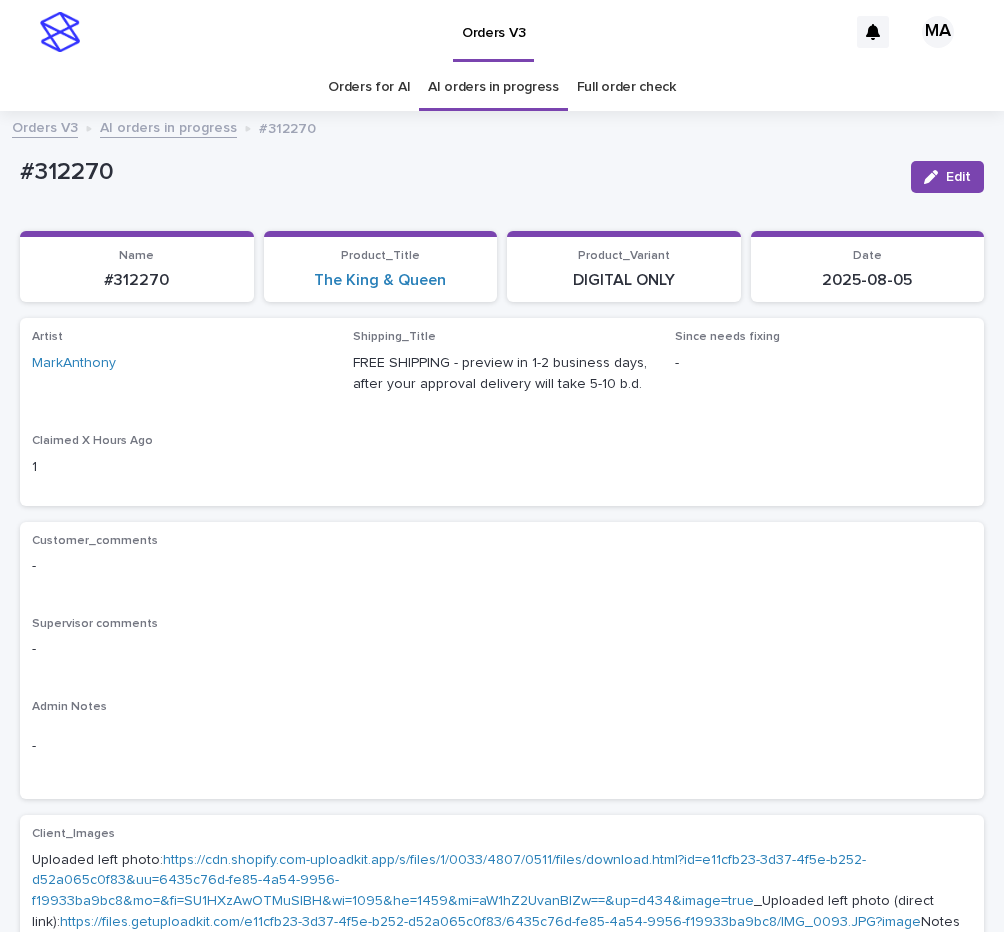 click on "Orders V3" at bounding box center [468, 32] 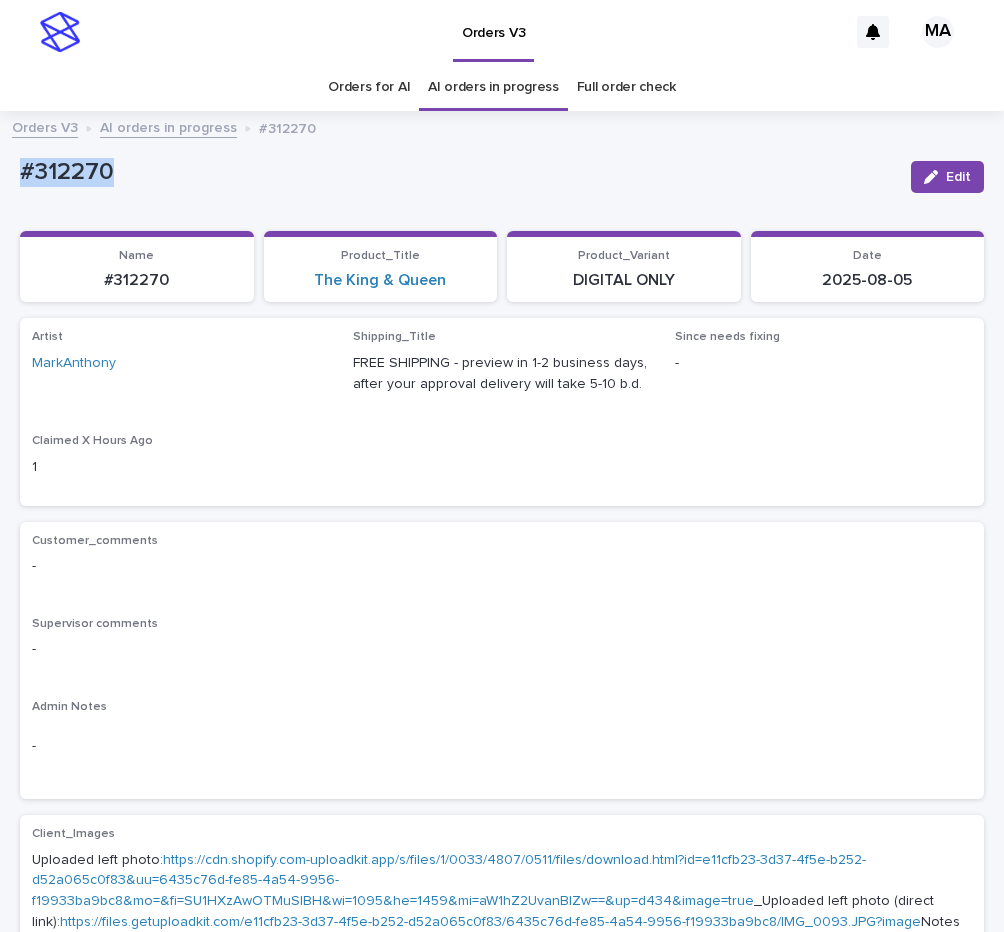 drag, startPoint x: 143, startPoint y: 171, endPoint x: -8, endPoint y: 173, distance: 151.01324 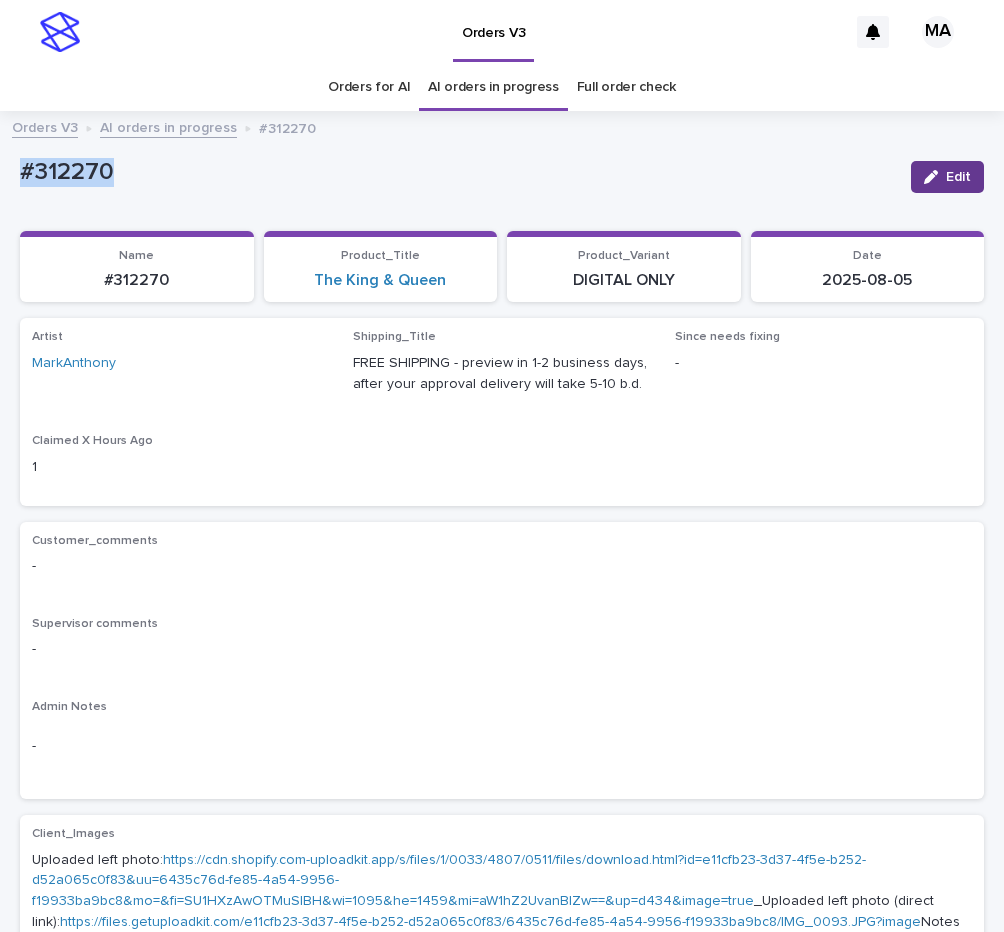 click 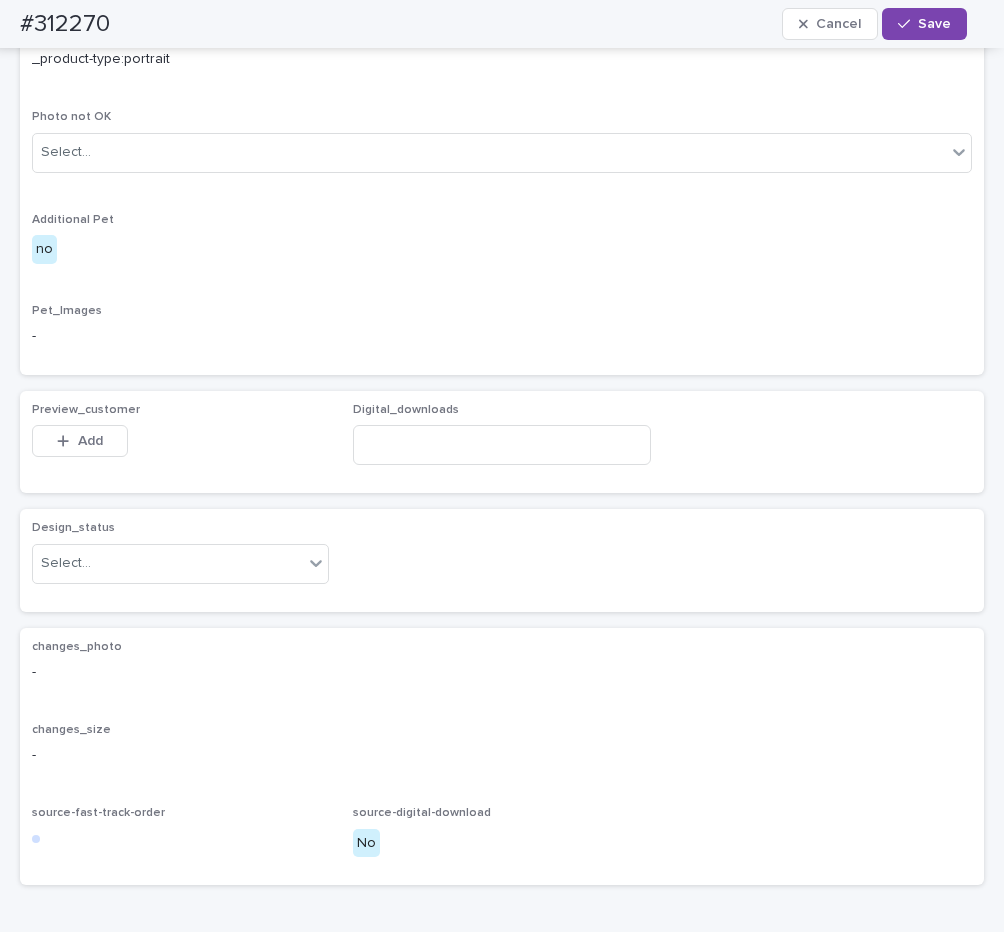 scroll, scrollTop: 1176, scrollLeft: 0, axis: vertical 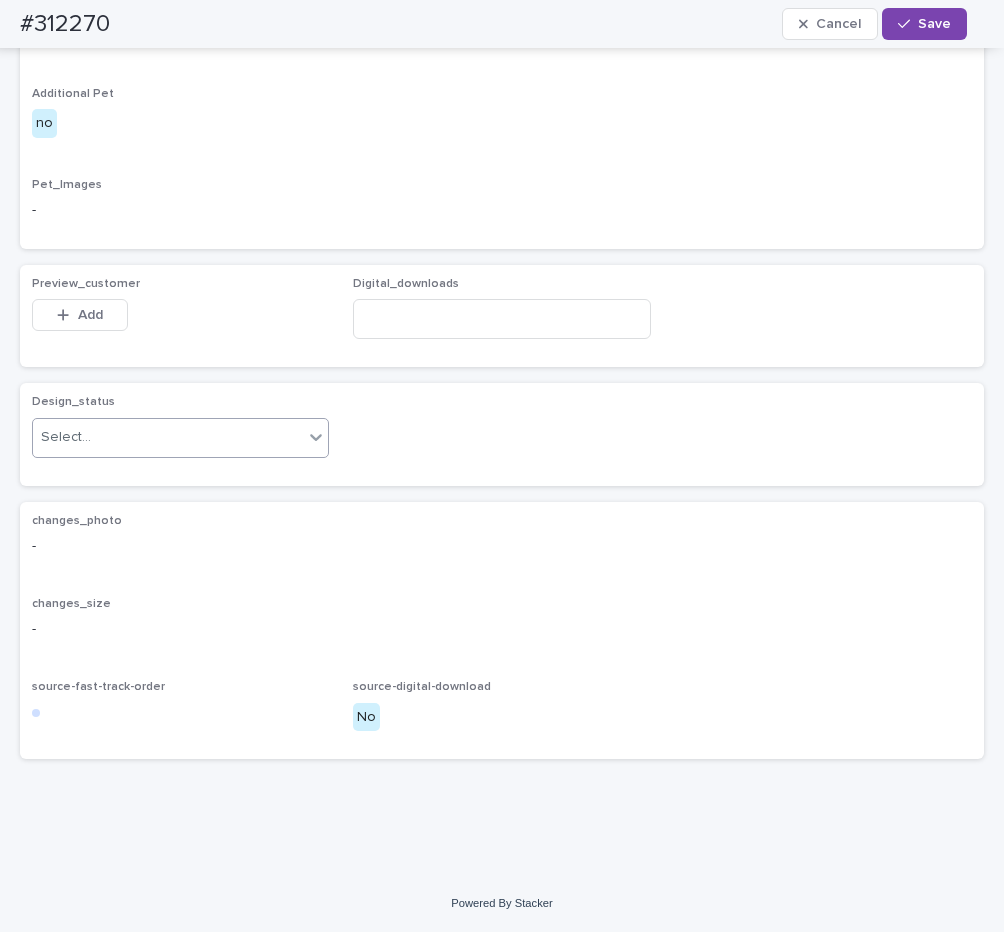 click on "Select..." at bounding box center [168, 437] 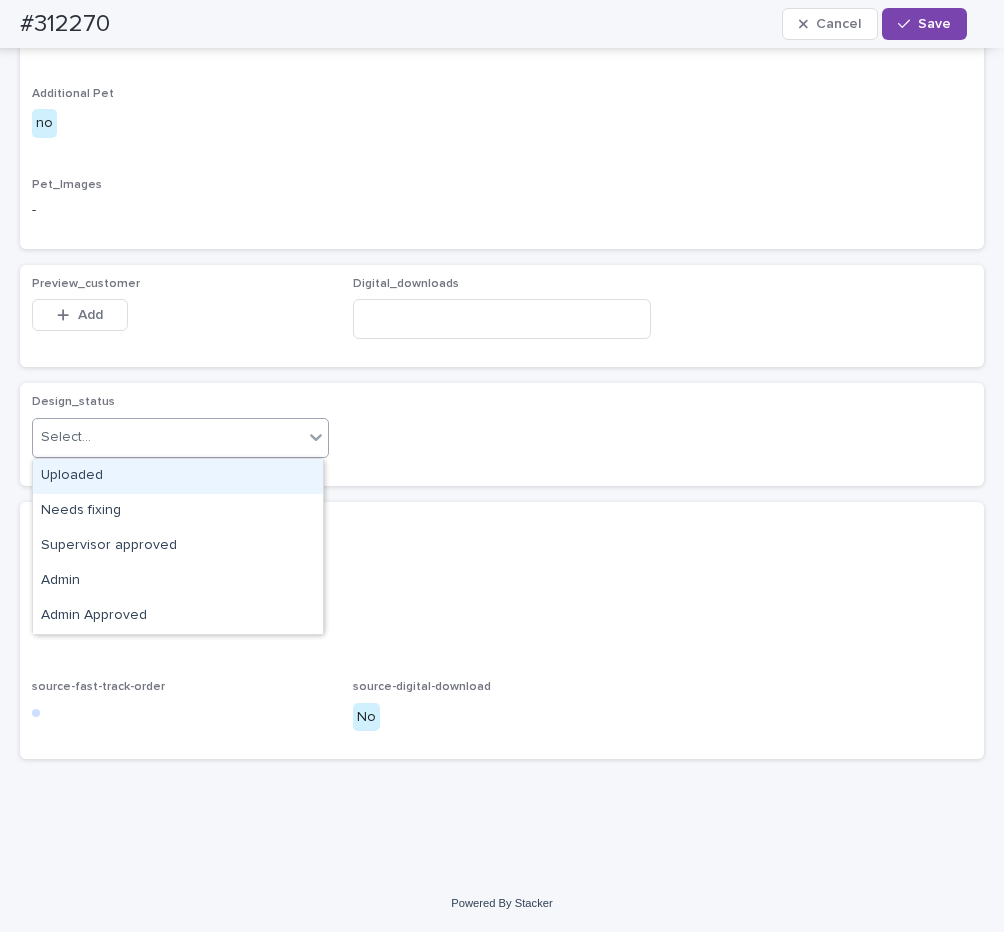 click on "Uploaded" at bounding box center [178, 476] 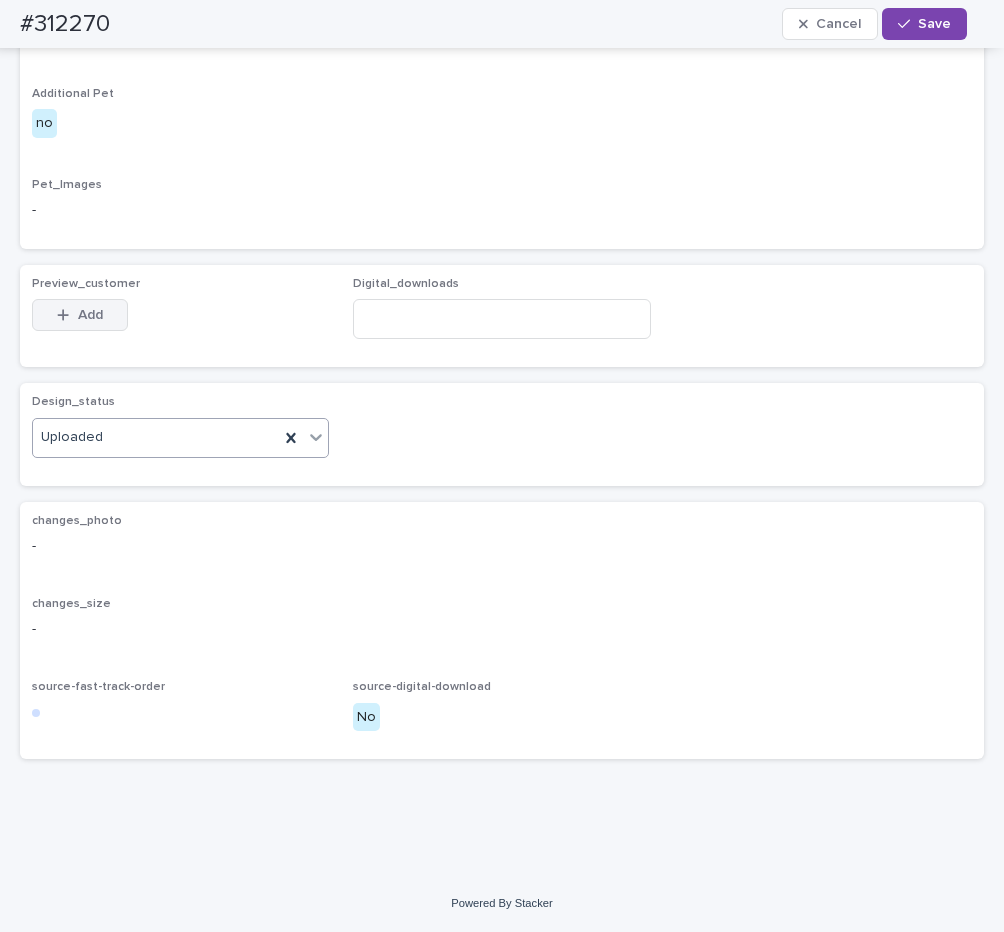 click on "Add" at bounding box center (90, 315) 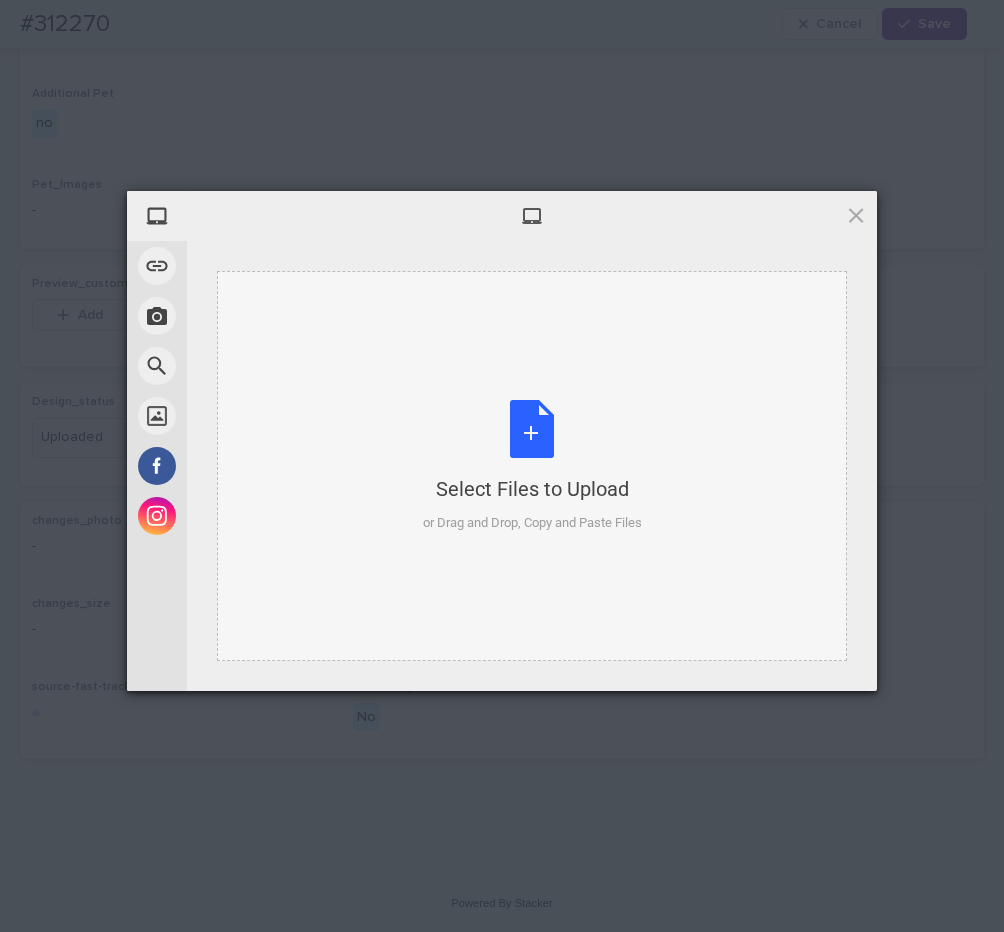 click on "Select Files to Upload
or Drag and Drop, Copy and Paste Files" at bounding box center (532, 466) 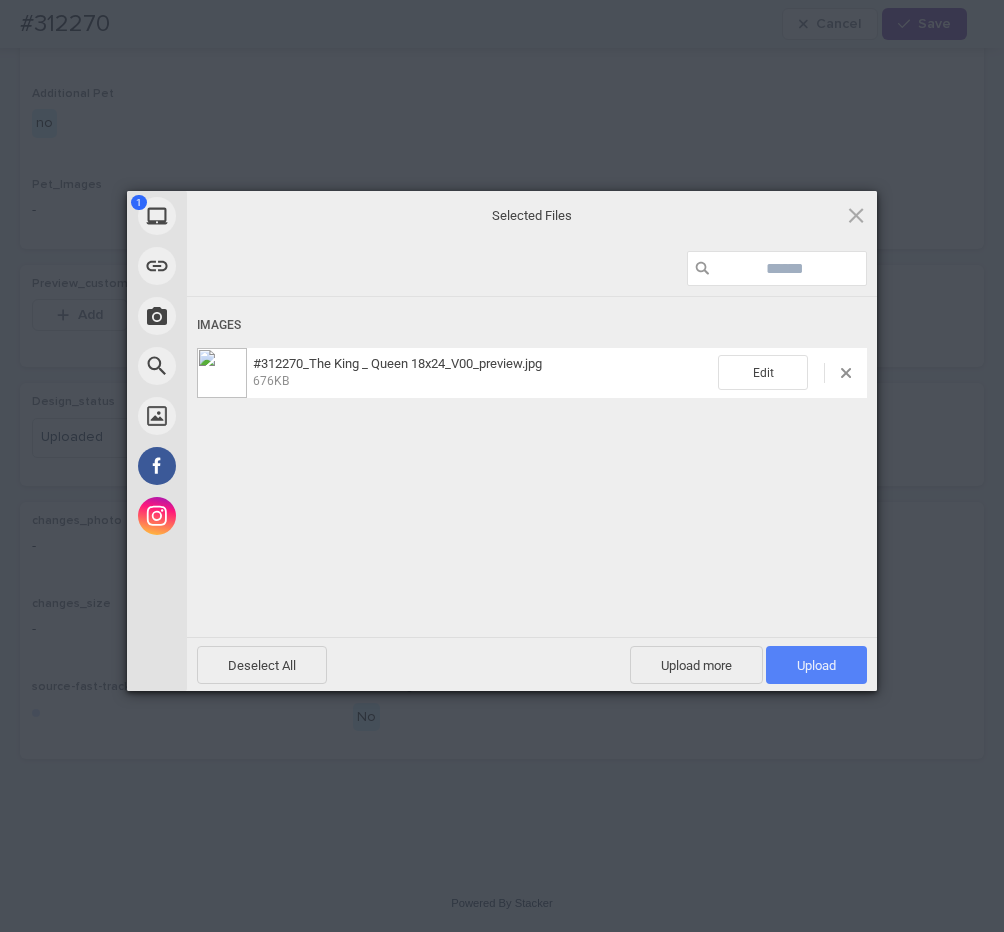 click on "Upload
1" at bounding box center (816, 665) 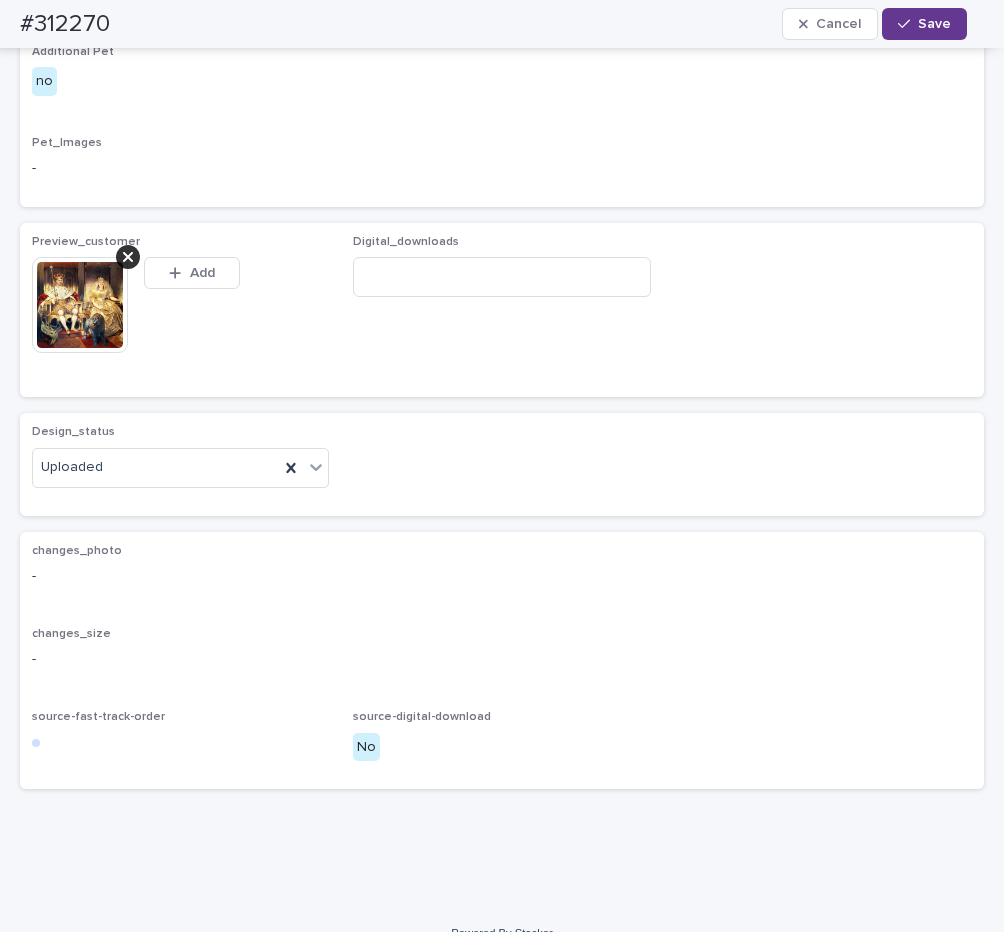 scroll, scrollTop: 1176, scrollLeft: 0, axis: vertical 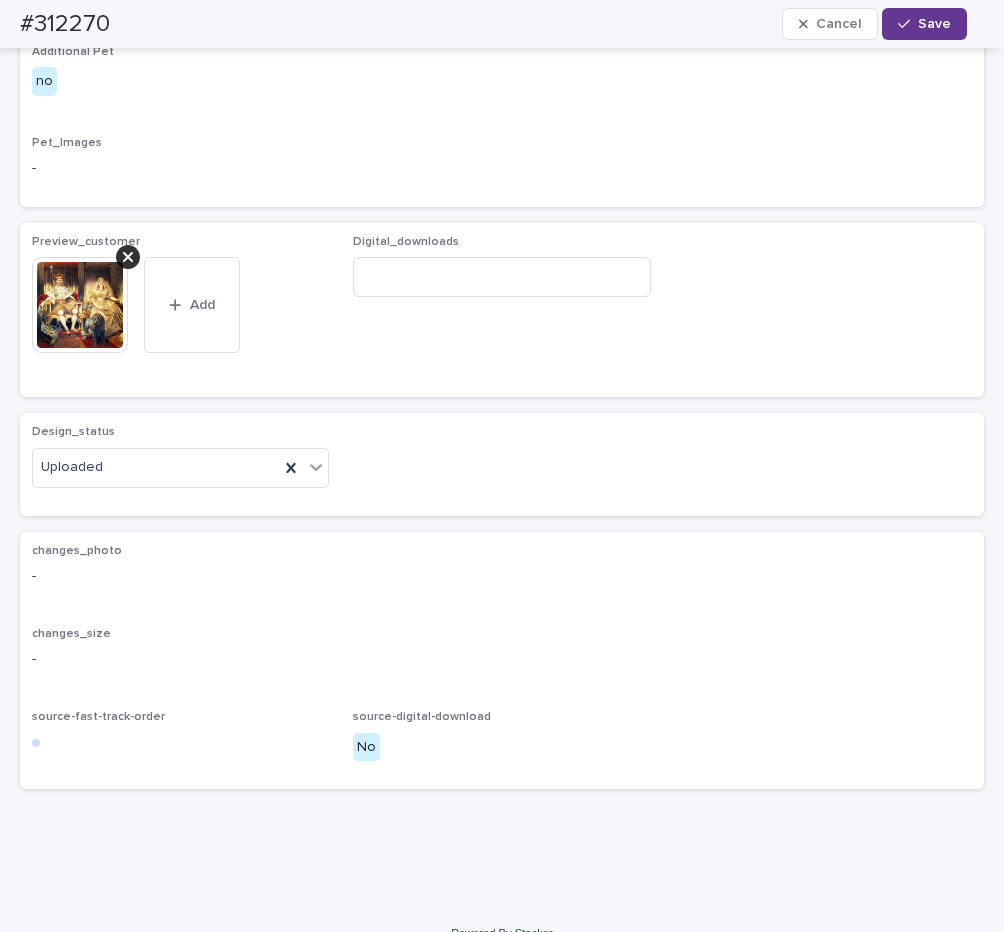click on "Save" at bounding box center [924, 24] 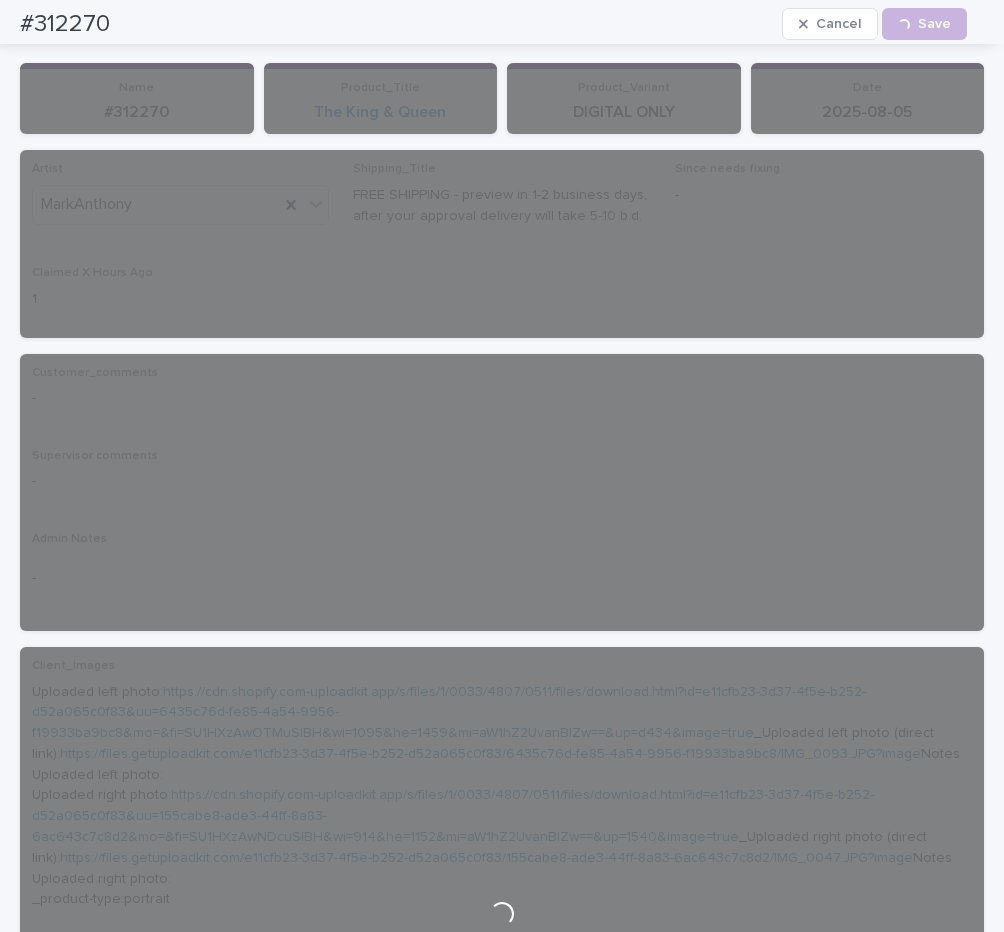 scroll, scrollTop: 0, scrollLeft: 0, axis: both 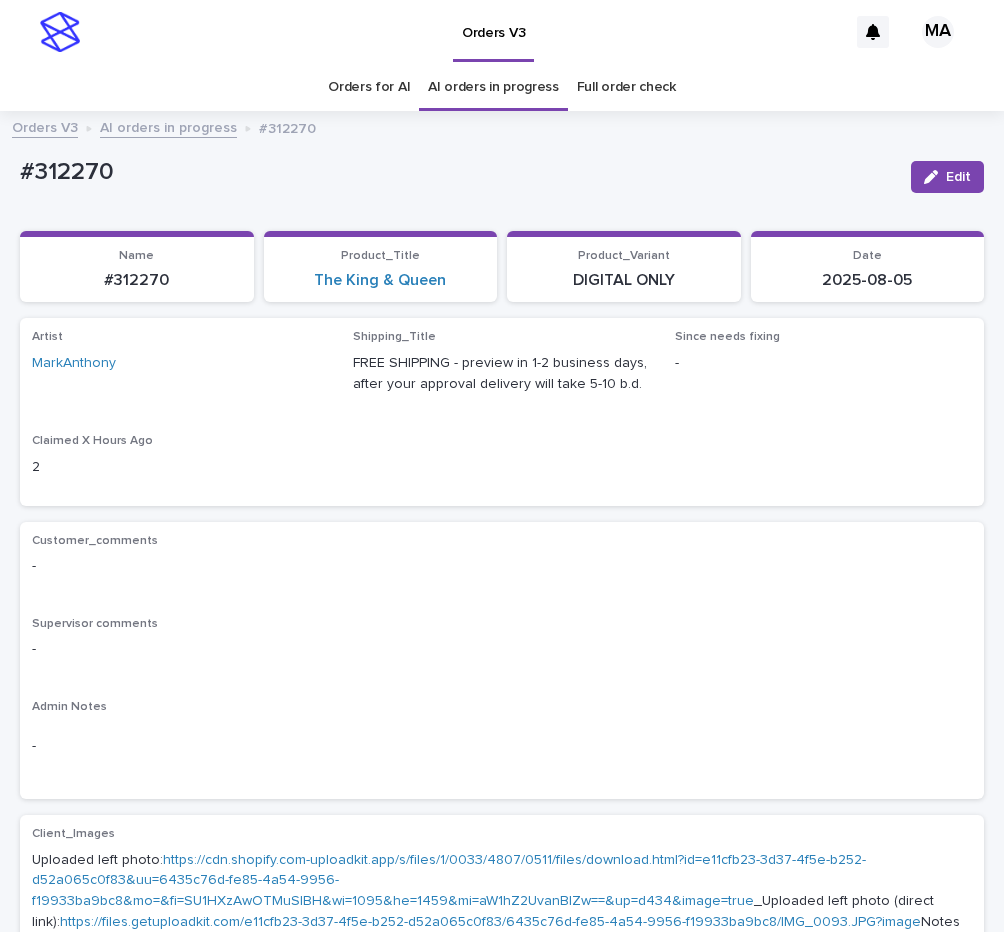 click on "AI orders in progress" at bounding box center [168, 126] 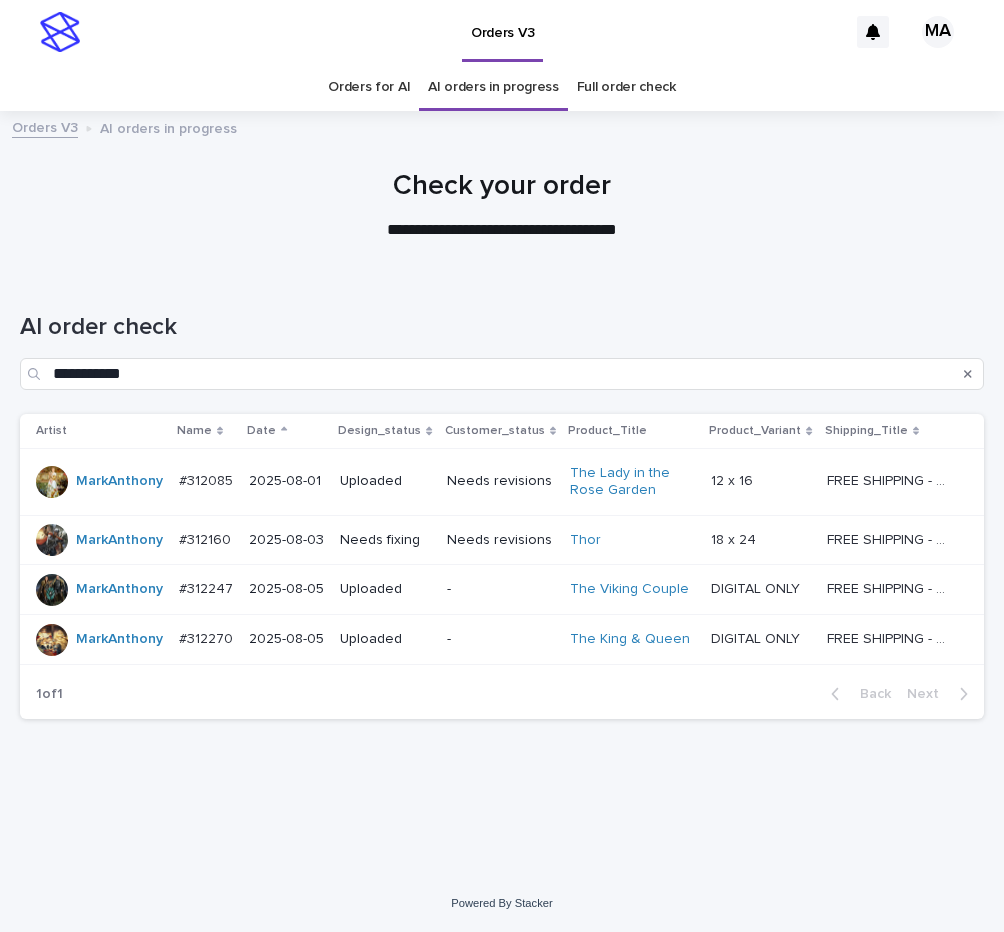 click on "Thor" at bounding box center (632, 540) 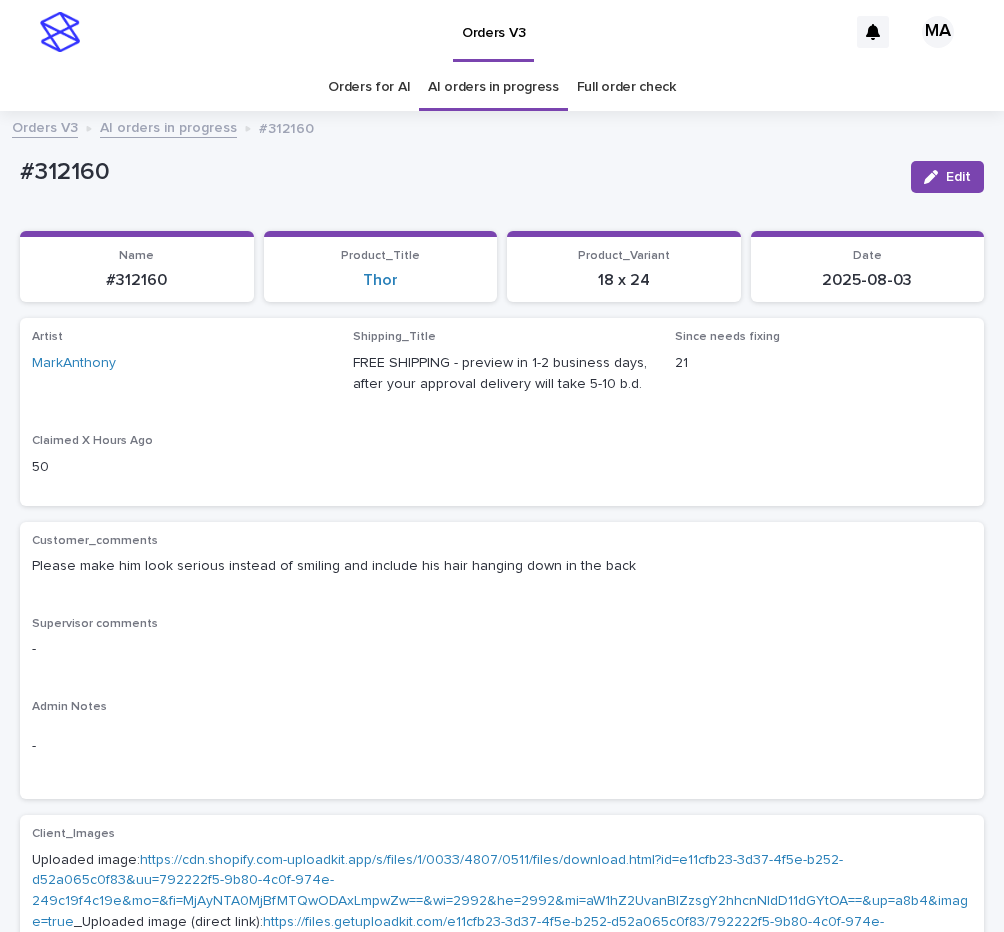 click on "Artist [PERSON]   Shipping_Title FREE SHIPPING - preview in 1-2 business days, after your approval delivery will take 5-10 b.d. Since needs fixing 21 Claimed X Hours Ago 50" at bounding box center [502, 411] 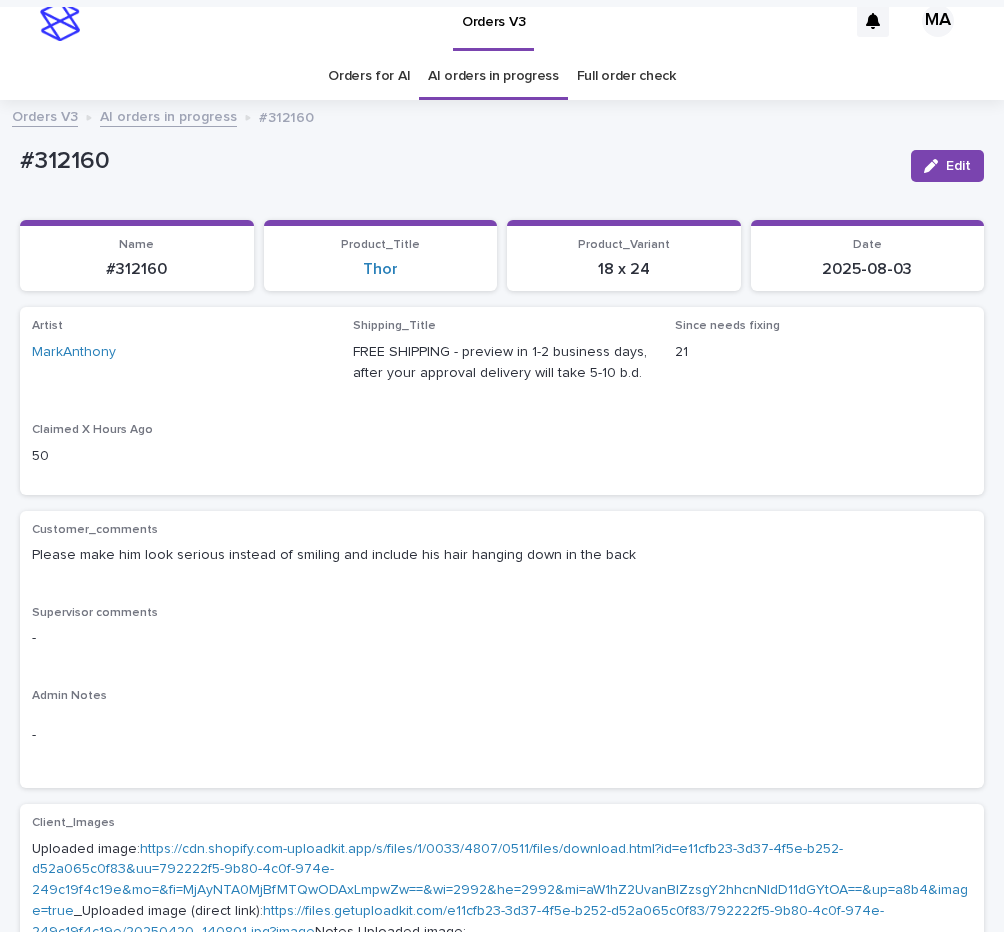 scroll, scrollTop: 0, scrollLeft: 0, axis: both 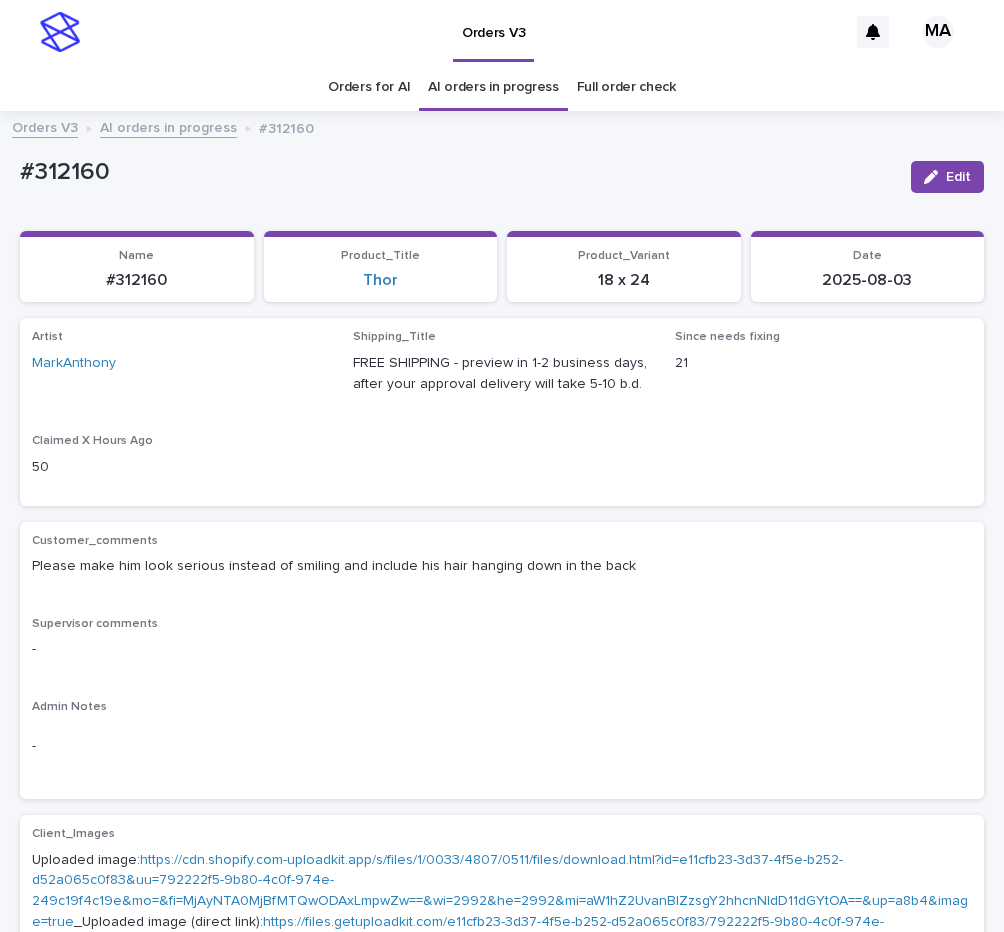 click on "#312160" at bounding box center (457, 172) 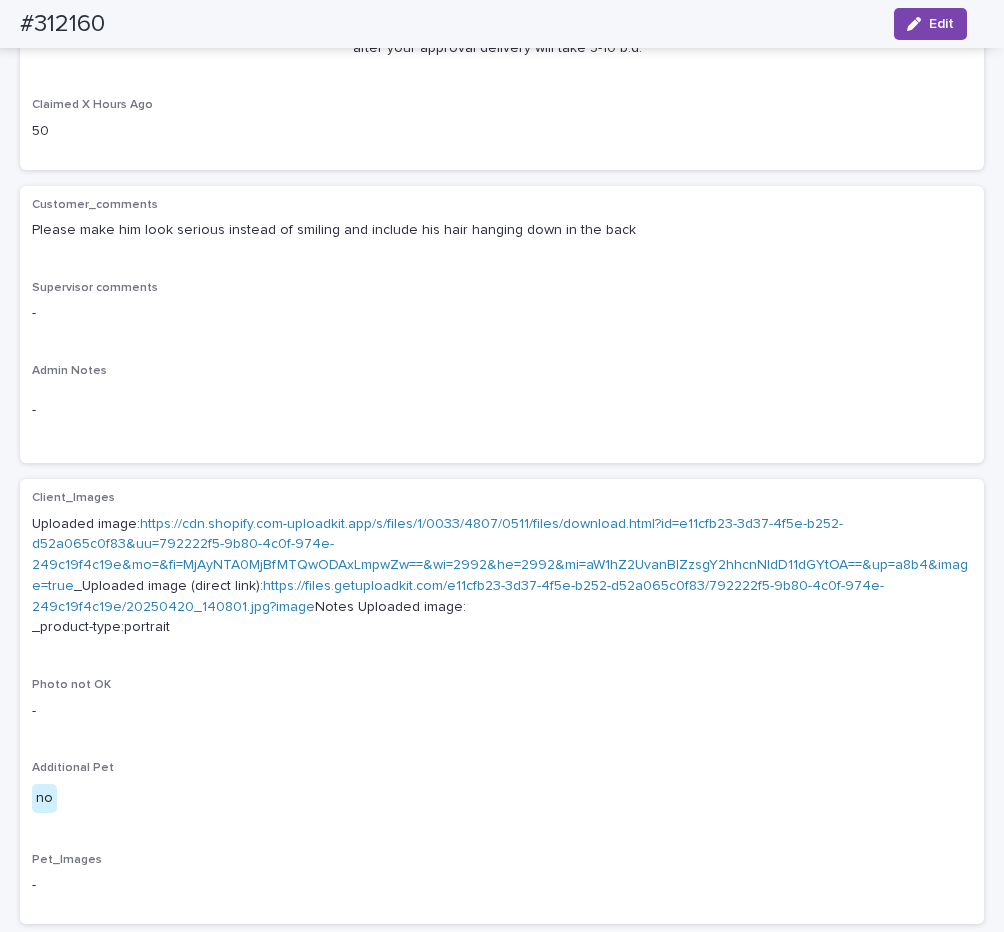click on "https://cdn.shopify.com-uploadkit.app/s/files/1/0033/4807/0511/files/download.html?id=e11cfb23-3d37-4f5e-b252-d52a065c0f83&uu=792222f5-9b80-4c0f-974e-249c19f4c19e&mo=&fi=MjAyNTA0MjBfMTQwODAxLmpwZw==&wi=2992&he=2992&mi=aW1hZ2UvanBlZzsgY2hhcnNldD11dGYtOA==&up=a8b4&image=true" at bounding box center [500, 555] 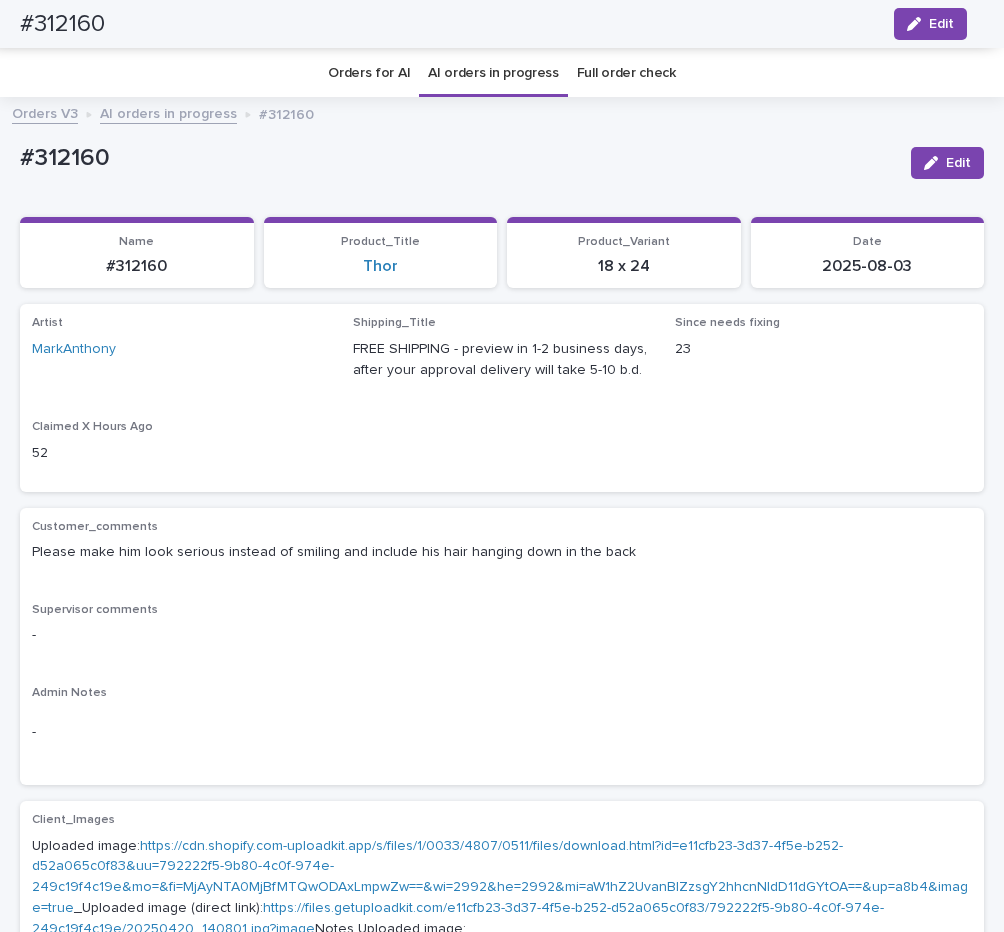 scroll, scrollTop: 0, scrollLeft: 0, axis: both 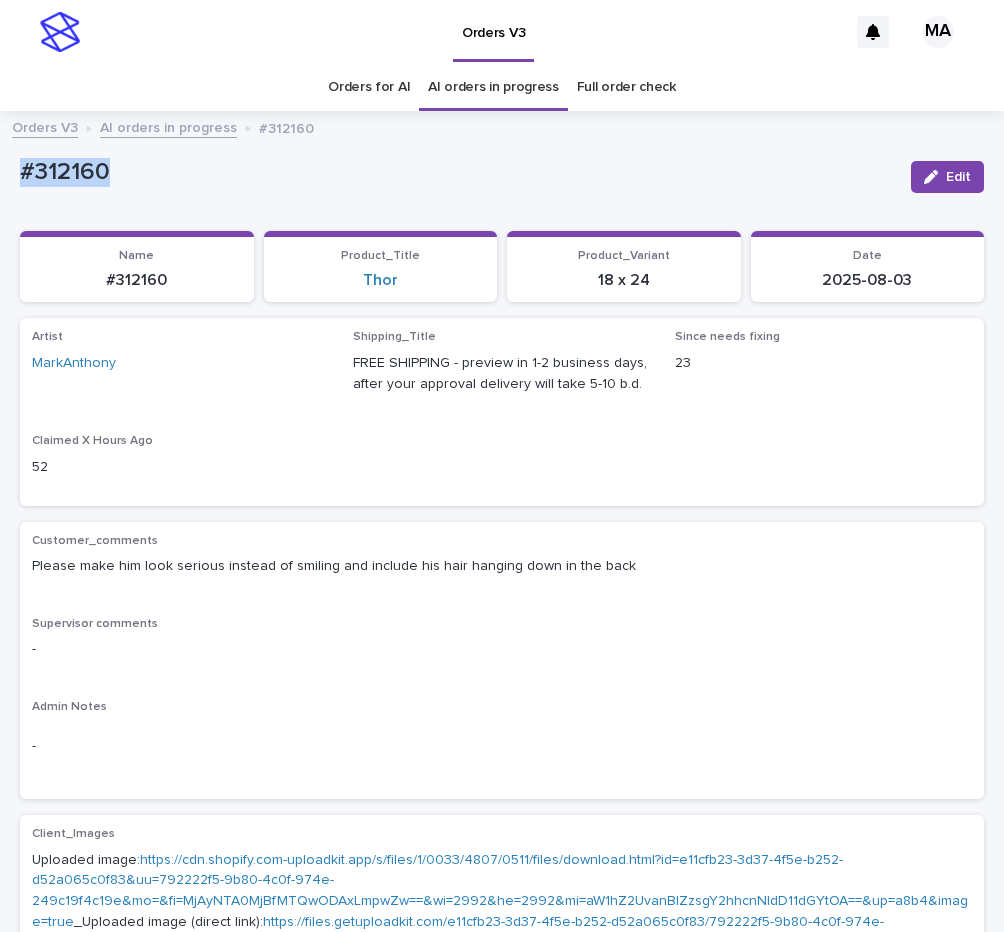 drag, startPoint x: 164, startPoint y: 200, endPoint x: -8, endPoint y: 197, distance: 172.02615 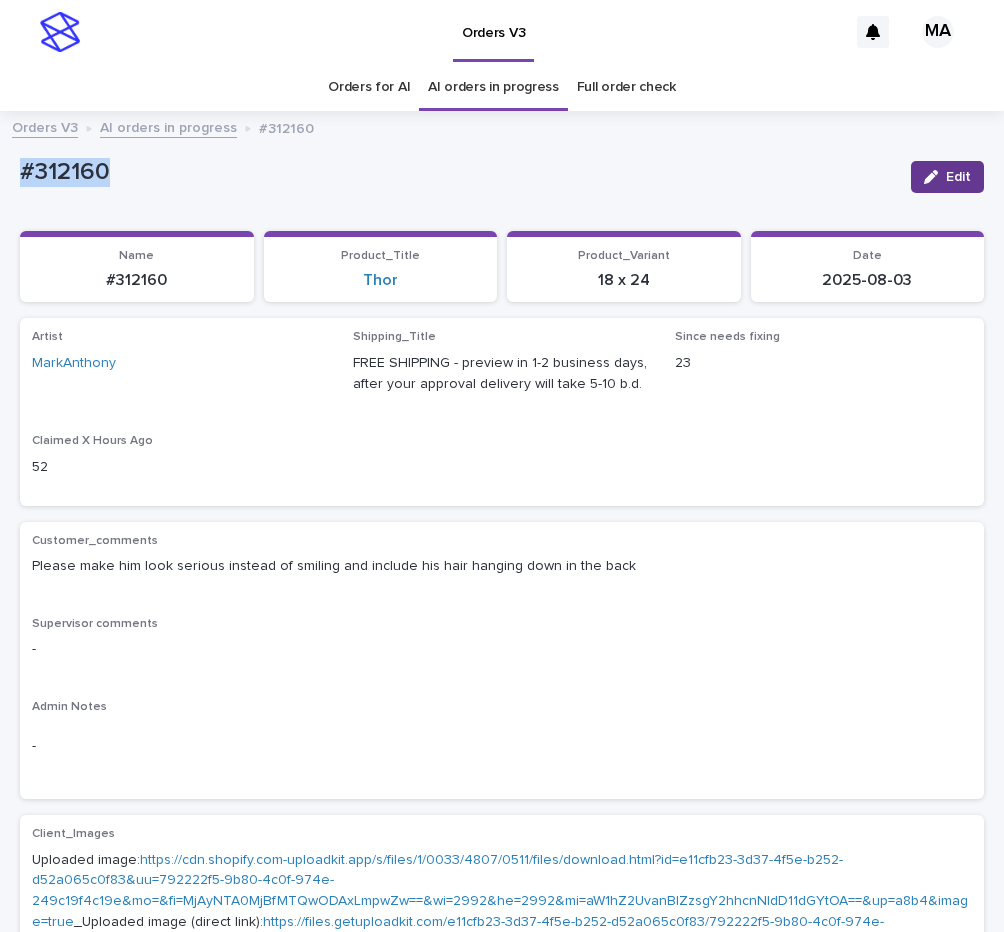 click on "Edit" at bounding box center (947, 177) 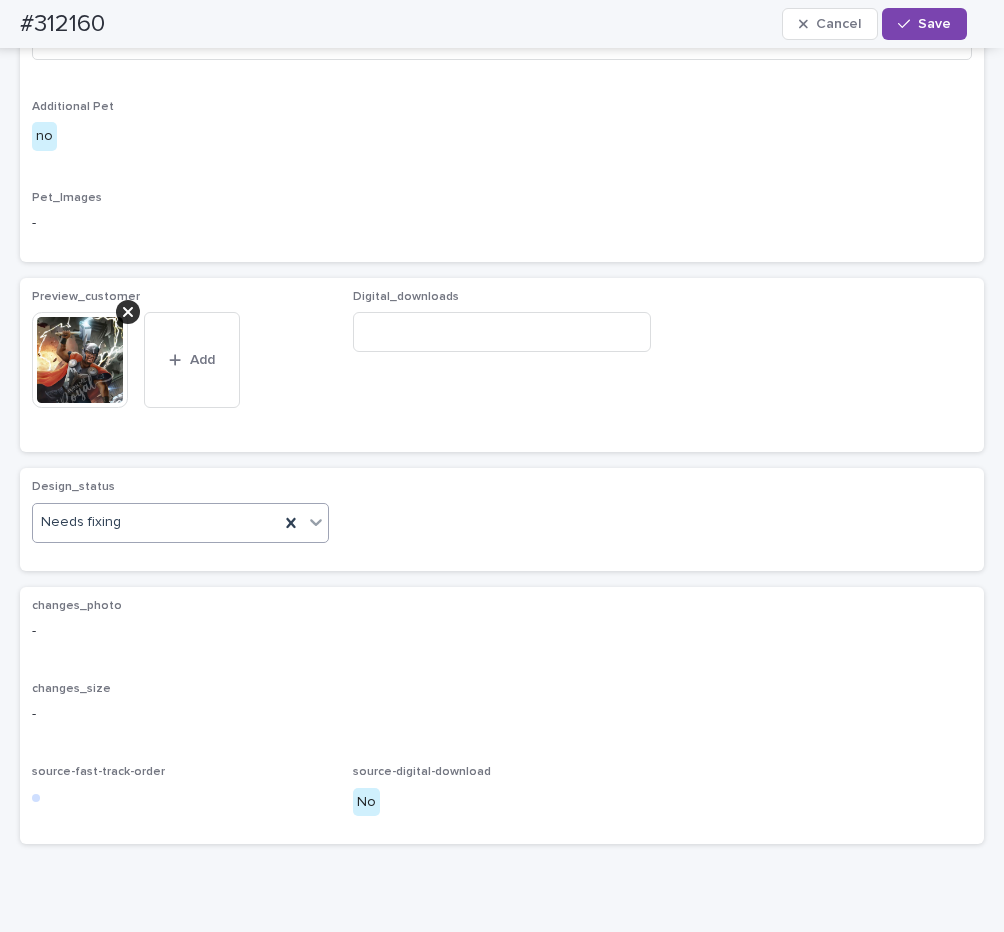 scroll, scrollTop: 1092, scrollLeft: 0, axis: vertical 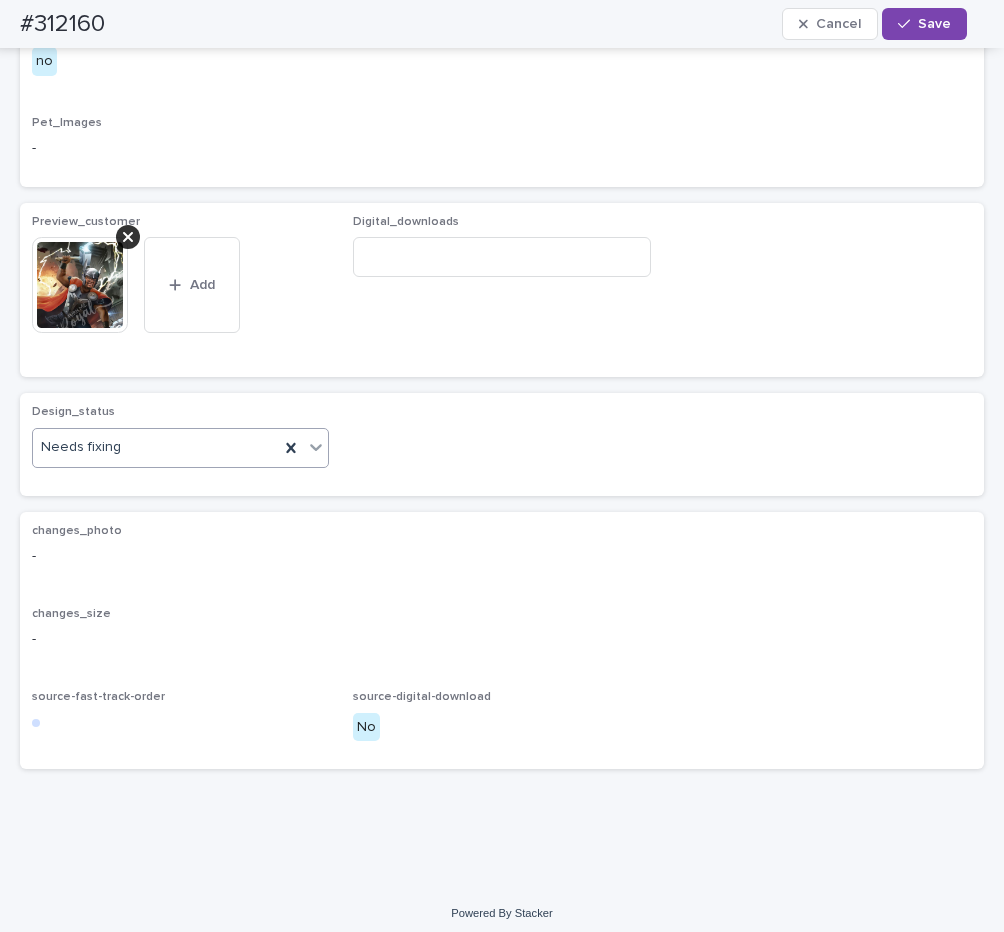 click 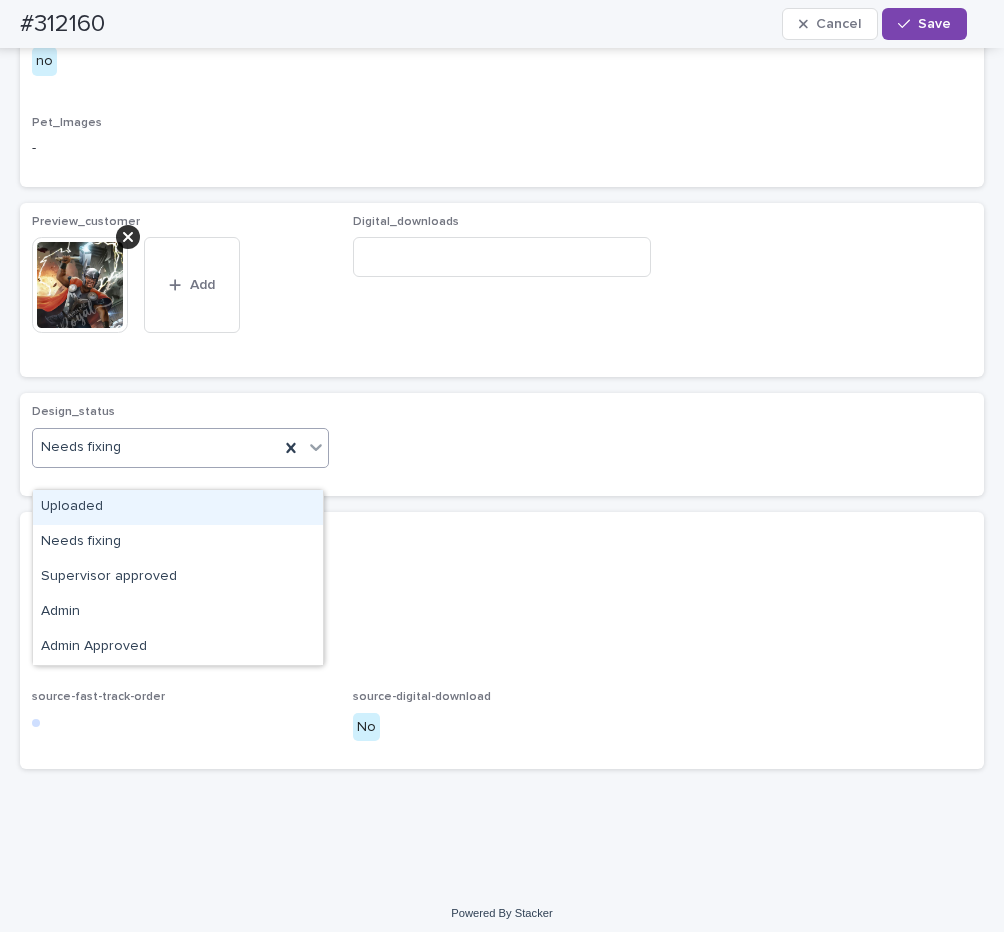click on "Uploaded" at bounding box center (178, 507) 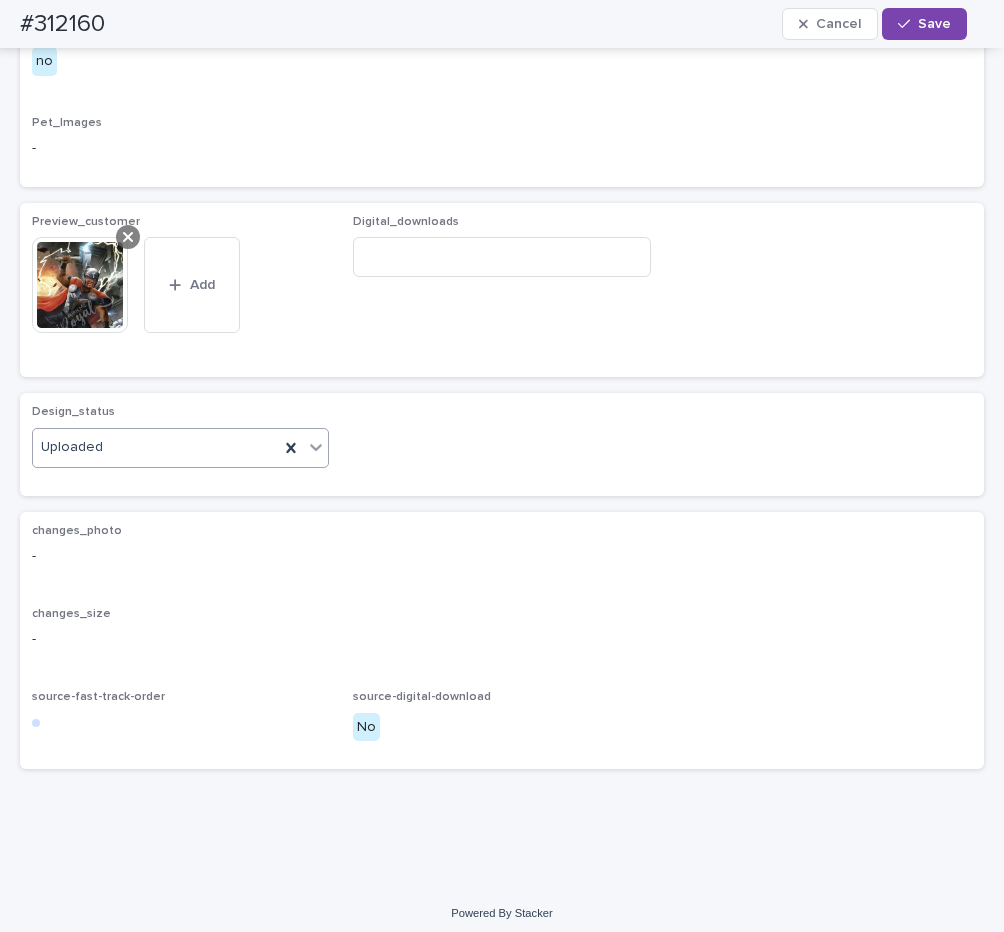 click 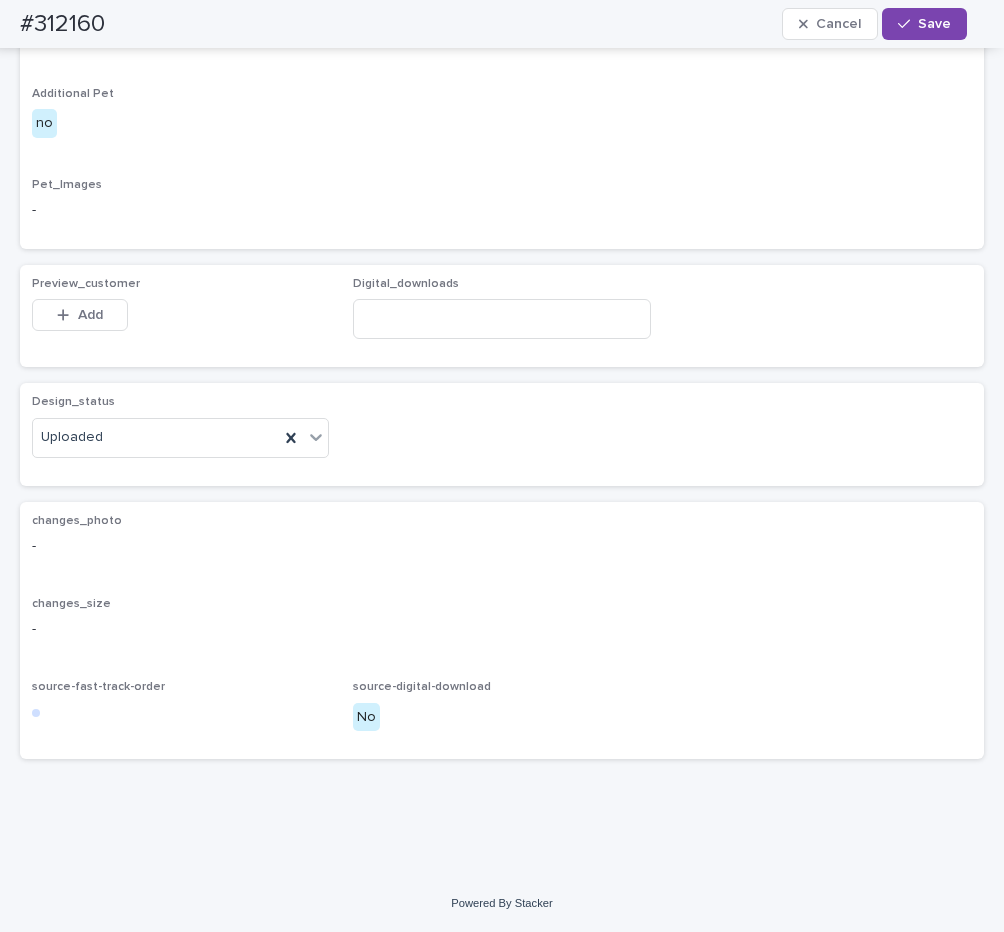 scroll, scrollTop: 1051, scrollLeft: 0, axis: vertical 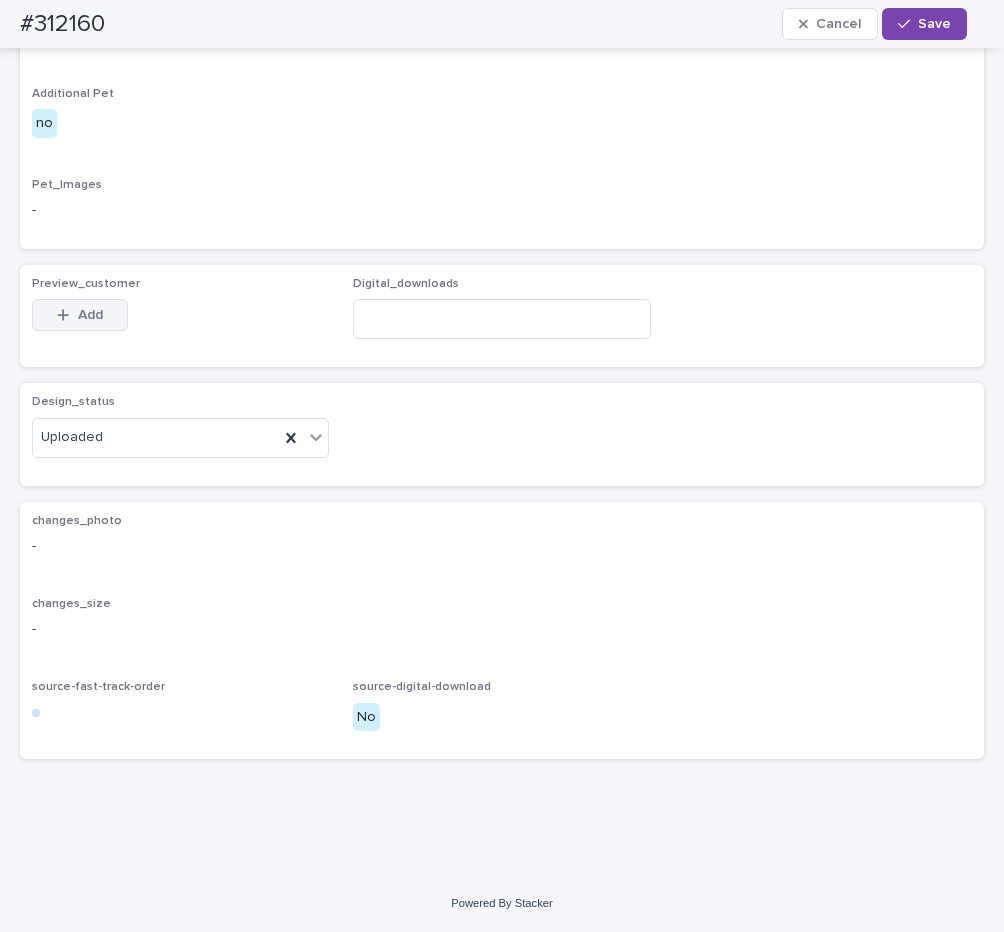 click on "Add" at bounding box center (90, 315) 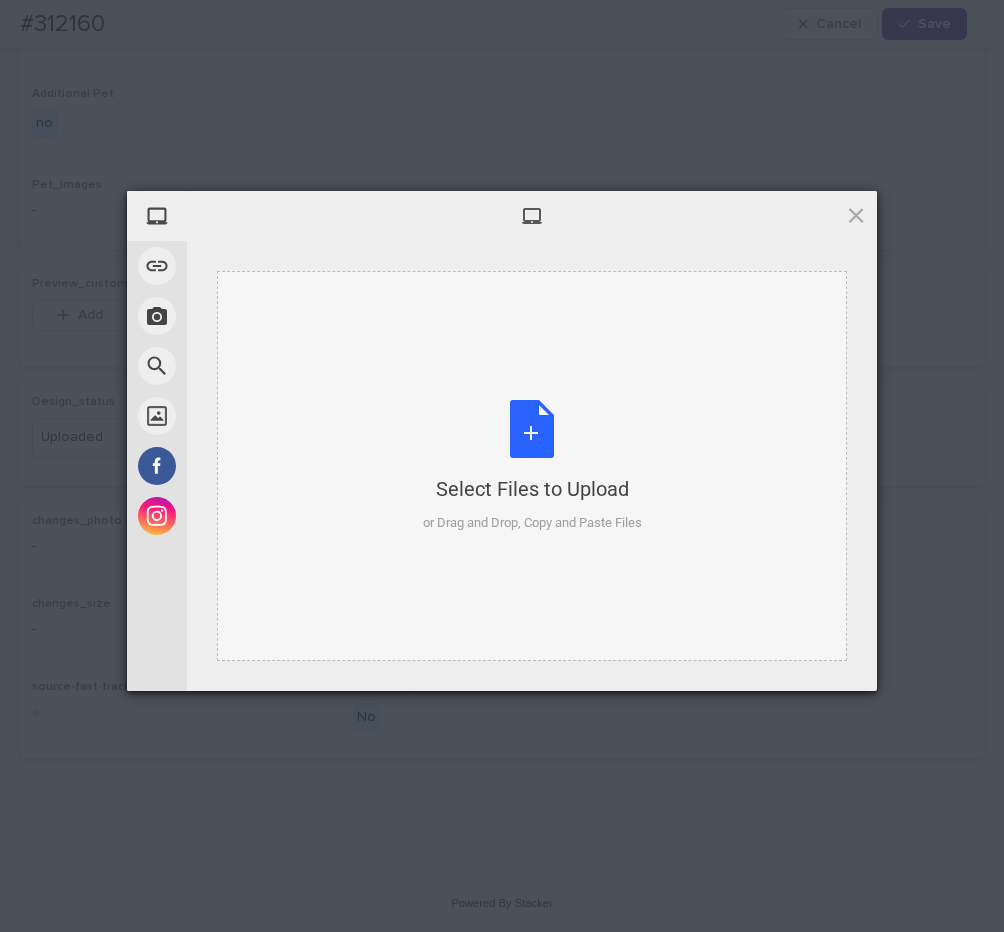 click on "Select Files to Upload
or Drag and Drop, Copy and Paste Files" at bounding box center [532, 466] 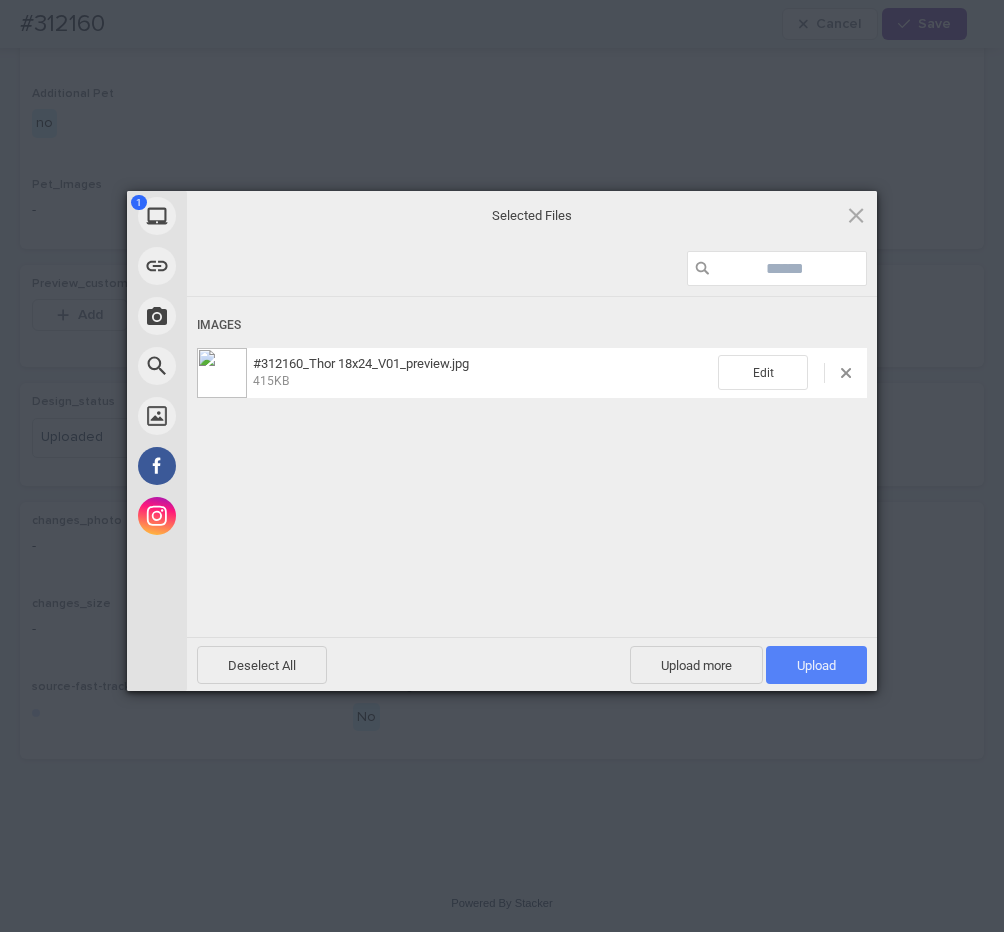 click on "Upload
1" at bounding box center (816, 665) 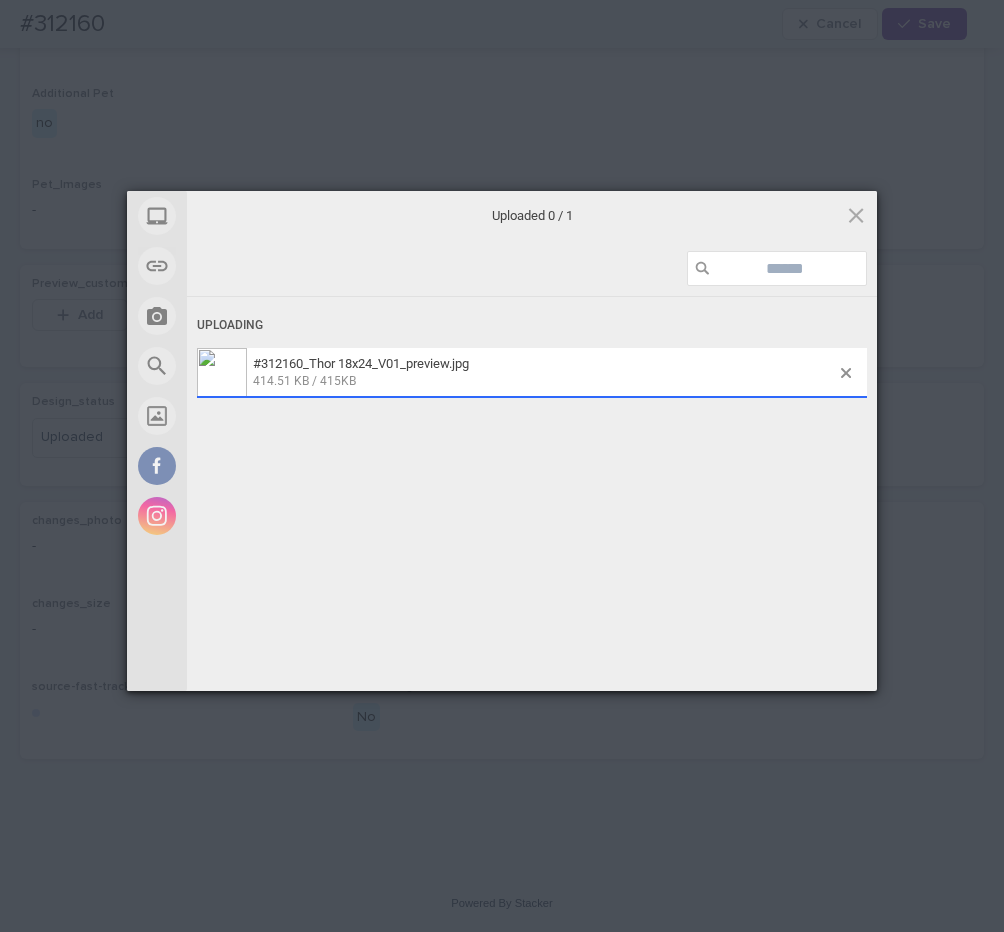 scroll, scrollTop: 1051, scrollLeft: 0, axis: vertical 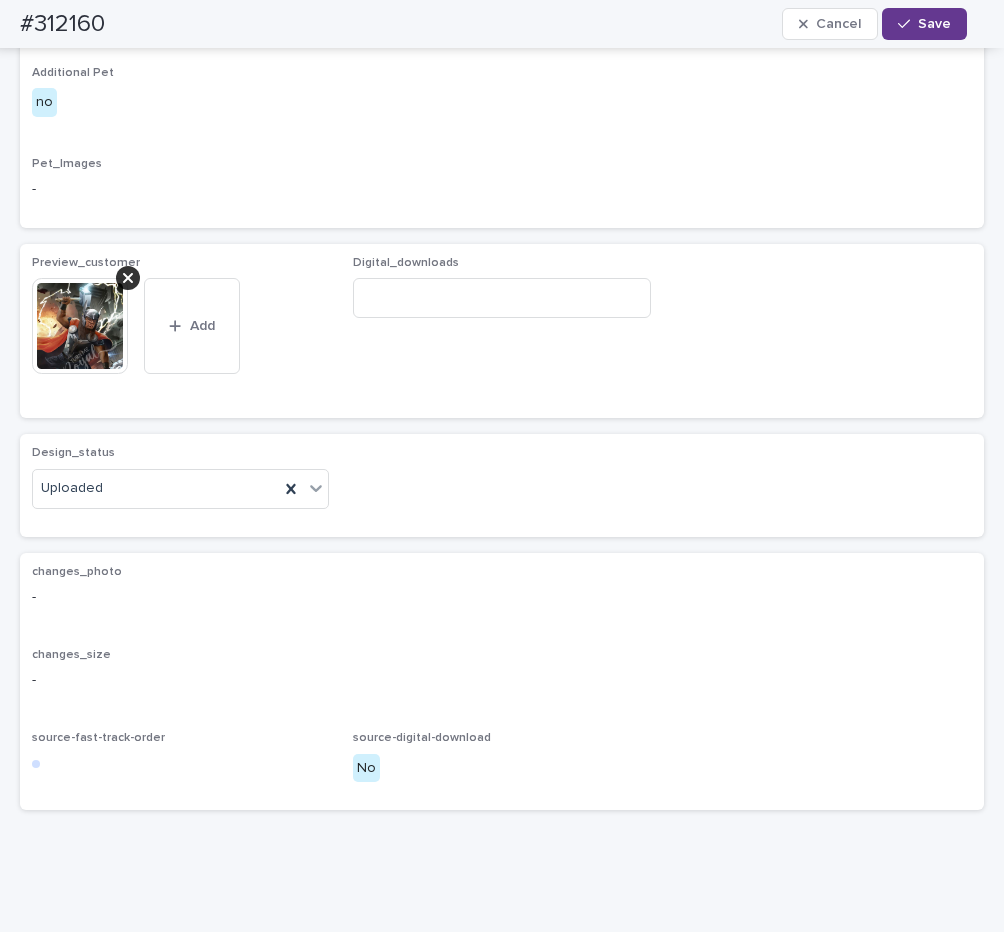 click on "Save" at bounding box center [924, 24] 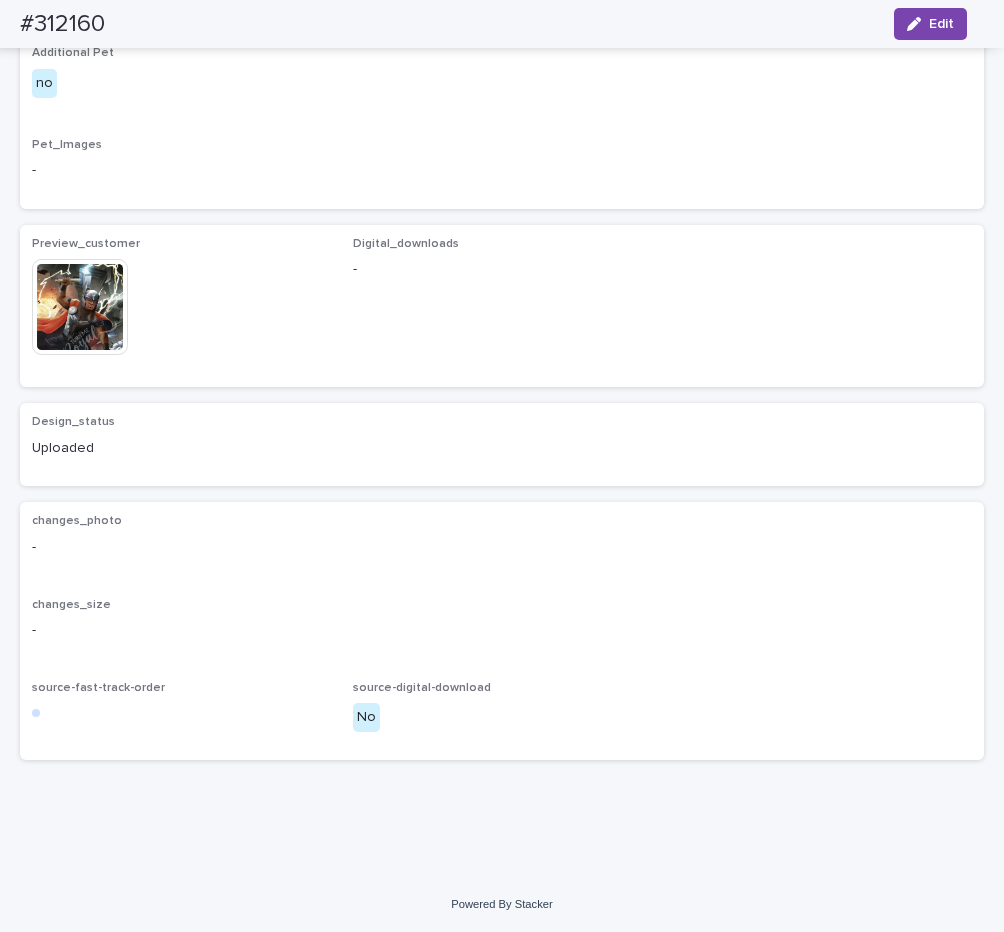 scroll, scrollTop: 1025, scrollLeft: 0, axis: vertical 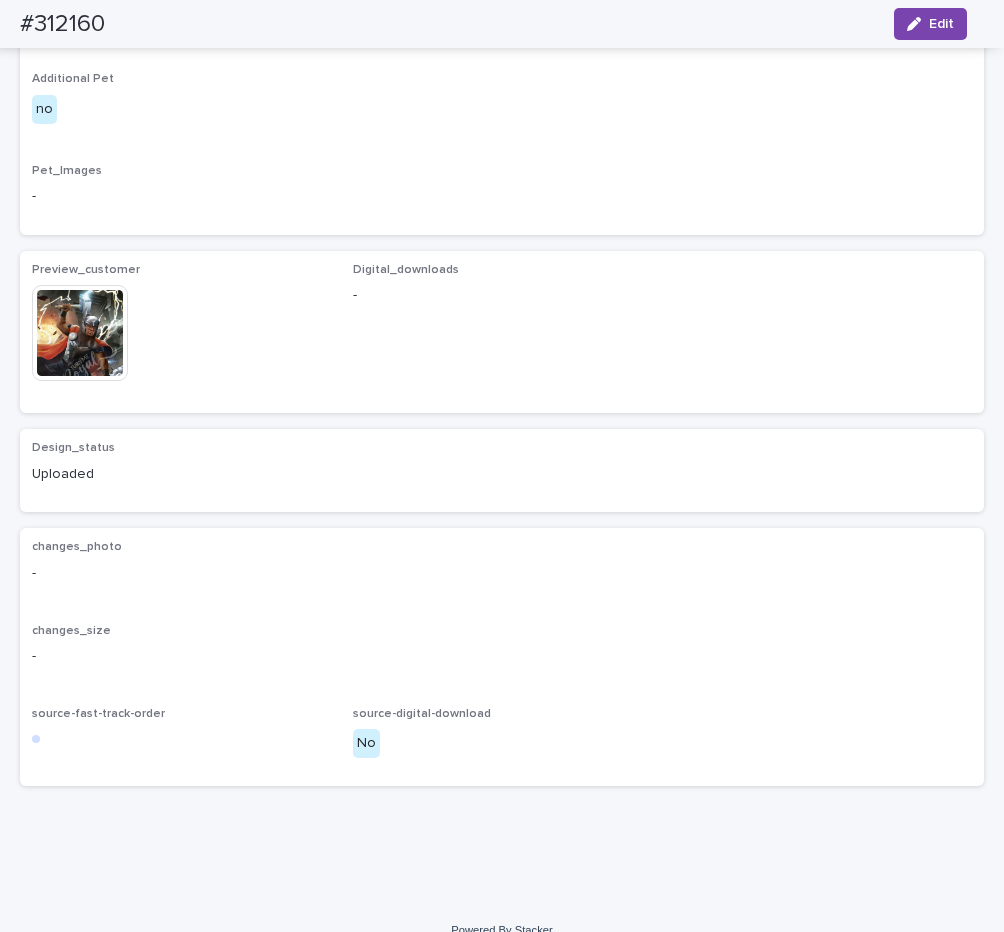 click at bounding box center [80, 333] 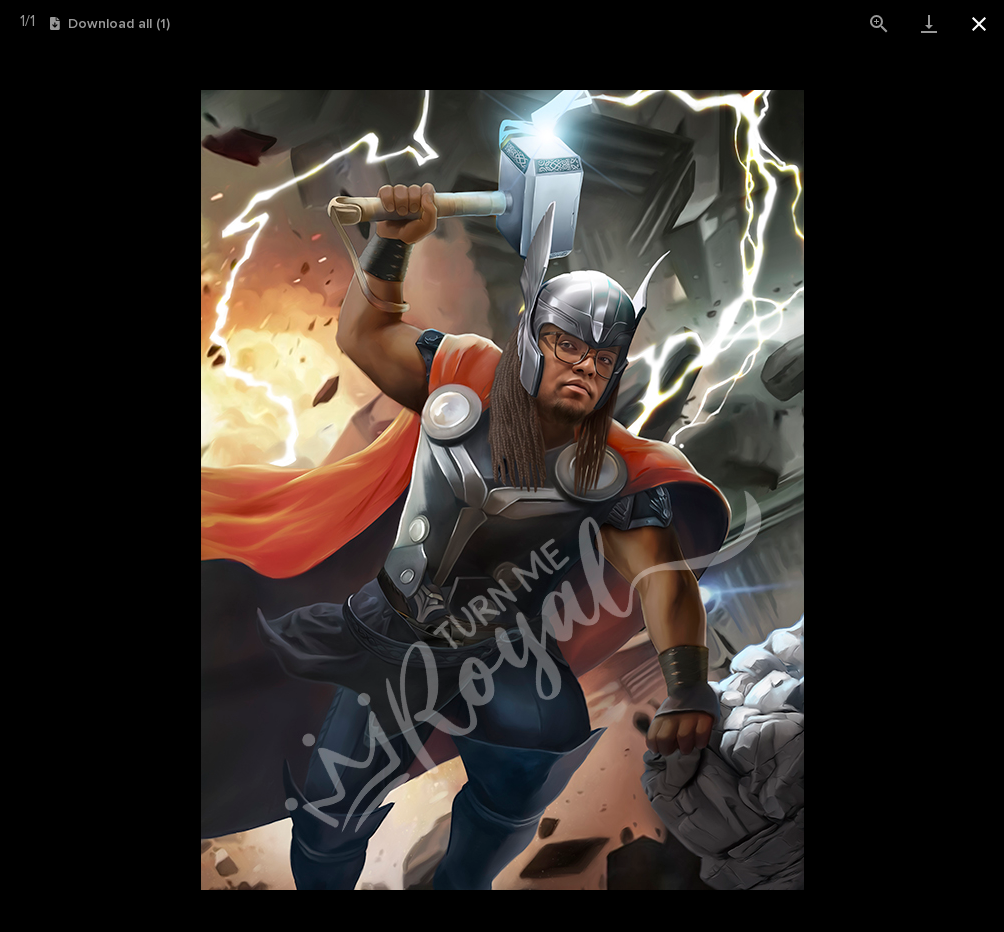 click at bounding box center (979, 23) 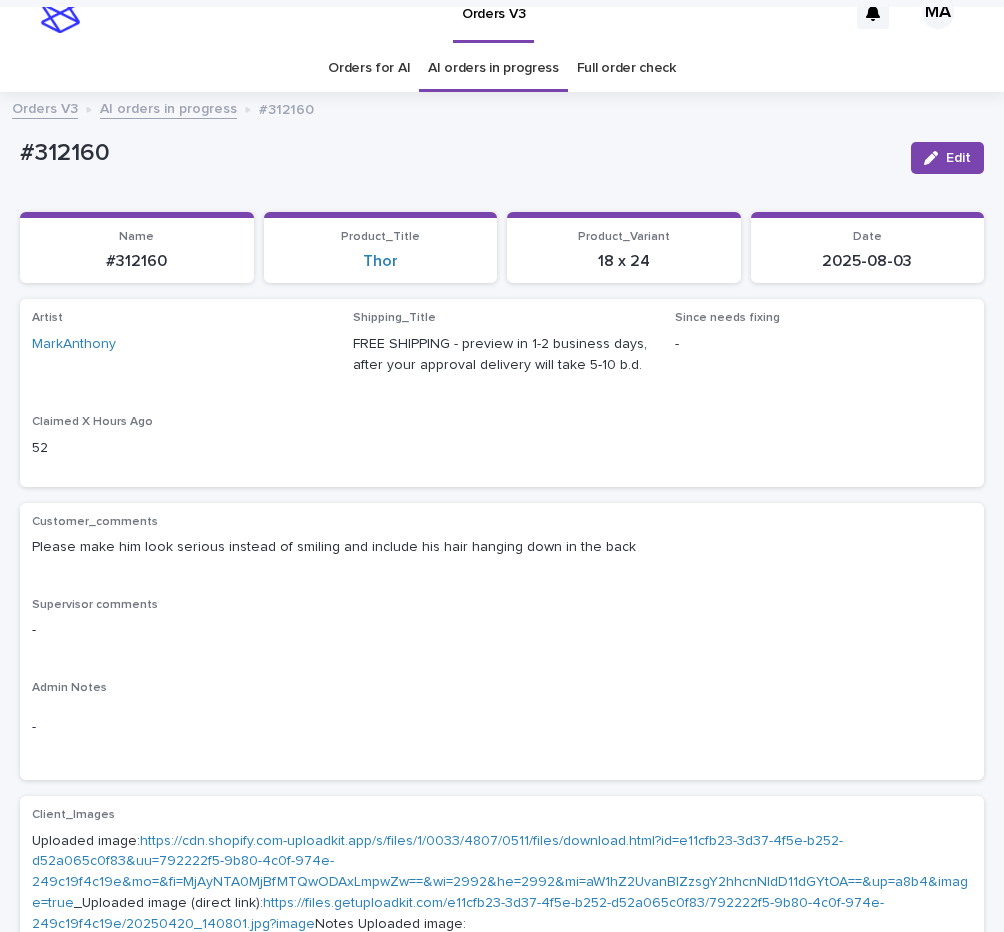 scroll, scrollTop: 0, scrollLeft: 0, axis: both 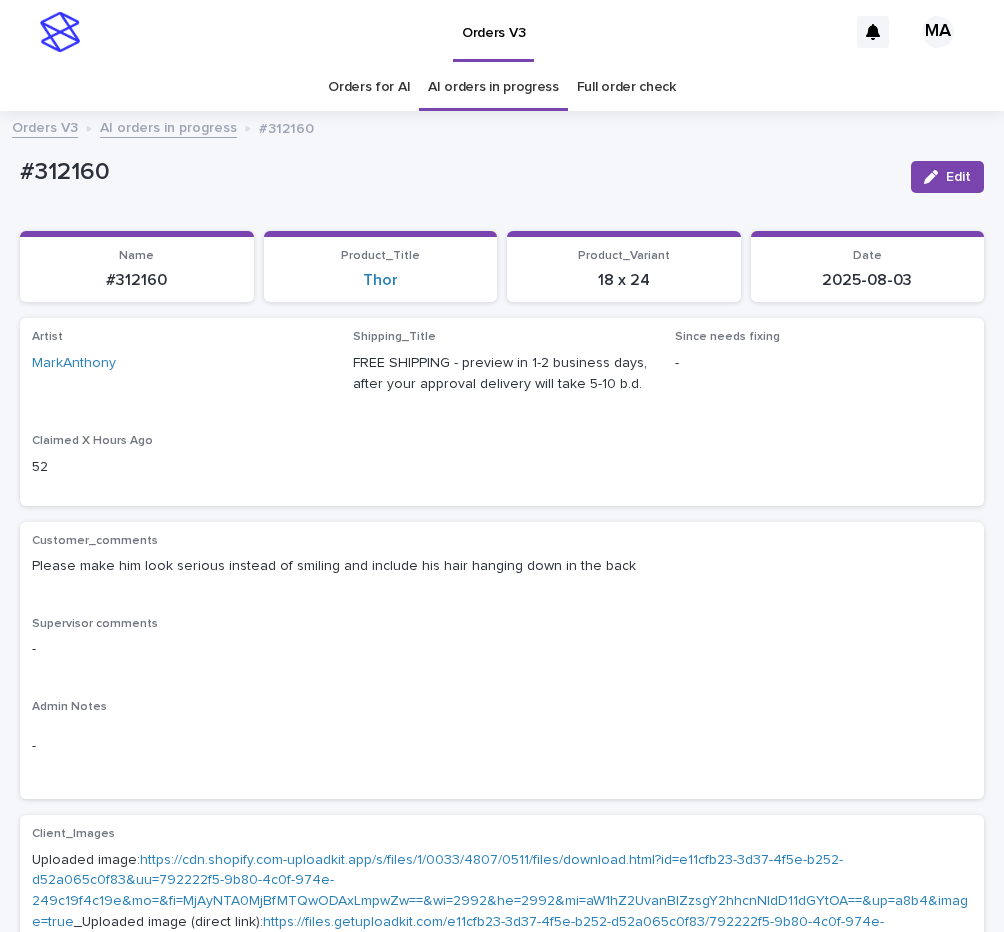 click on "AI orders in progress" at bounding box center (168, 126) 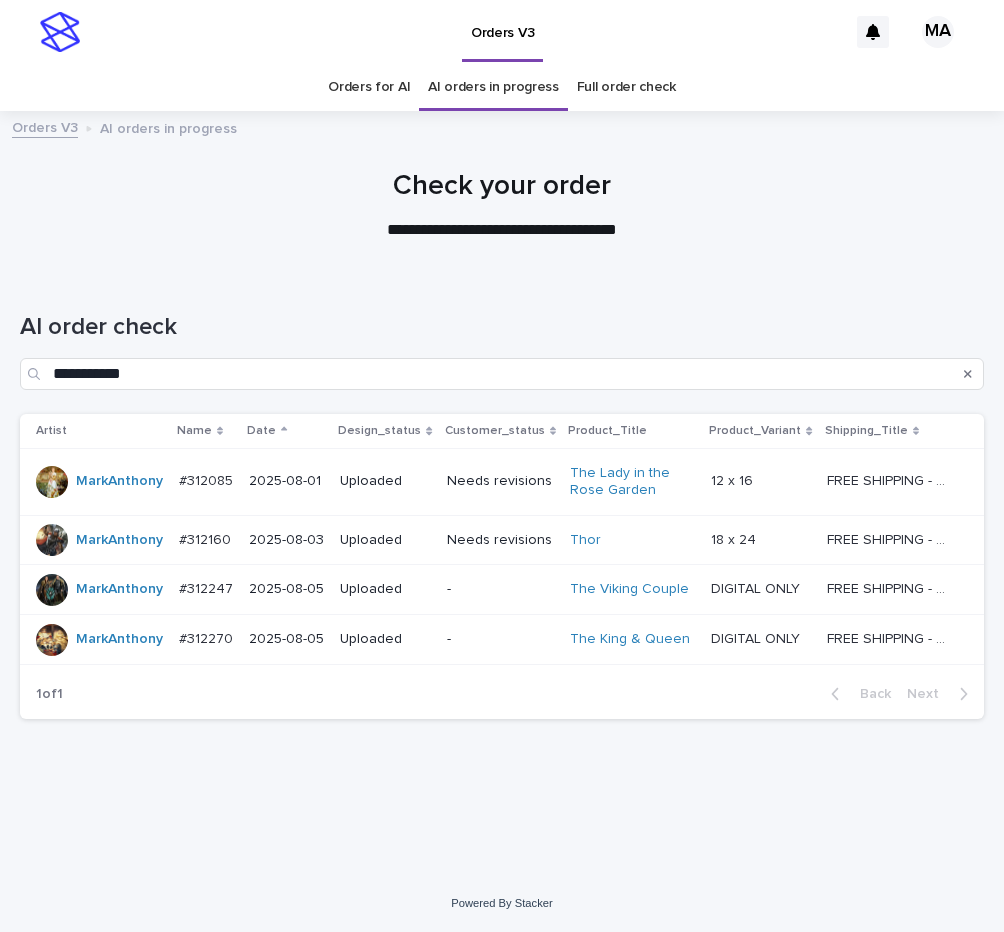 click on "**********" at bounding box center (502, 343) 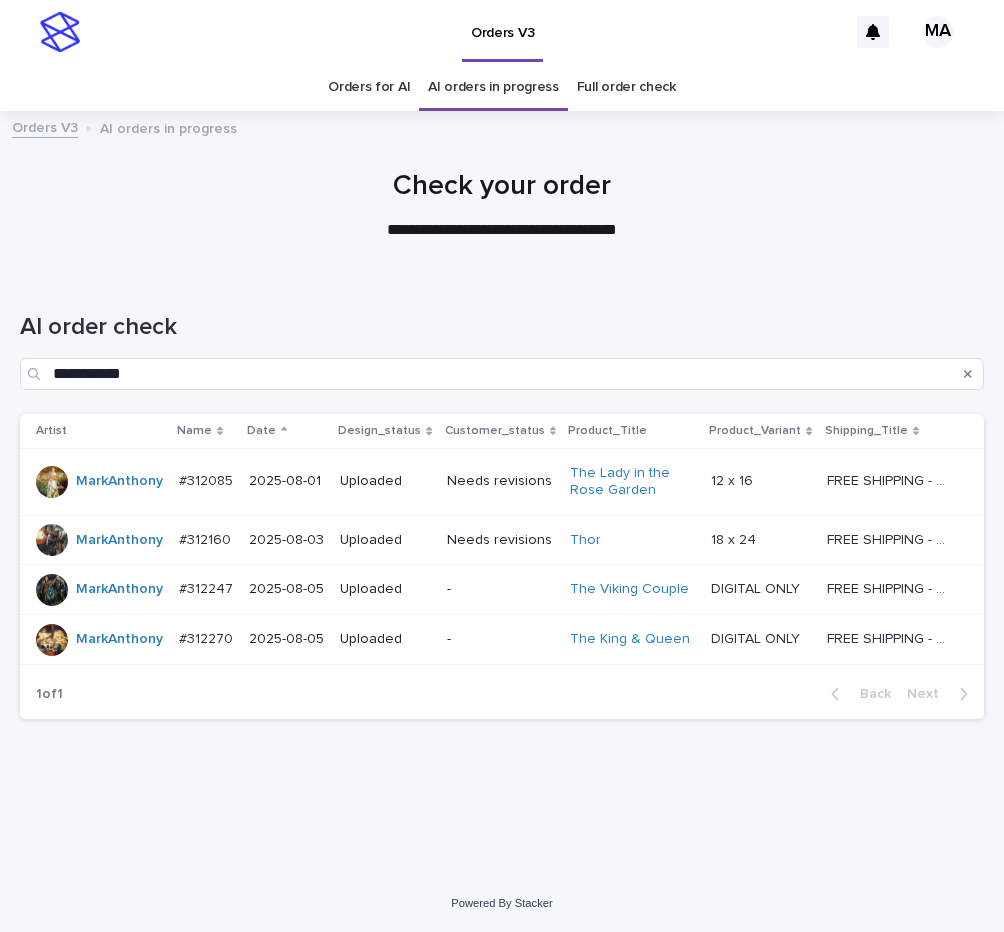 click on "12 x 16 12 x 16" at bounding box center (760, 481) 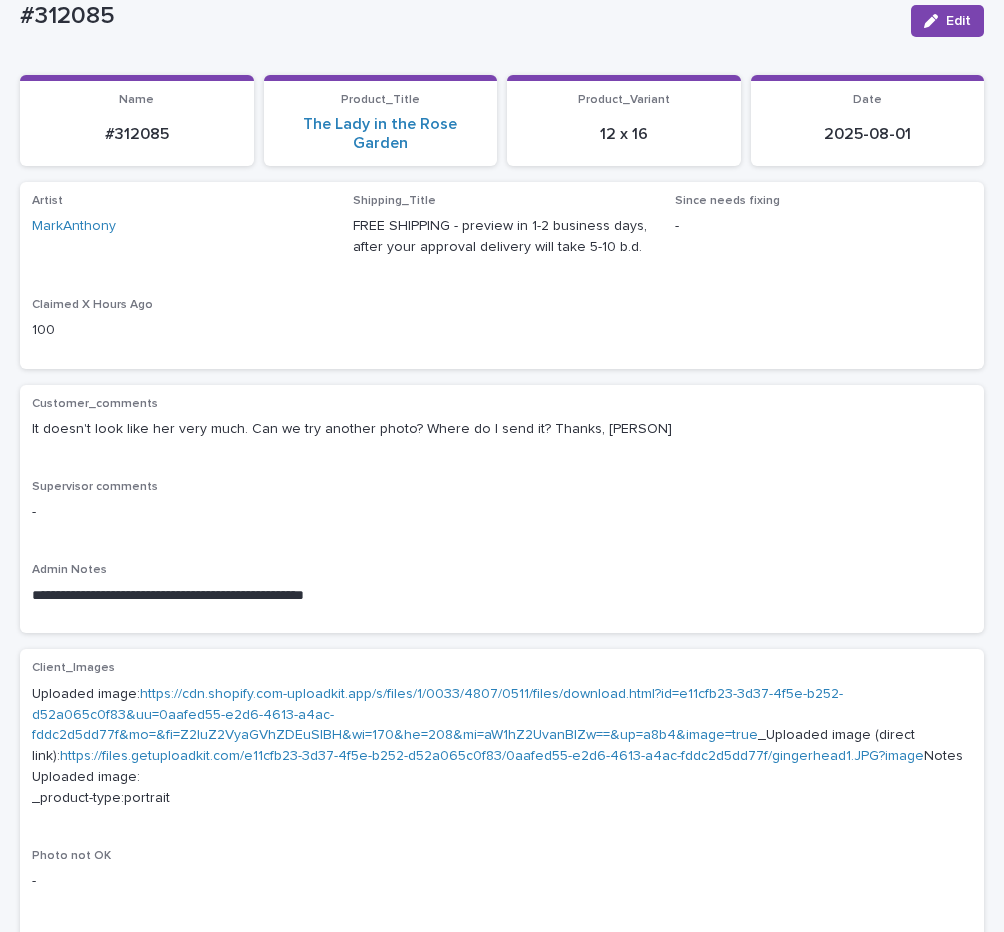 scroll, scrollTop: 168, scrollLeft: 0, axis: vertical 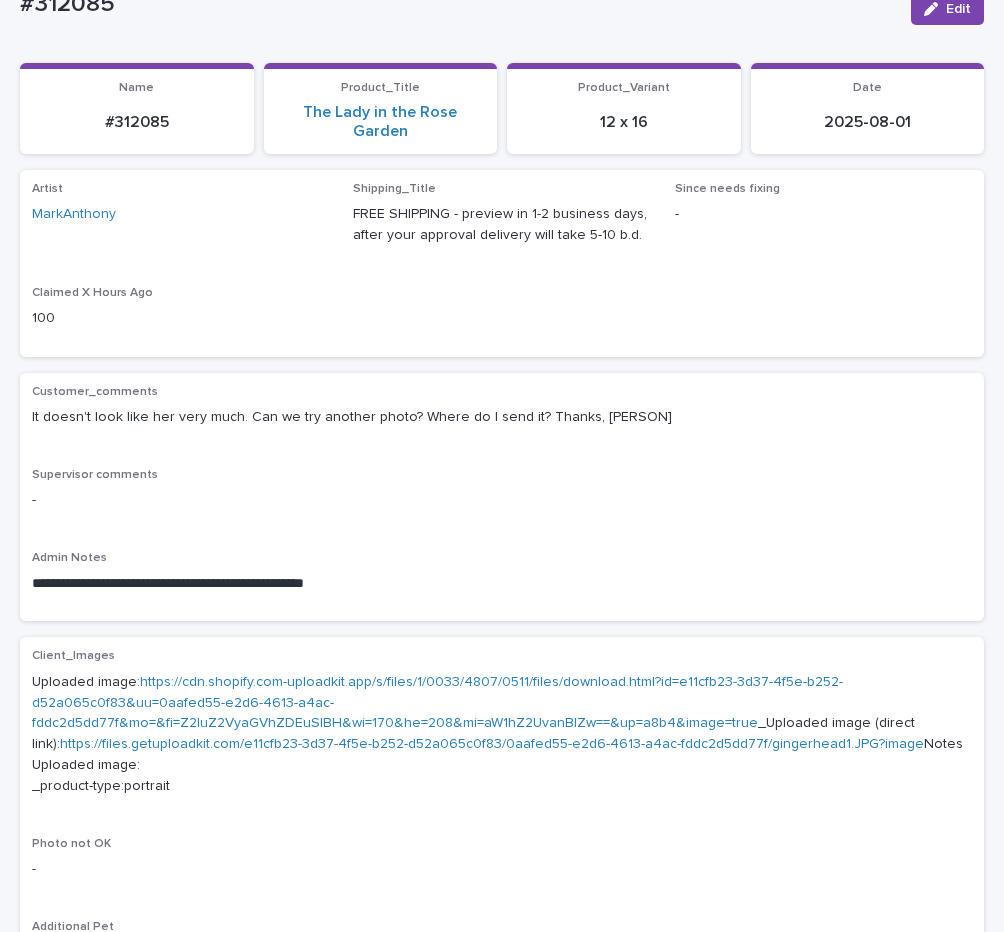 click on "**********" at bounding box center [502, 497] 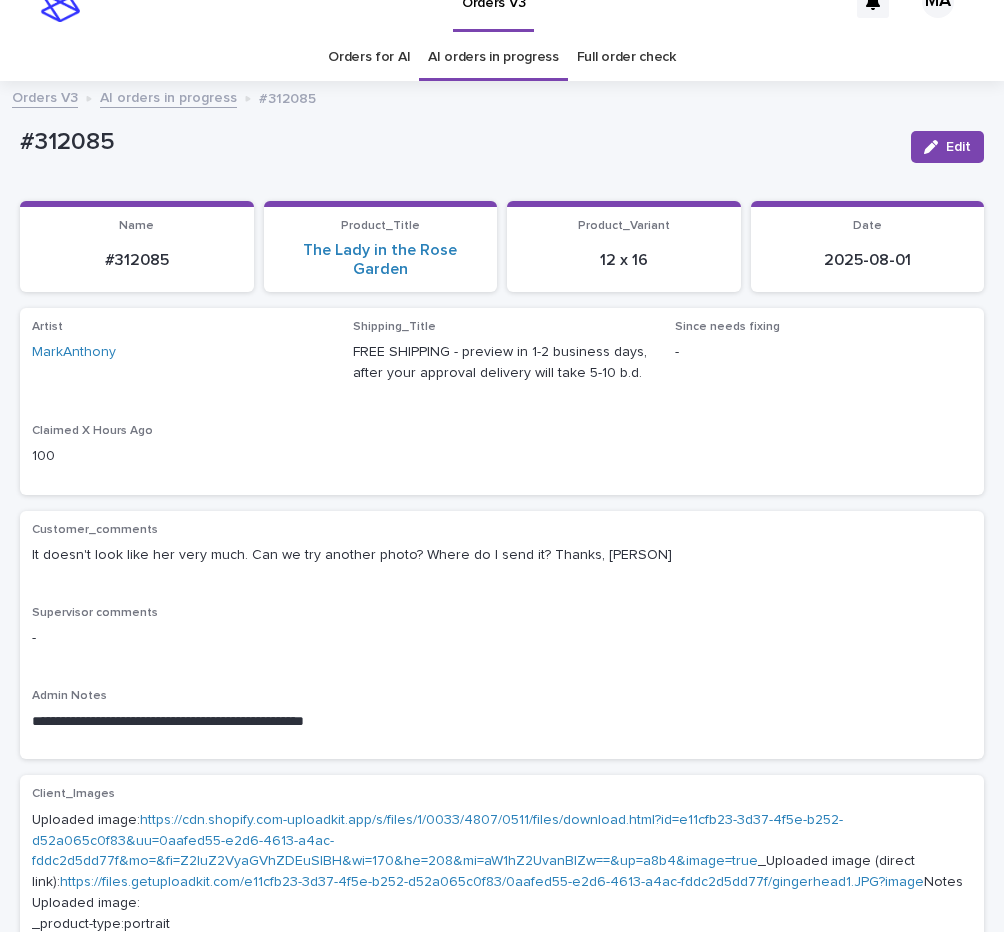 scroll, scrollTop: 0, scrollLeft: 0, axis: both 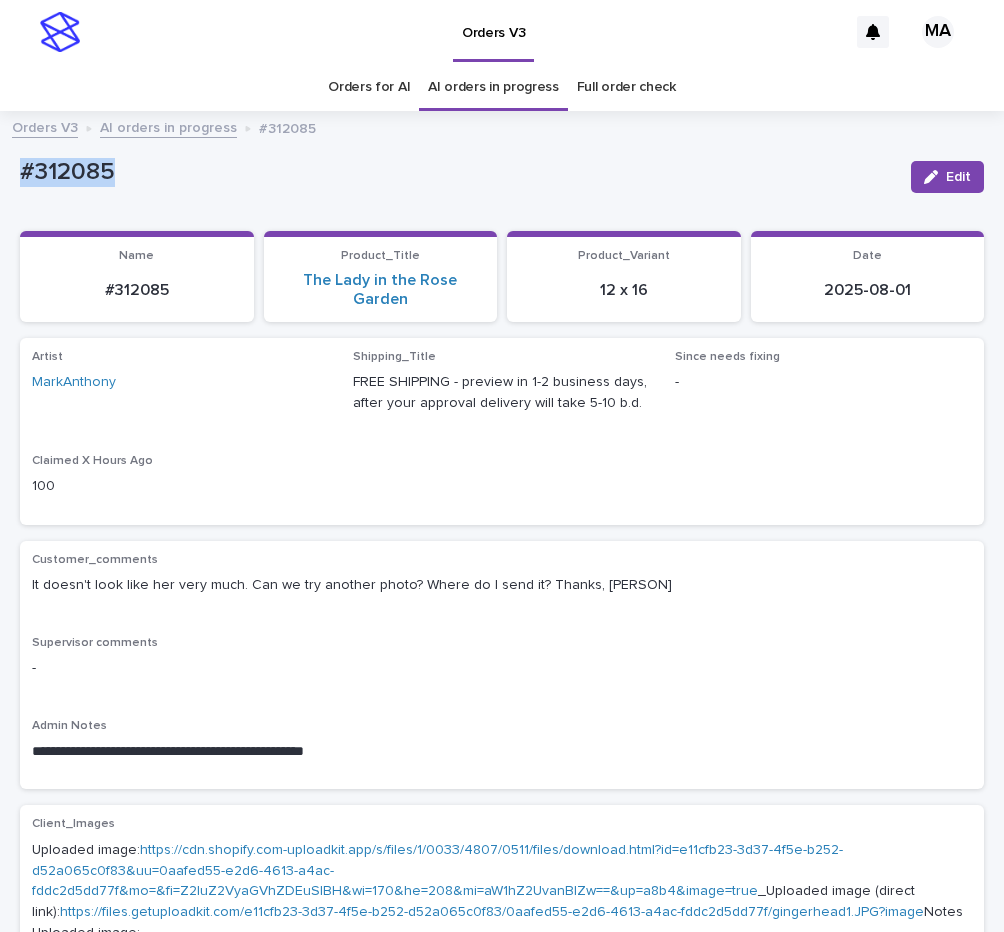 drag, startPoint x: 149, startPoint y: 174, endPoint x: -8, endPoint y: 184, distance: 157.31815 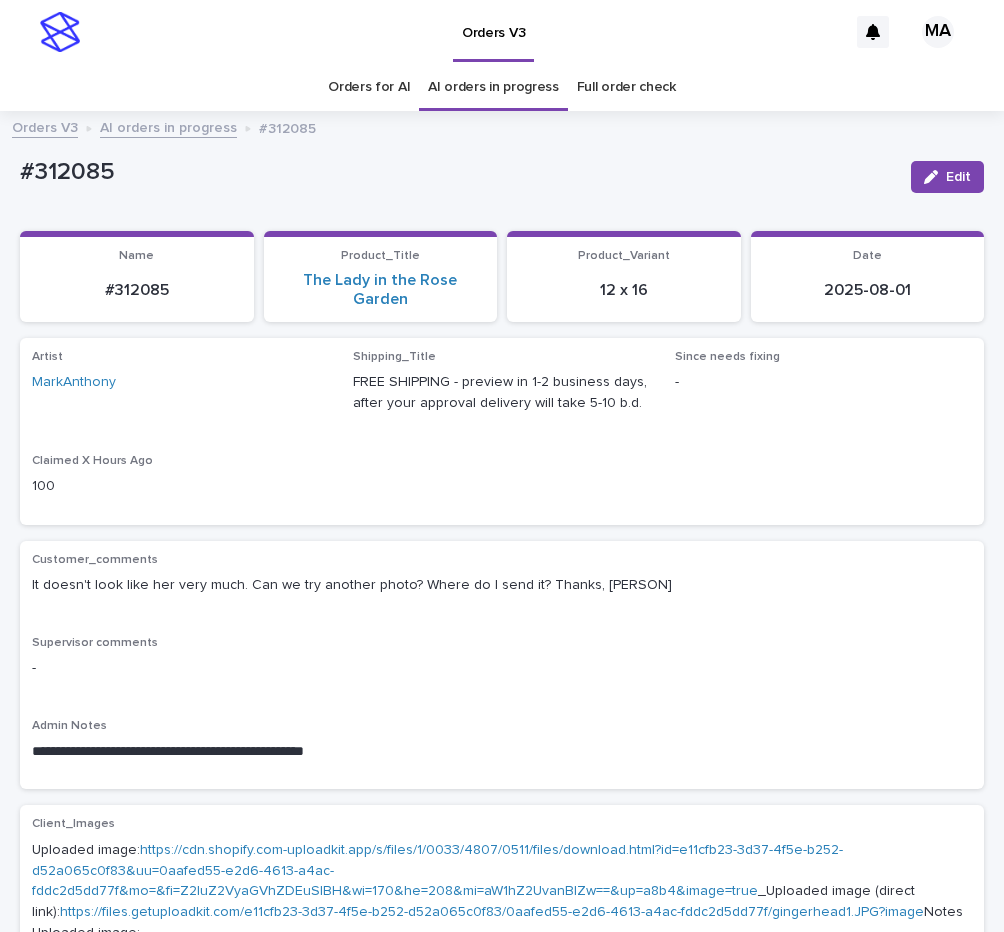 click on "Product_Title The Lady in the Rose Garden" at bounding box center (381, 276) 